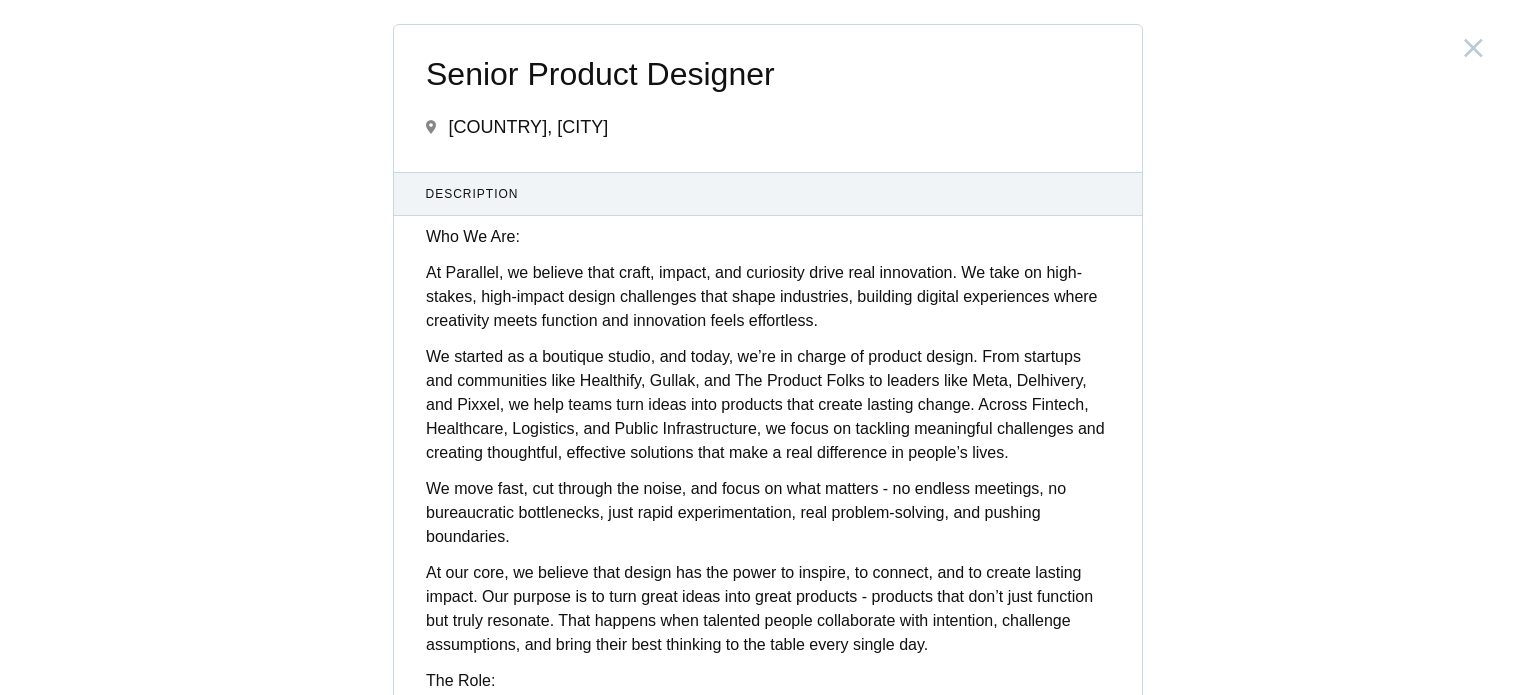 scroll, scrollTop: 5704, scrollLeft: 0, axis: vertical 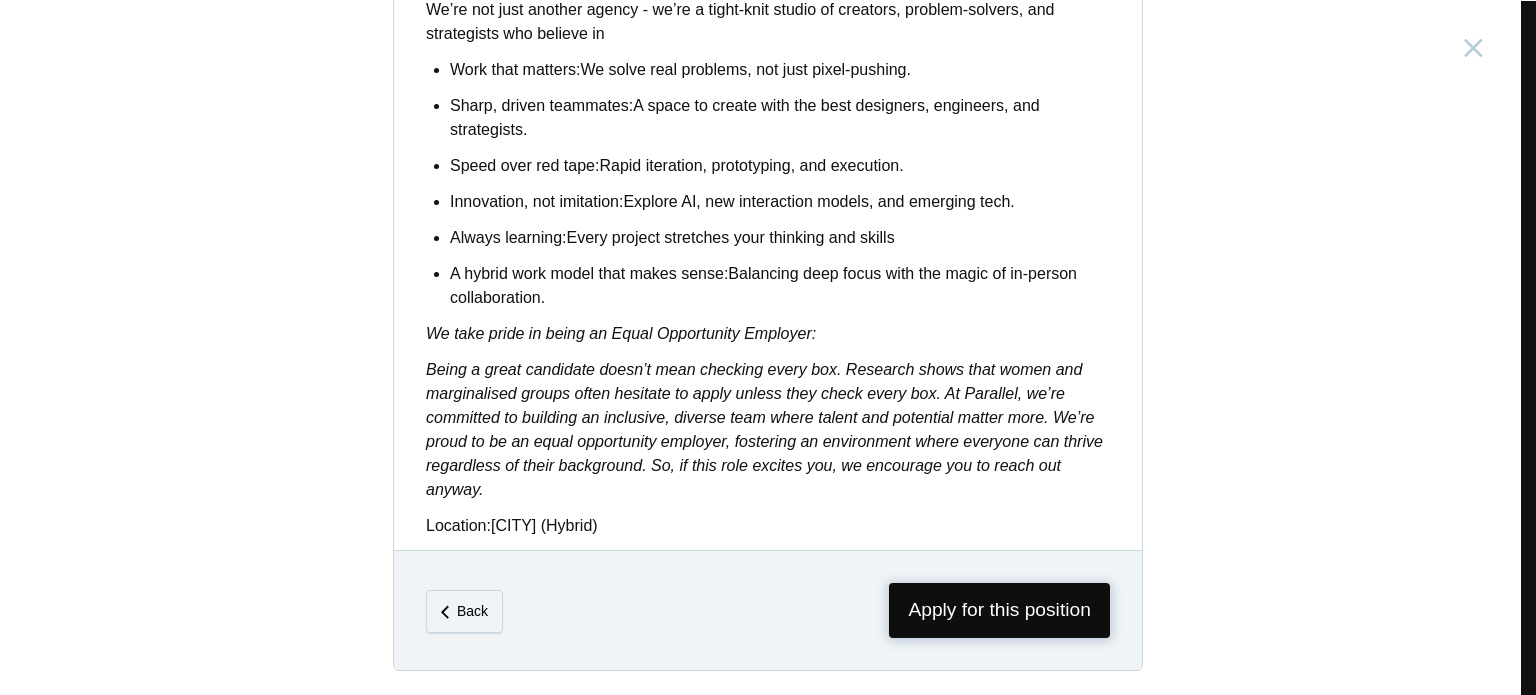click on "Apply for this position" at bounding box center (999, 610) 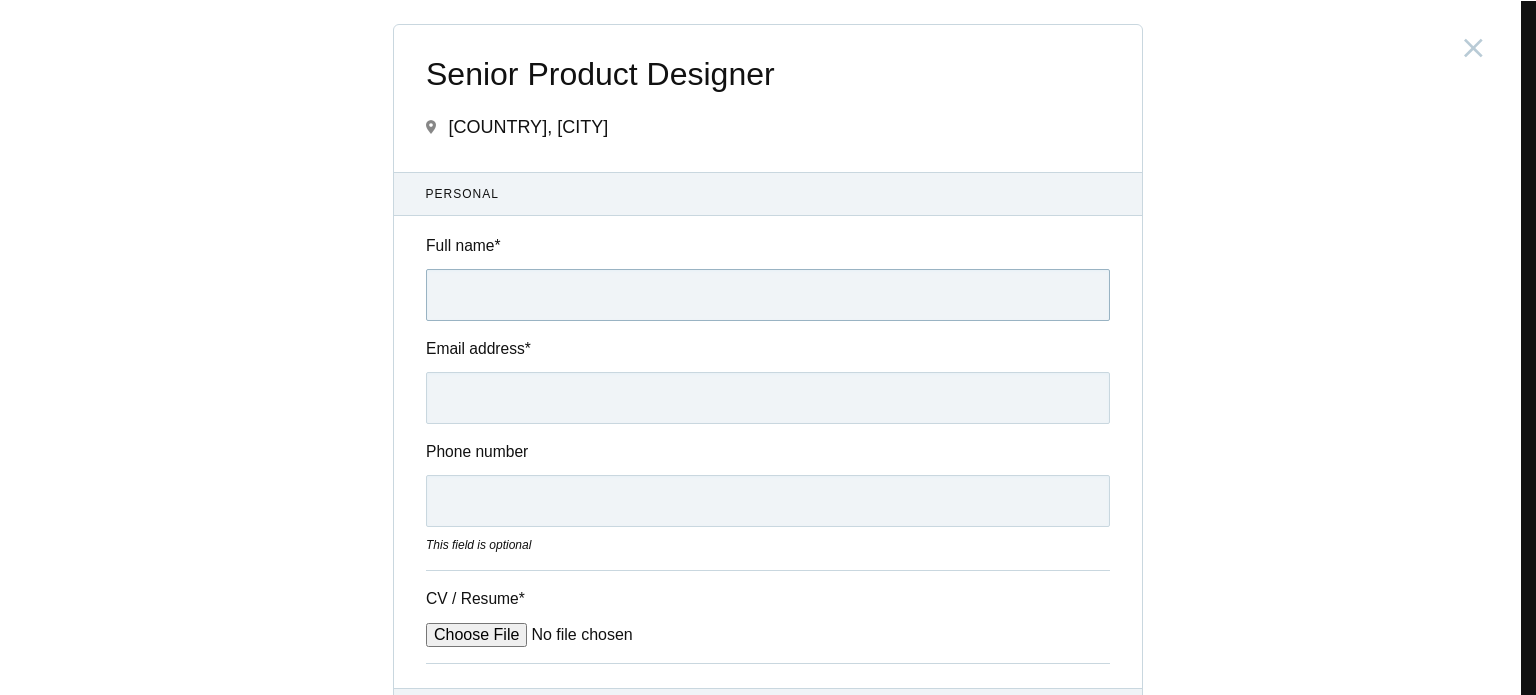click on "Full name  *" at bounding box center (768, 295) 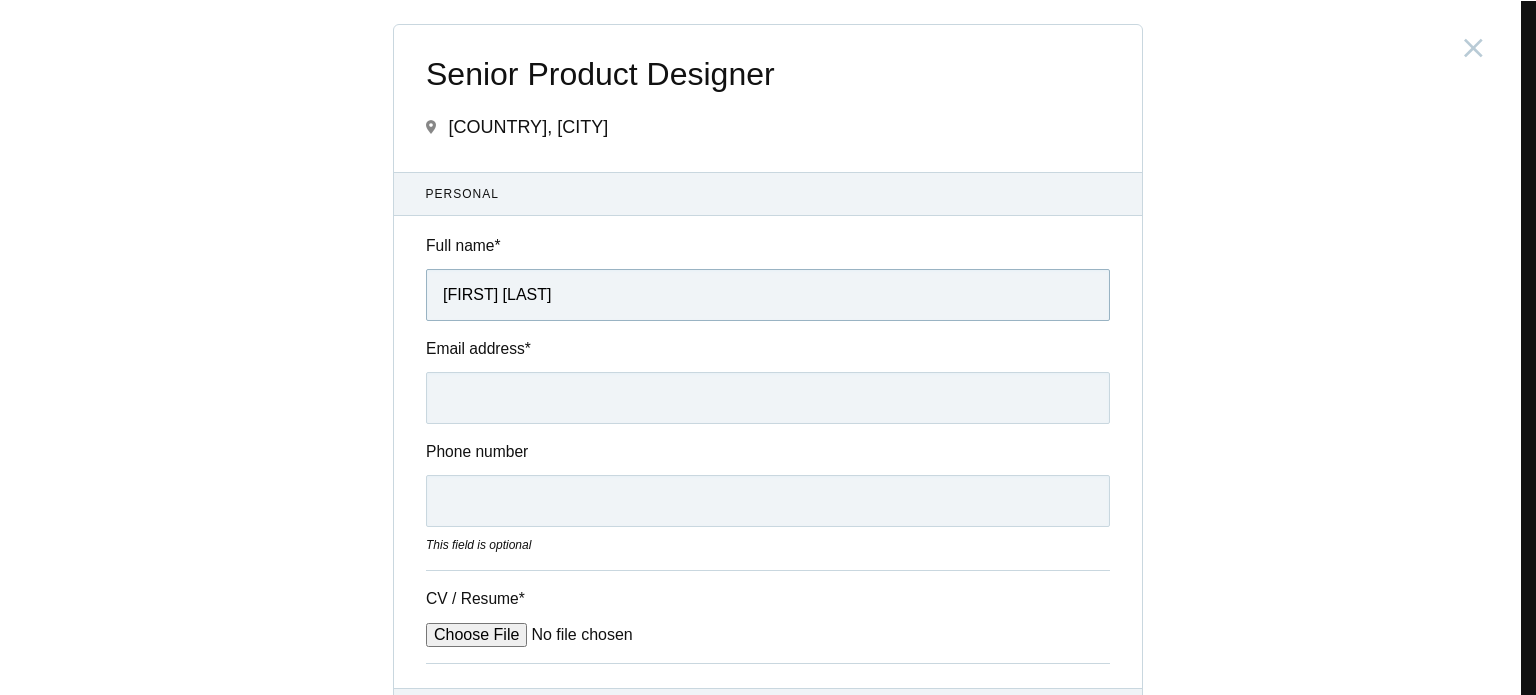 type on "Pratika Chhajed" 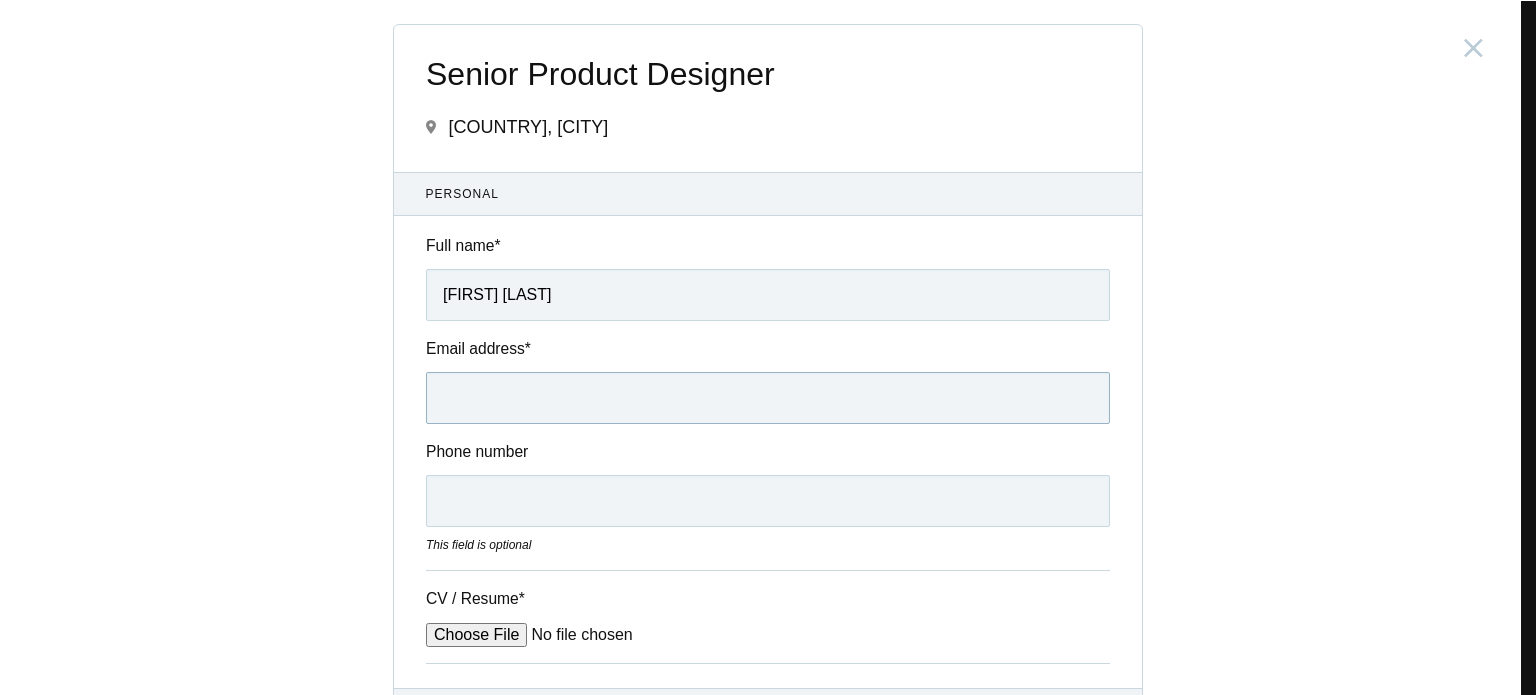 click on "Email address  *" at bounding box center (768, 398) 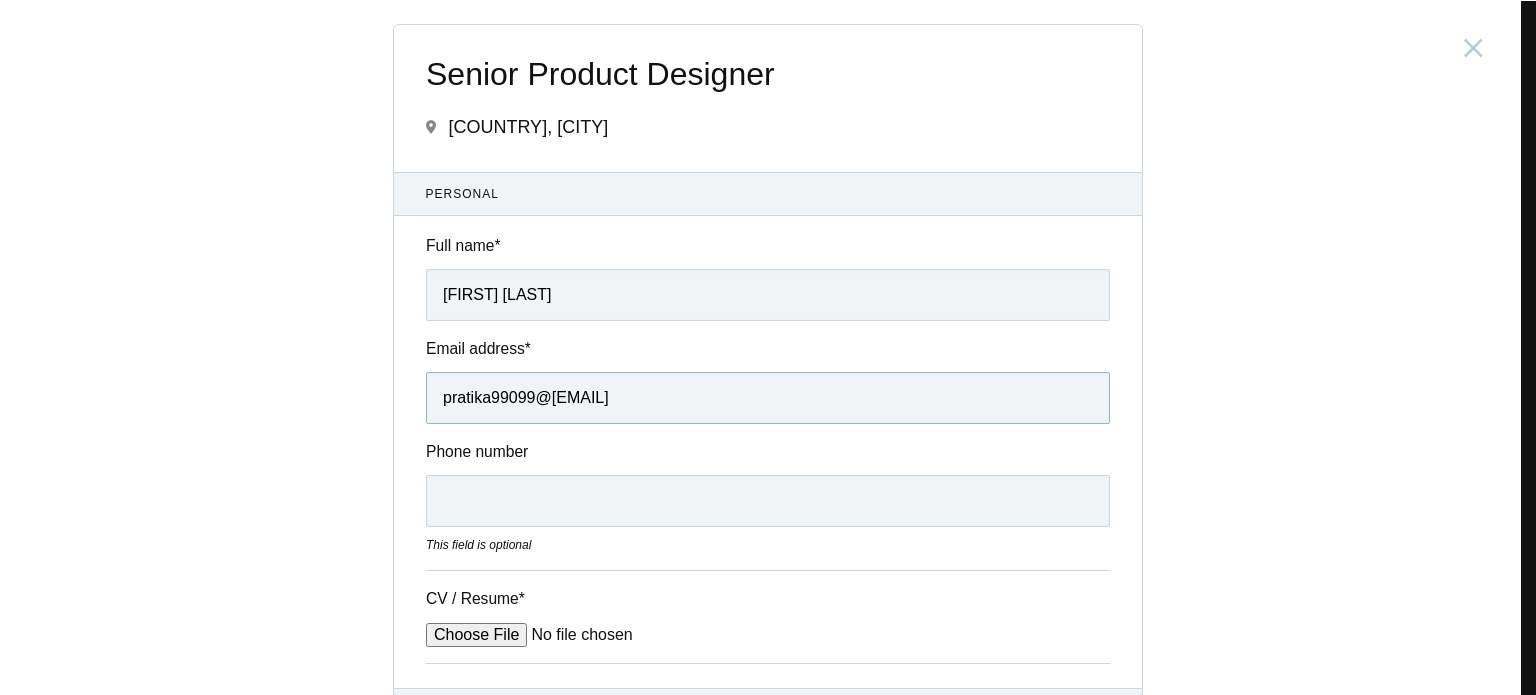 type on "pratika99099@gmail.com" 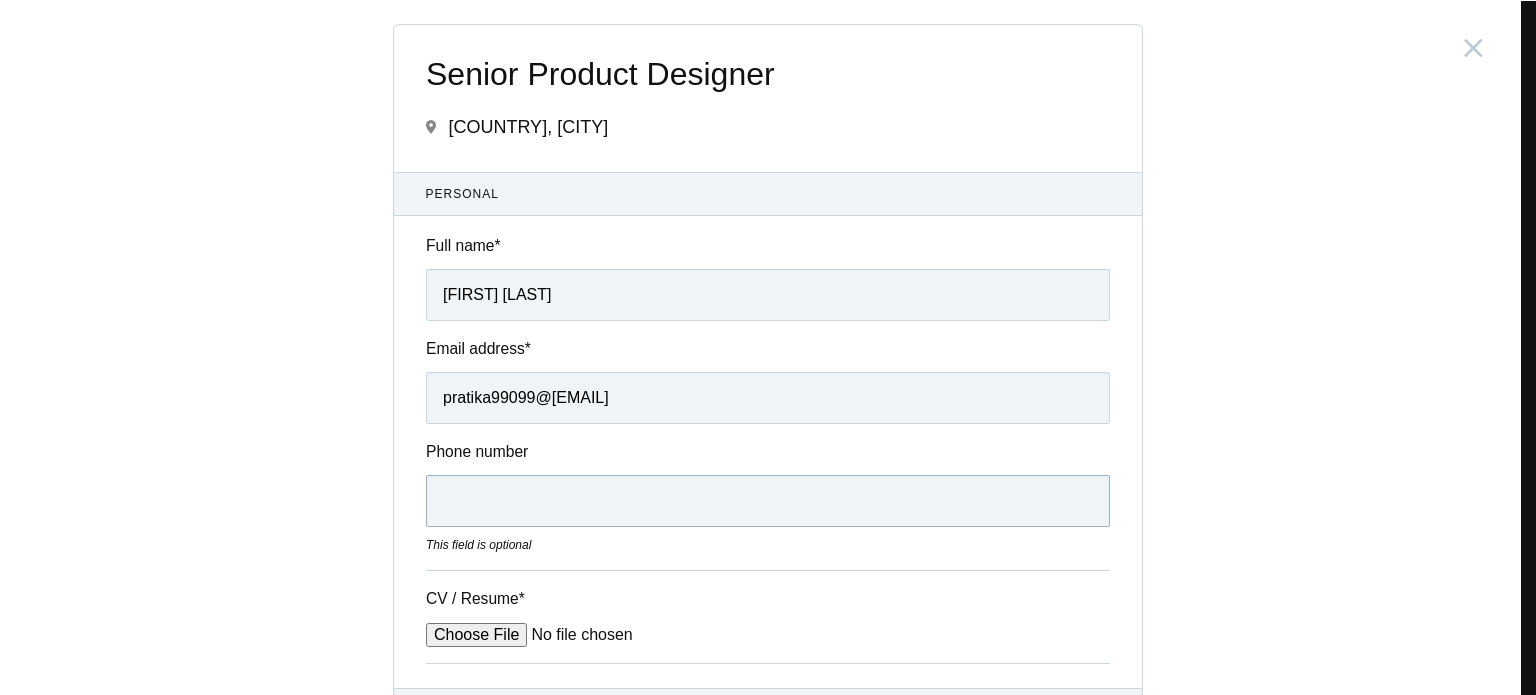 click on "Phone number" at bounding box center (768, 501) 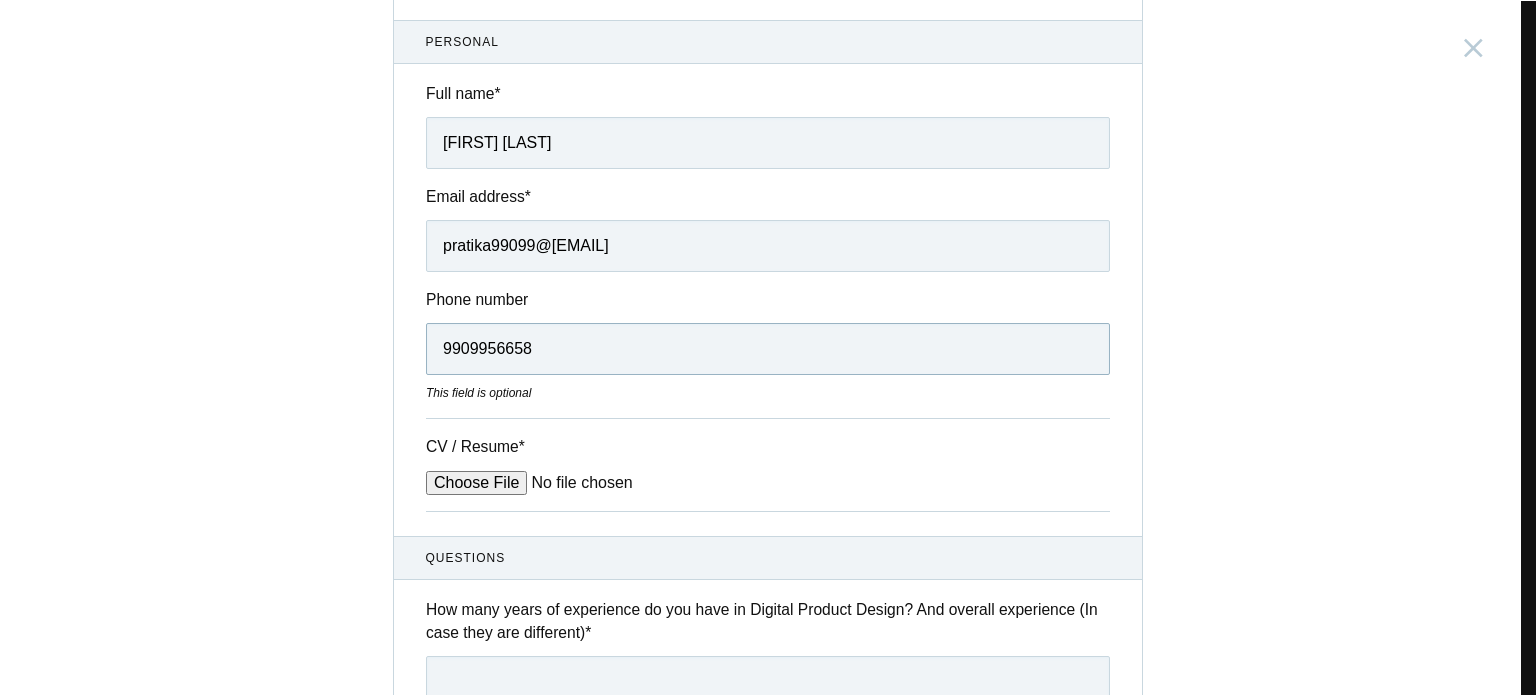 scroll, scrollTop: 154, scrollLeft: 0, axis: vertical 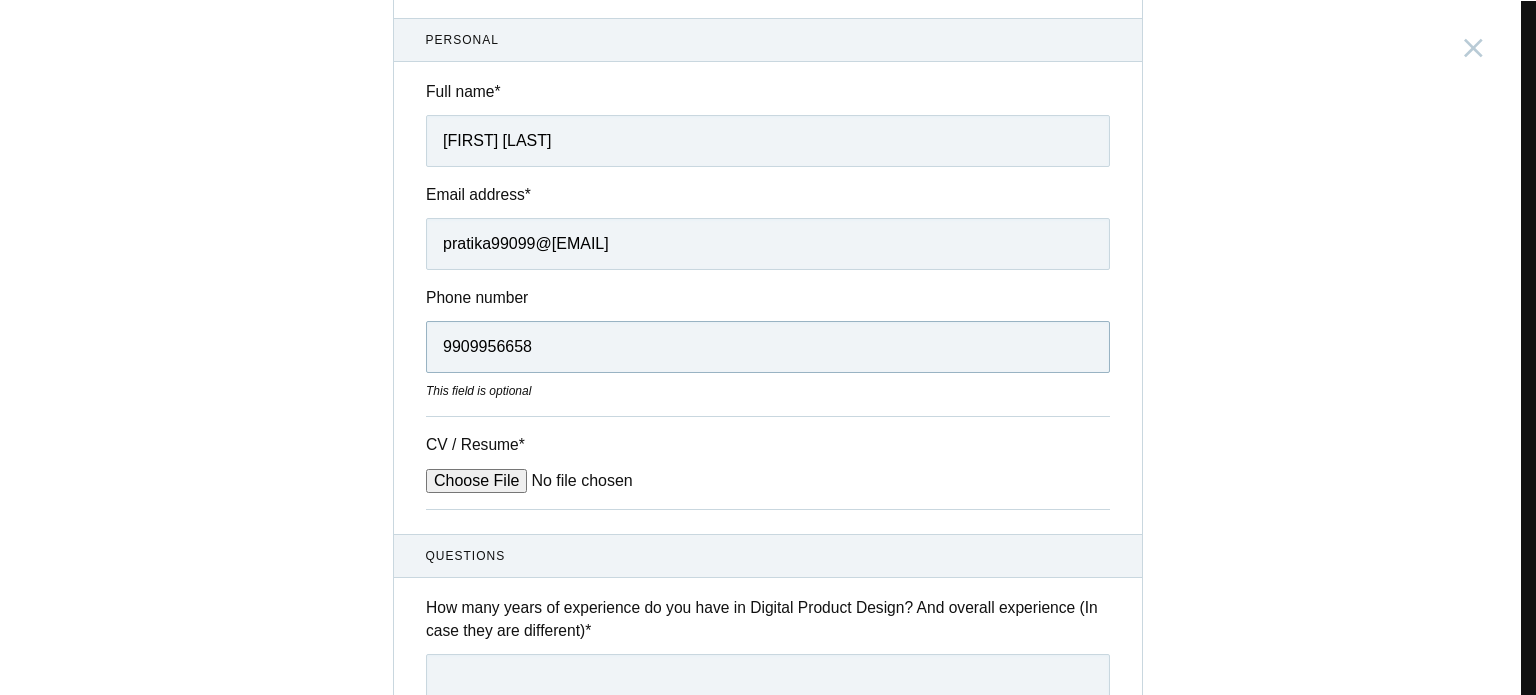 type on "9909956658" 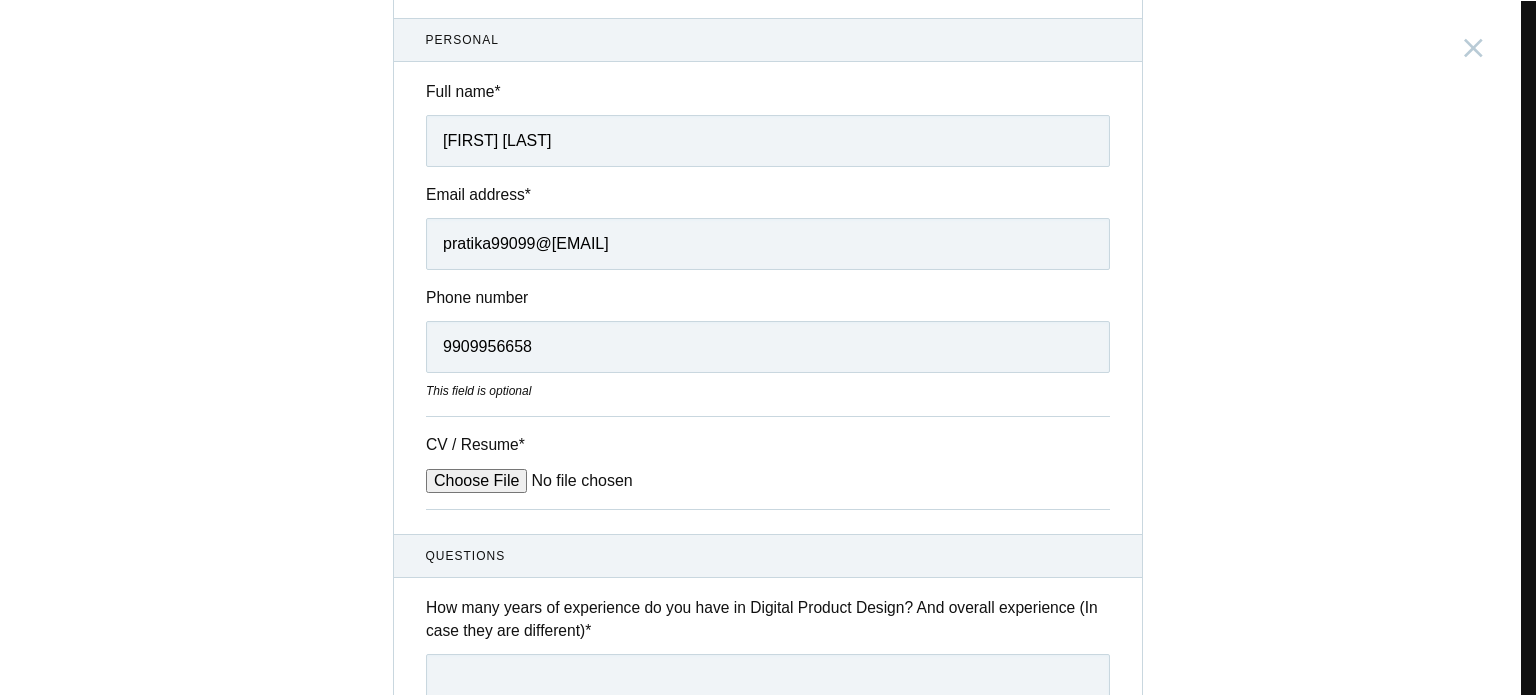 click on "CV / Resume  *" at bounding box center (577, 481) 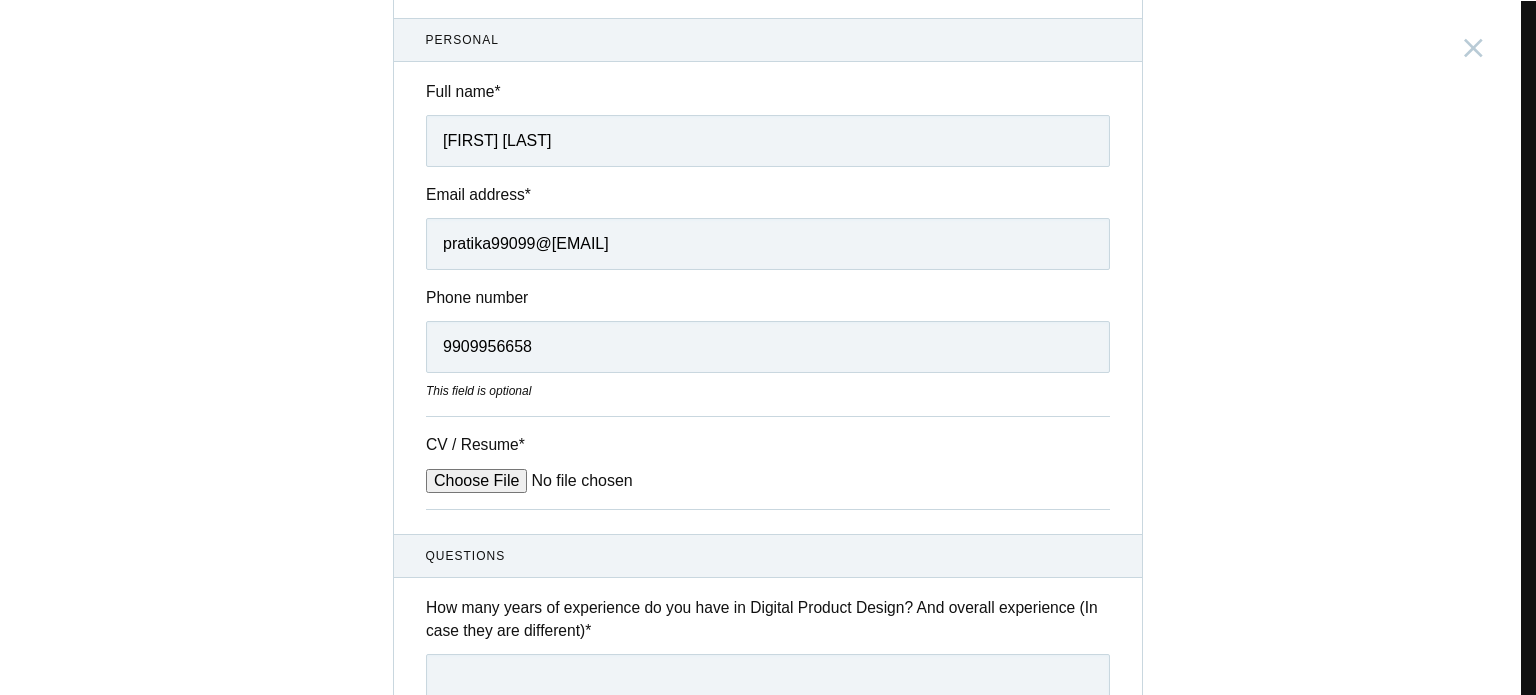 type on "C:\fakepath\Resume_Pratika Chhajed.pdf" 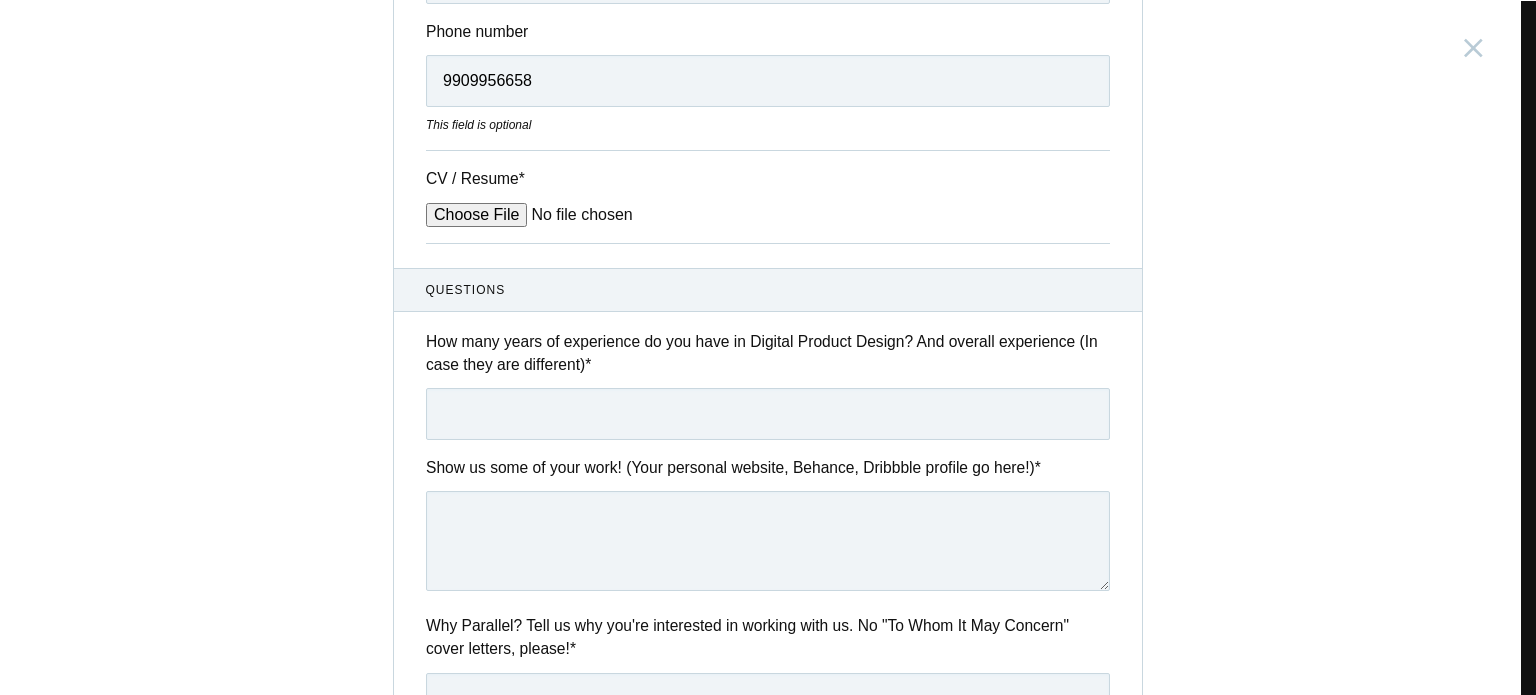 scroll, scrollTop: 426, scrollLeft: 0, axis: vertical 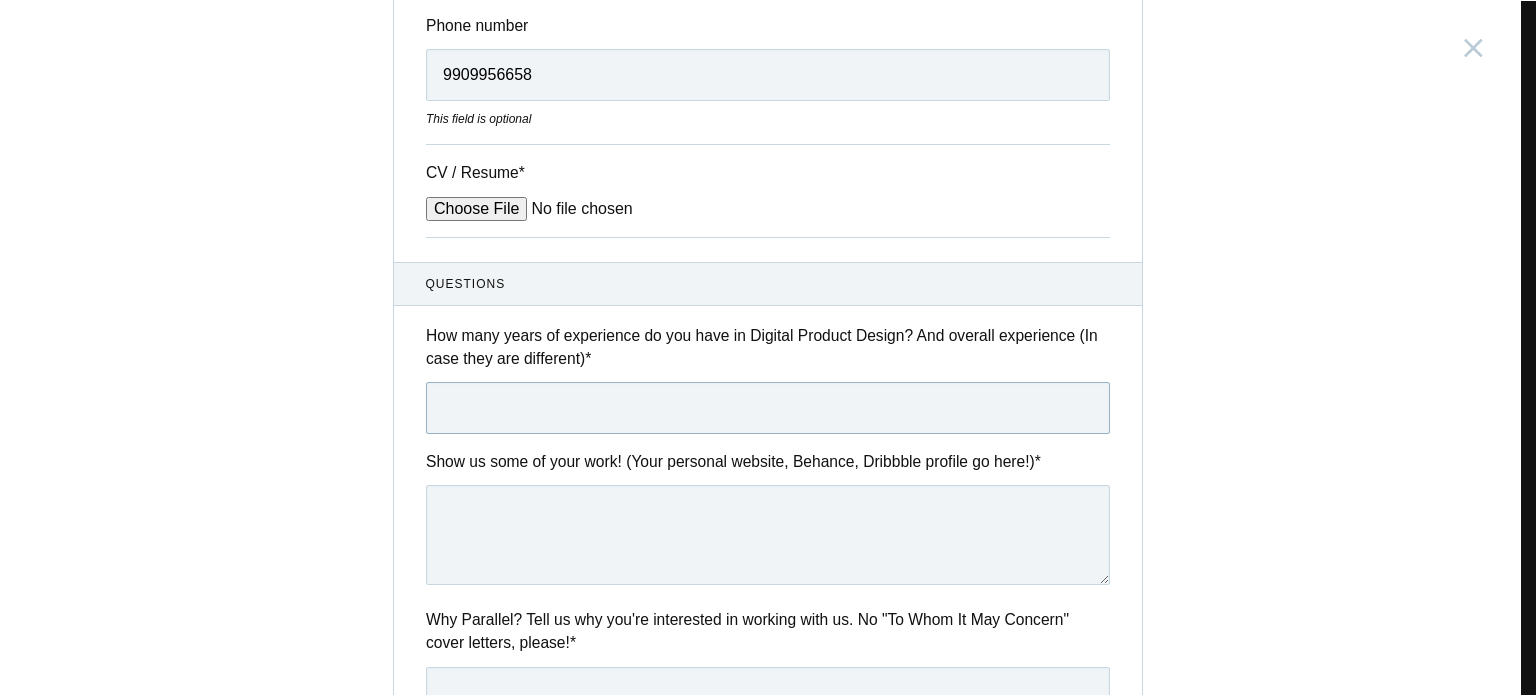 click at bounding box center [768, 408] 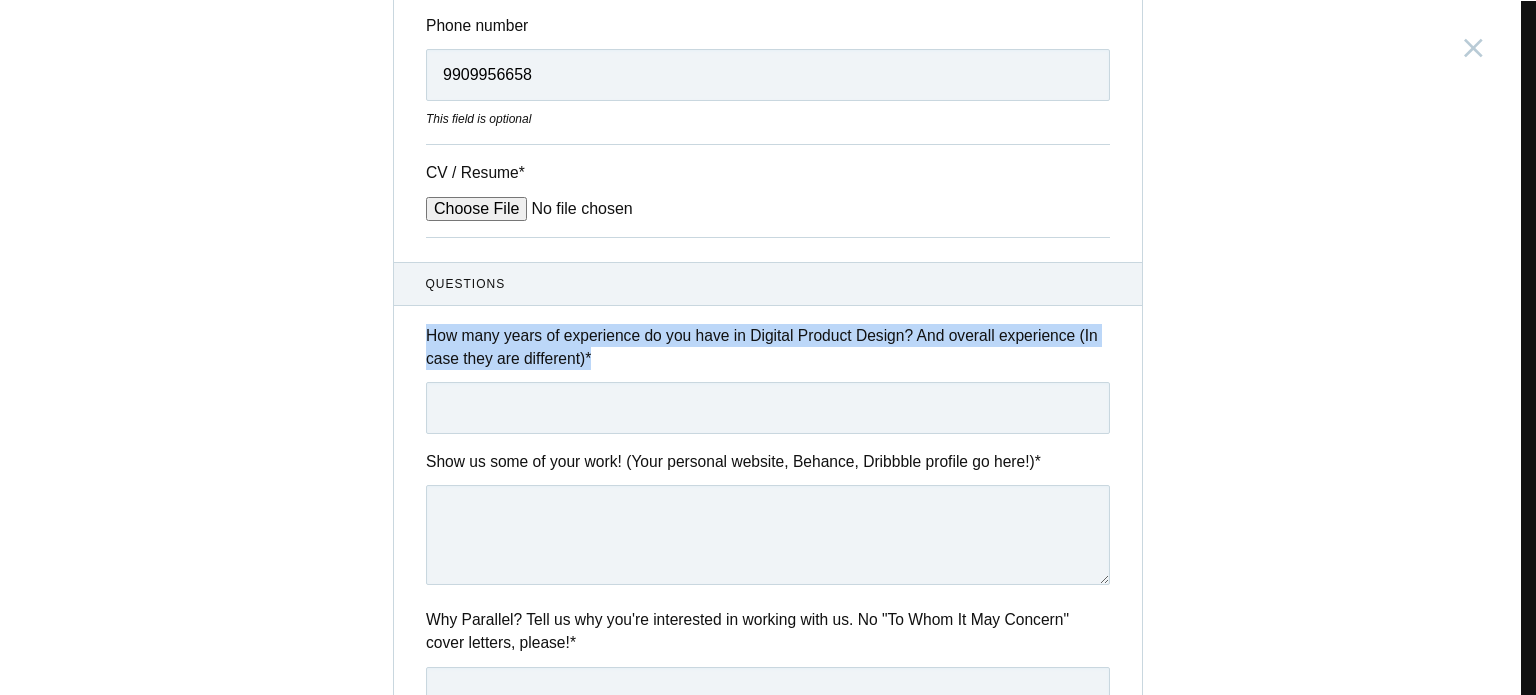 drag, startPoint x: 593, startPoint y: 361, endPoint x: 404, endPoint y: 320, distance: 193.39597 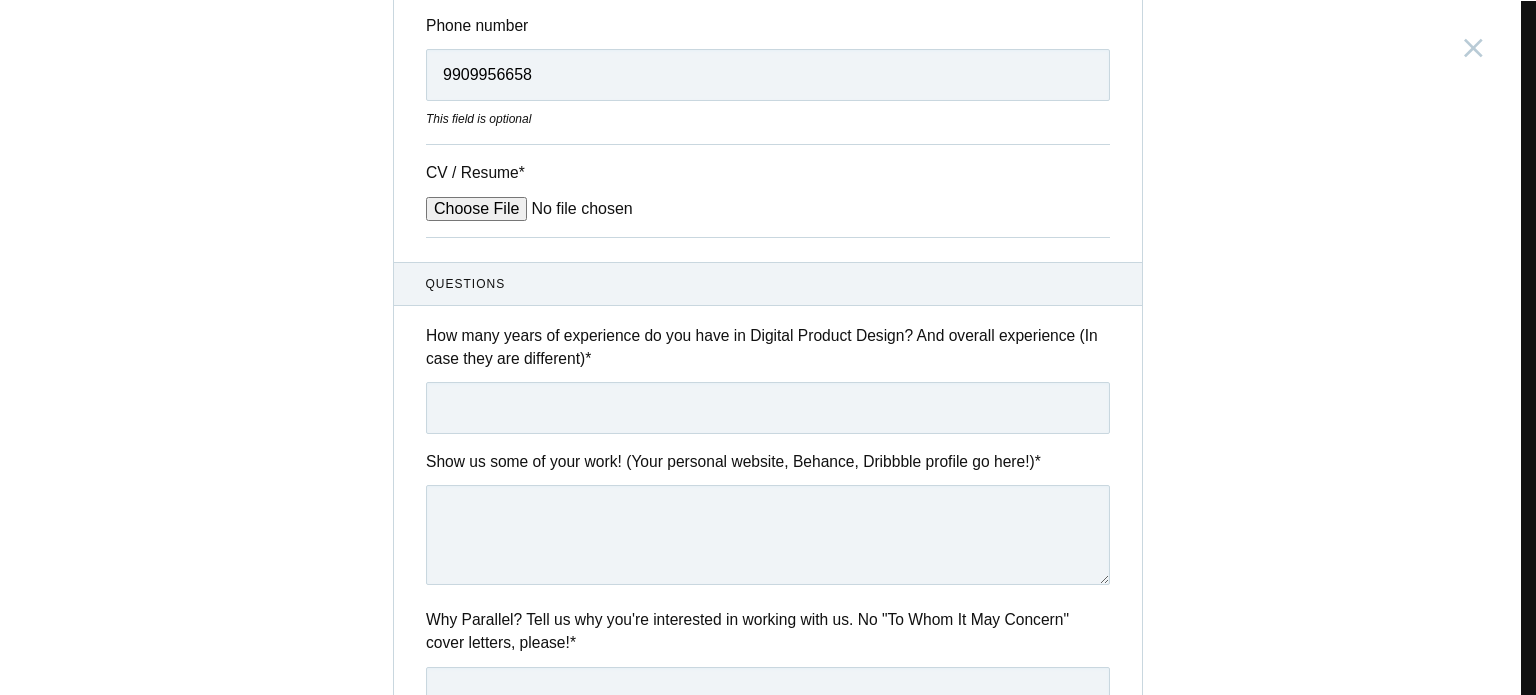 click on "How many years of experience do you have in Digital Product Design? And overall experience (In case they are different)  *" at bounding box center (768, 347) 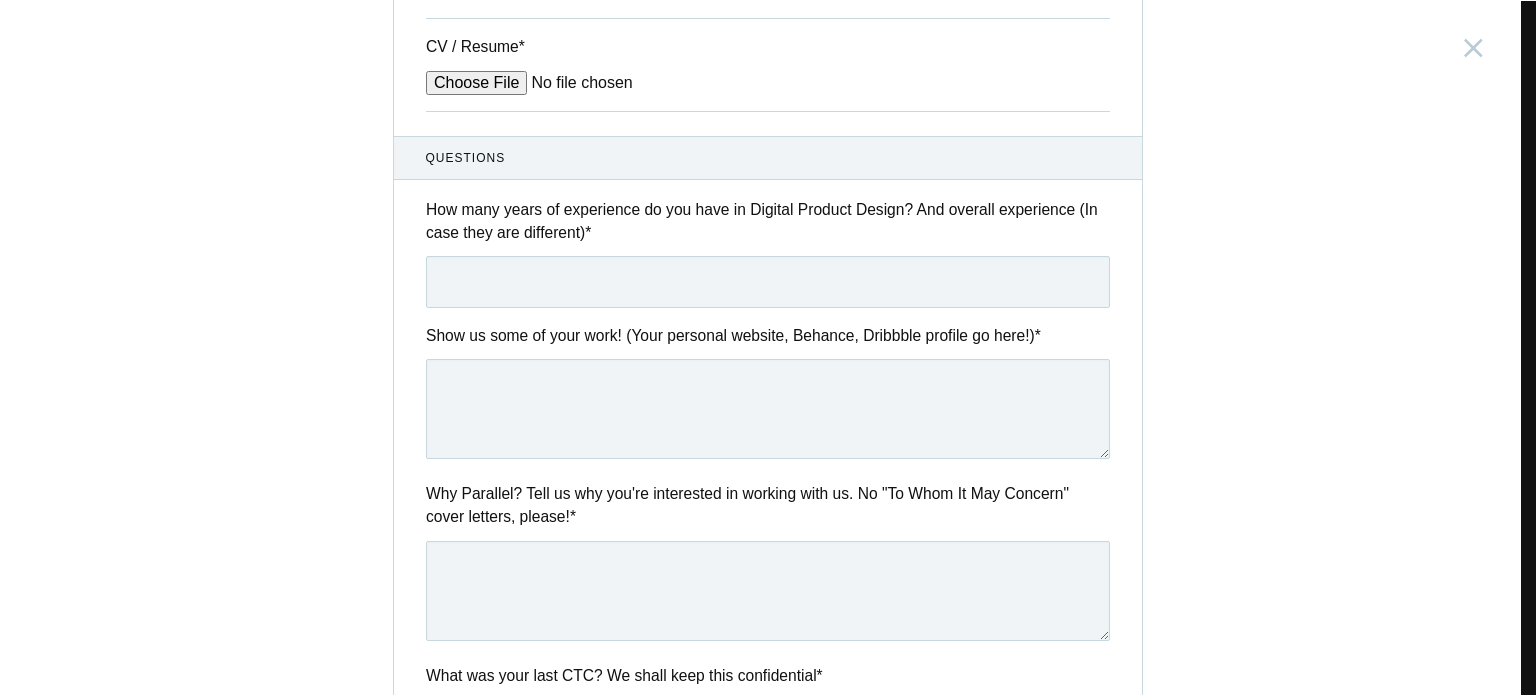 scroll, scrollTop: 552, scrollLeft: 0, axis: vertical 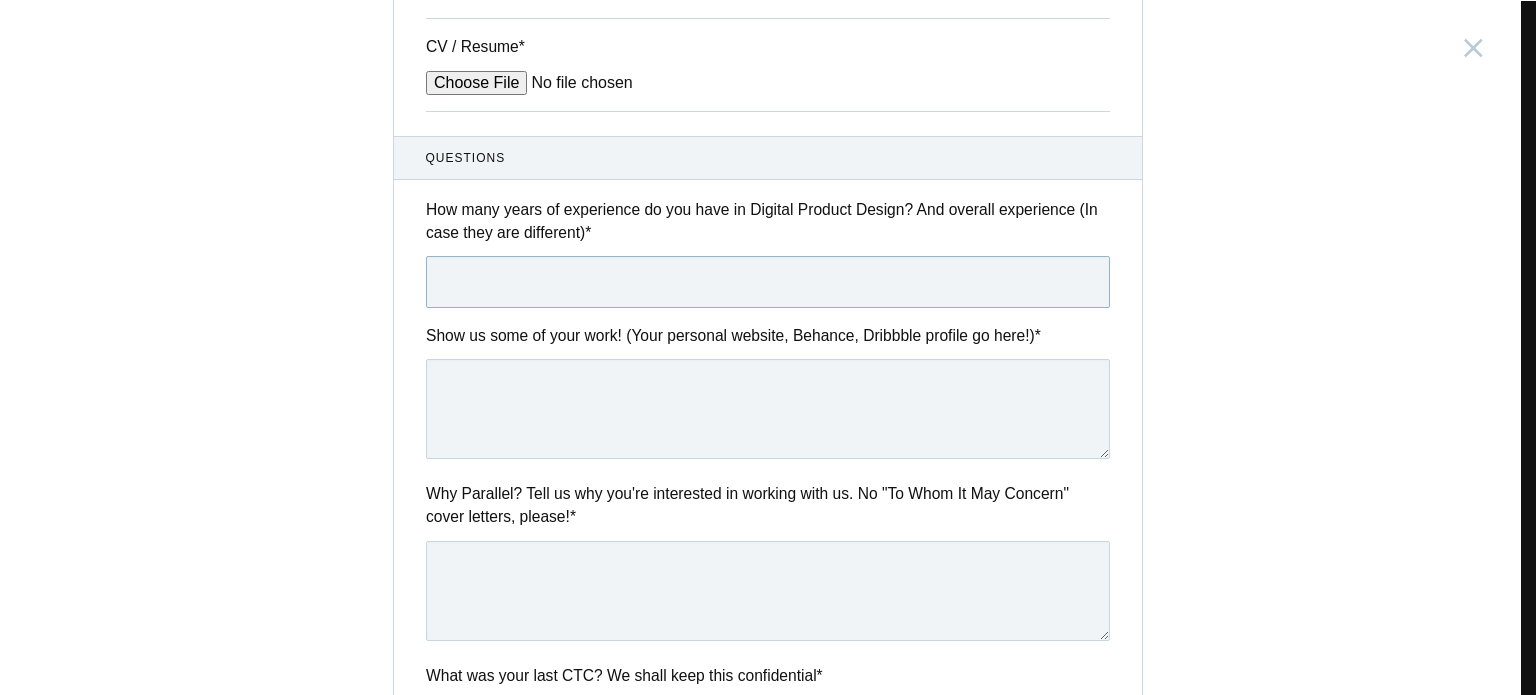 click at bounding box center [768, 282] 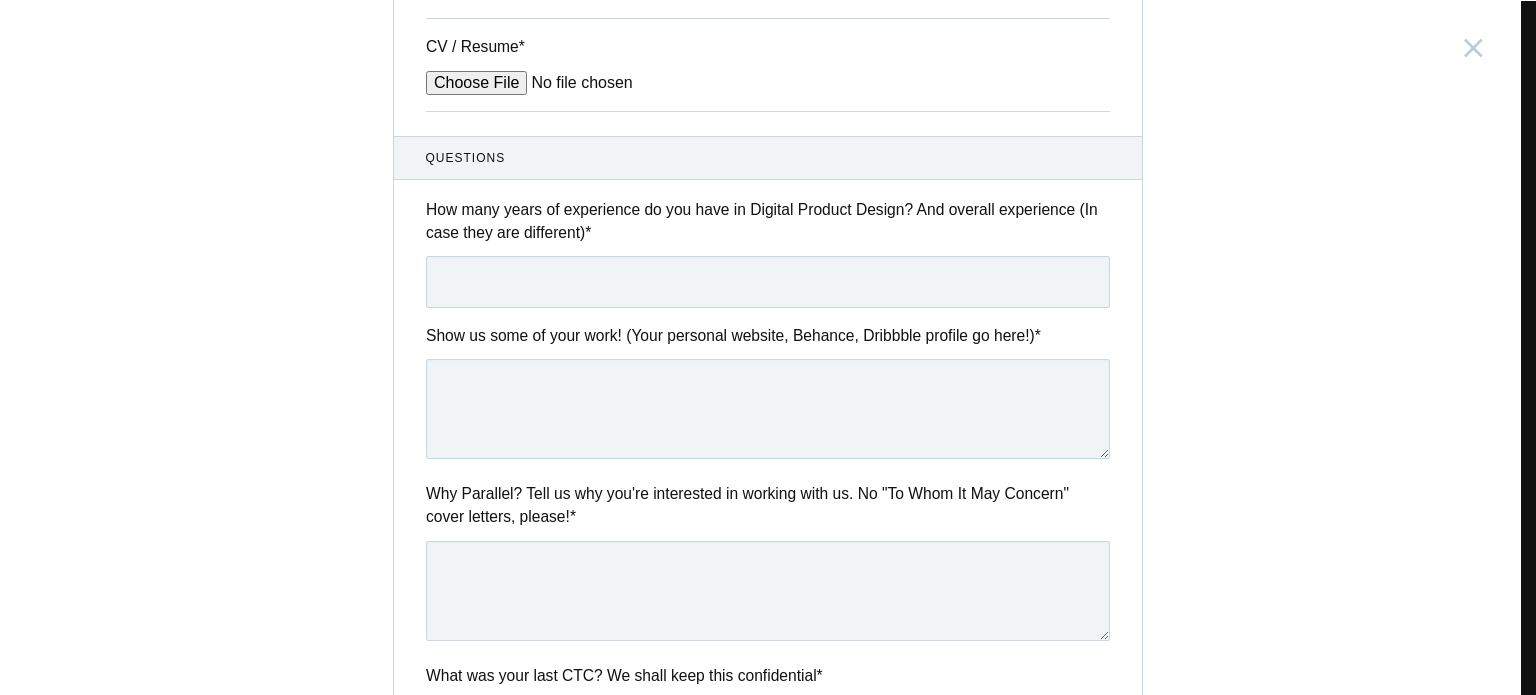 click on "Show us some of your work! (Your personal website, Behance, Dribbble profile go here!)  *" at bounding box center (768, 395) 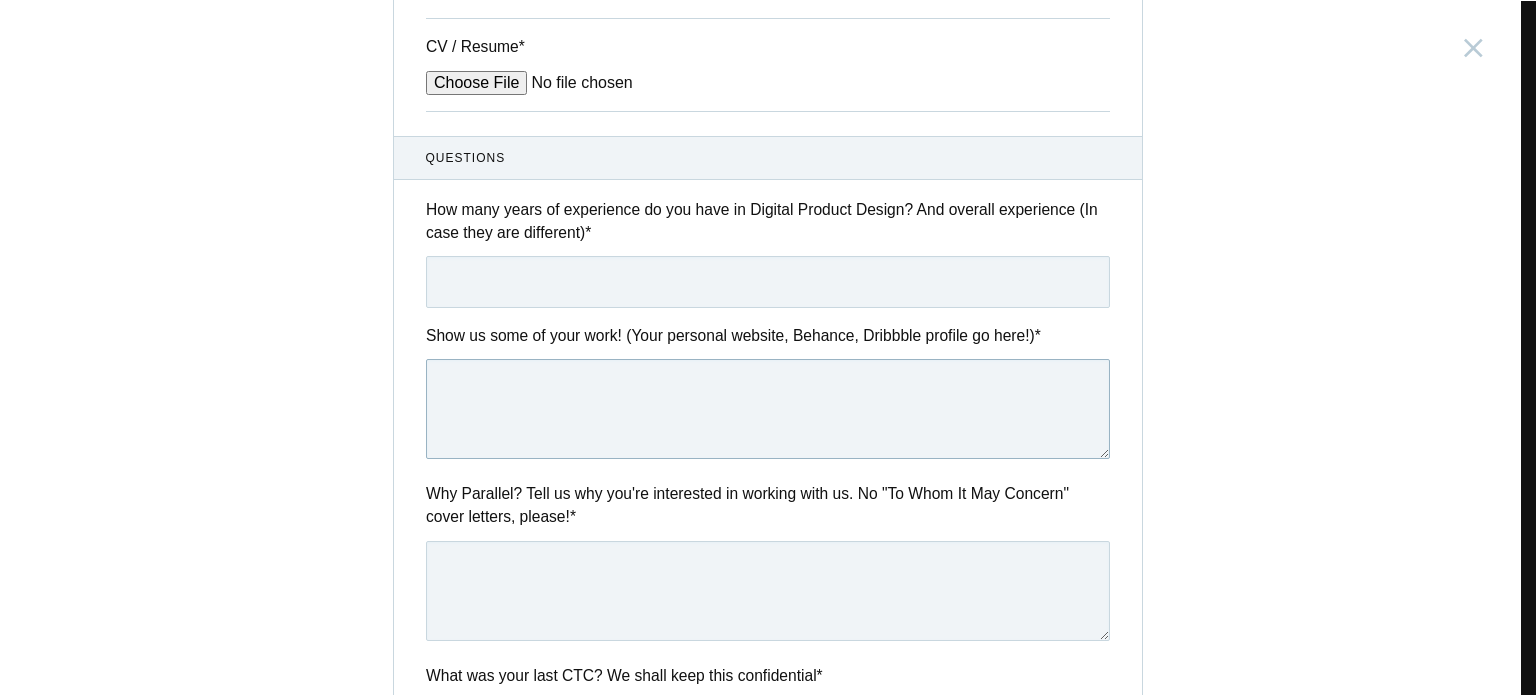 click at bounding box center (768, 409) 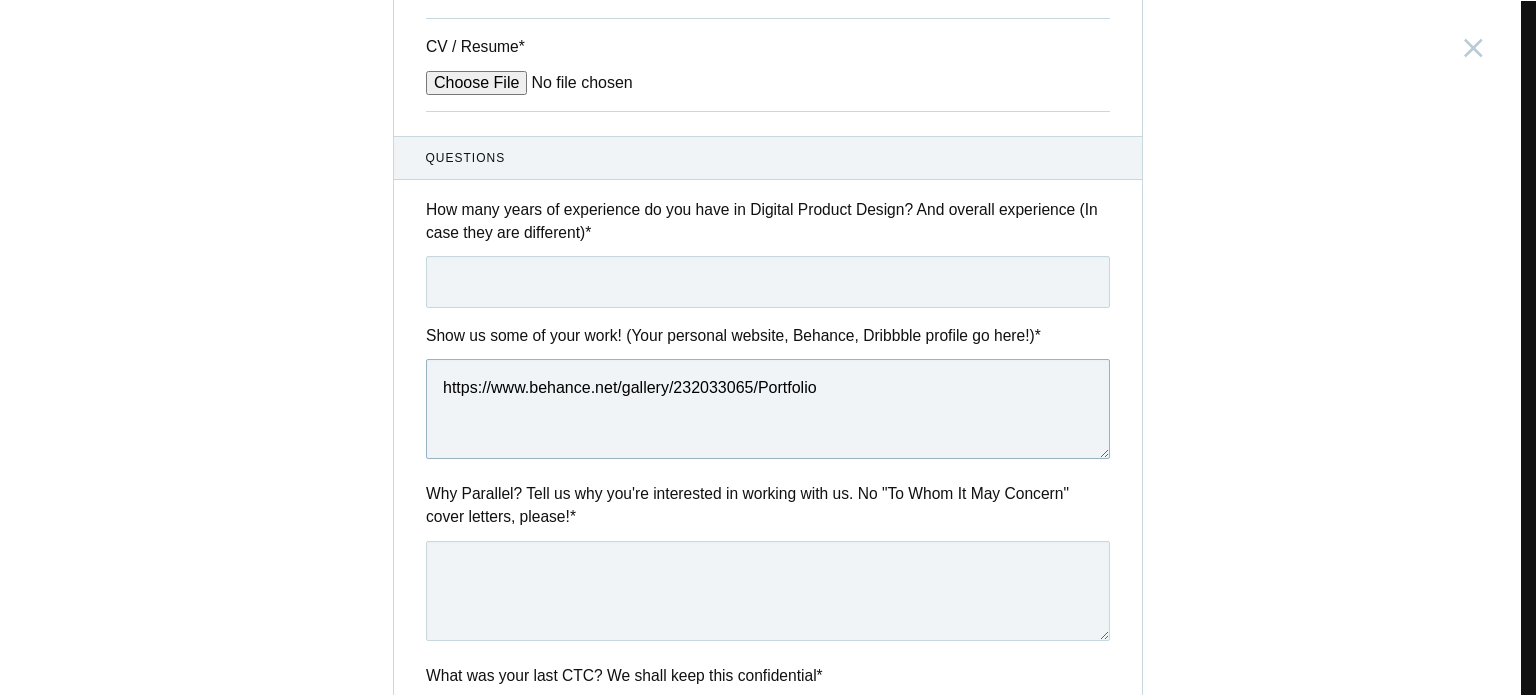 type on "https://www.behance.net/gallery/232033065/Portfolio" 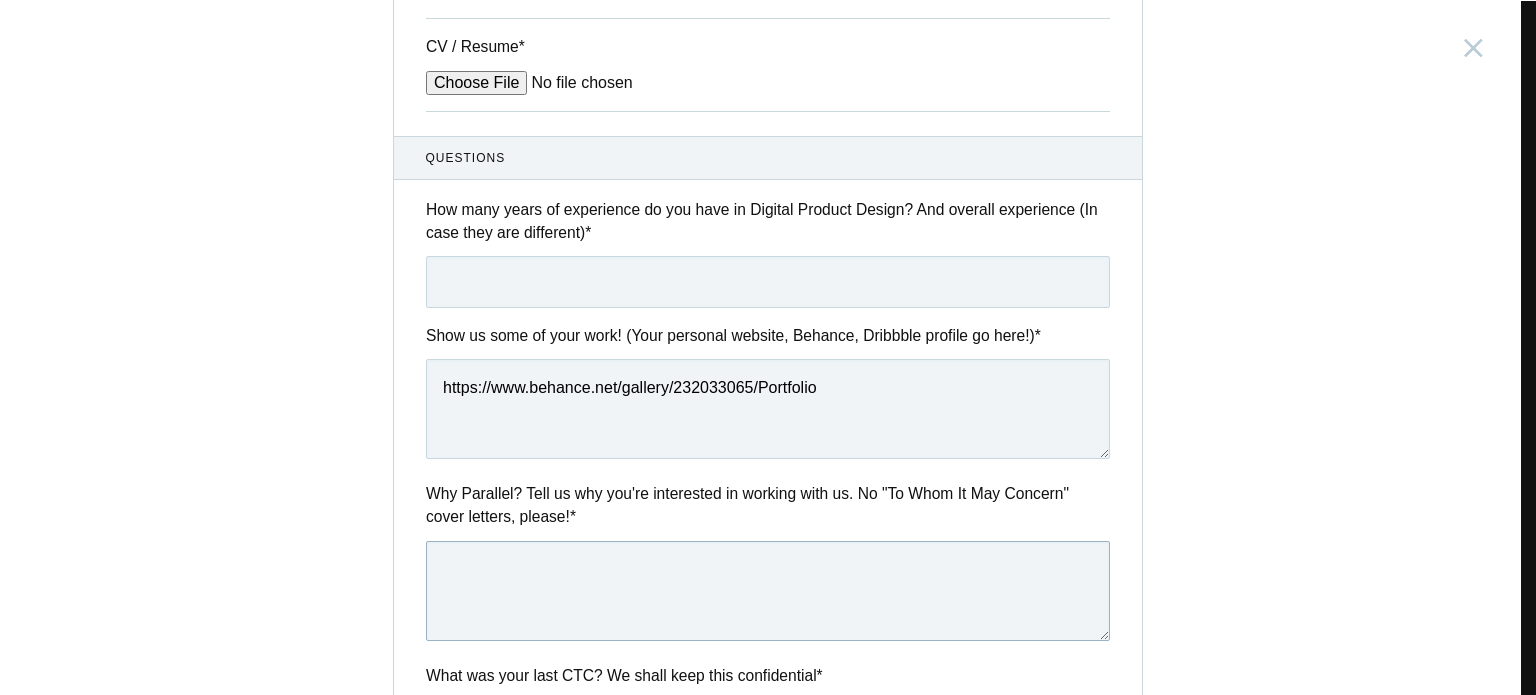 click at bounding box center [768, 591] 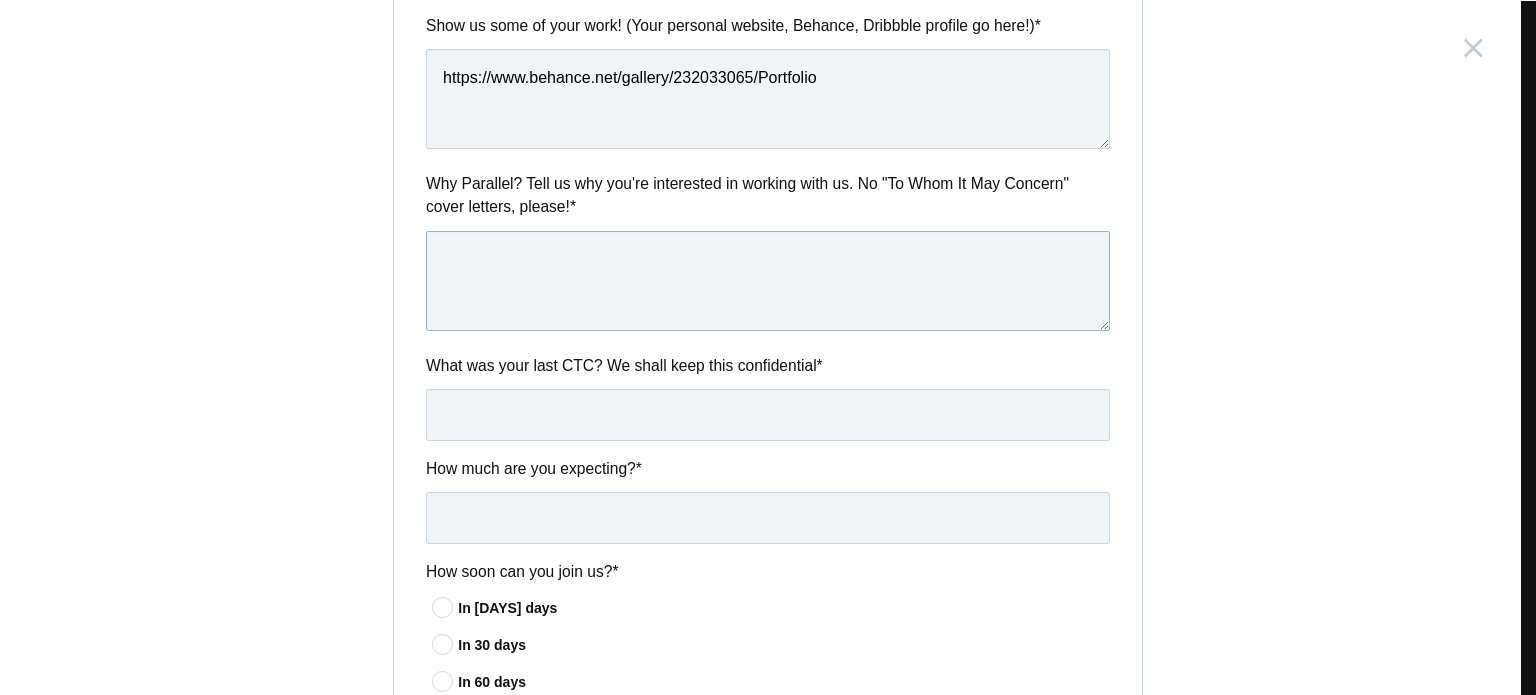 scroll, scrollTop: 863, scrollLeft: 0, axis: vertical 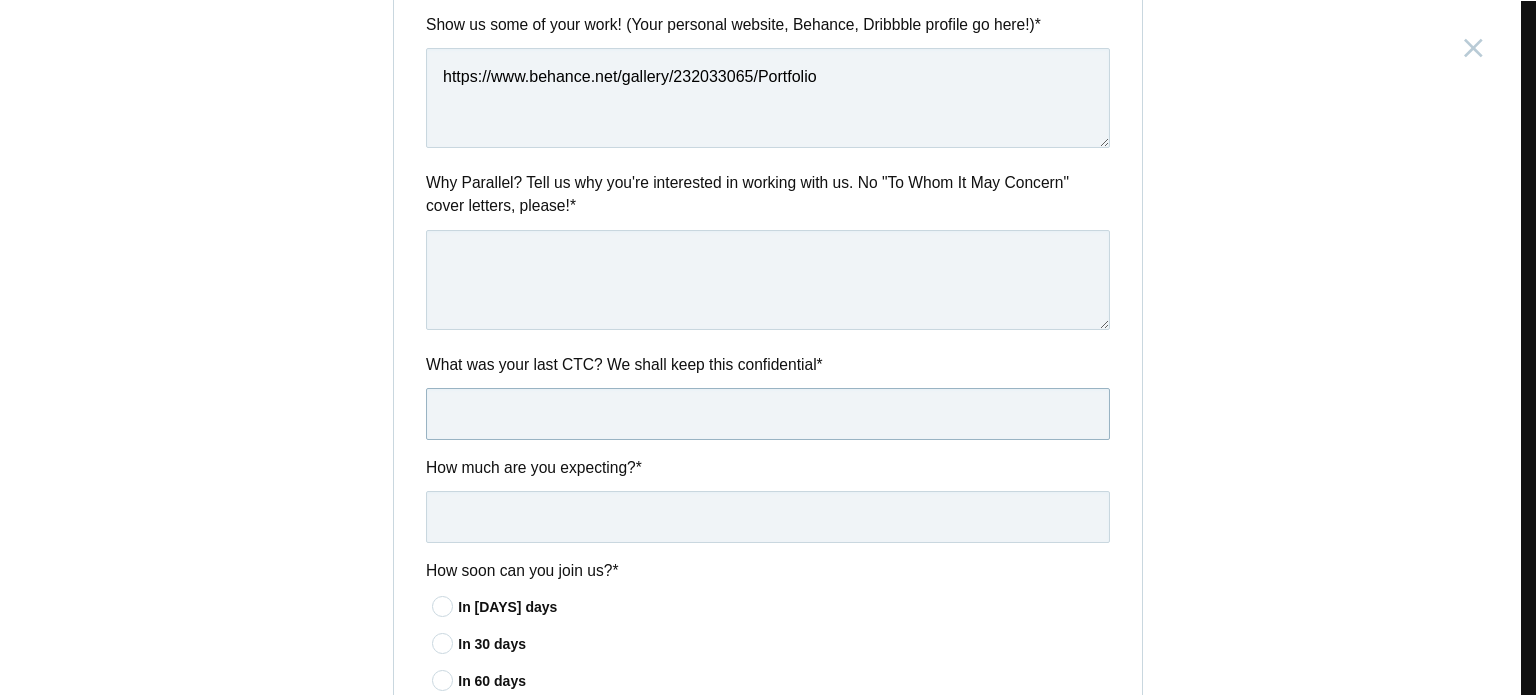 click at bounding box center [768, 414] 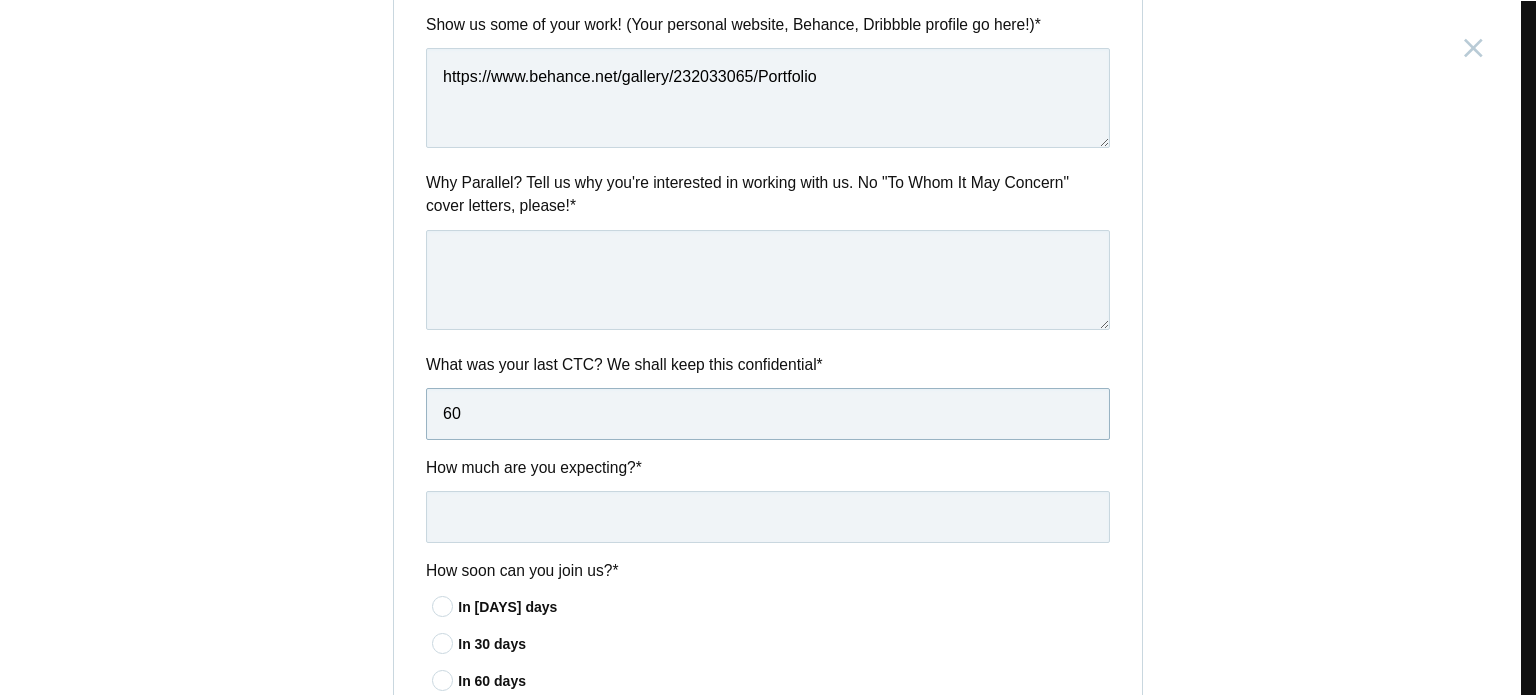type on "6" 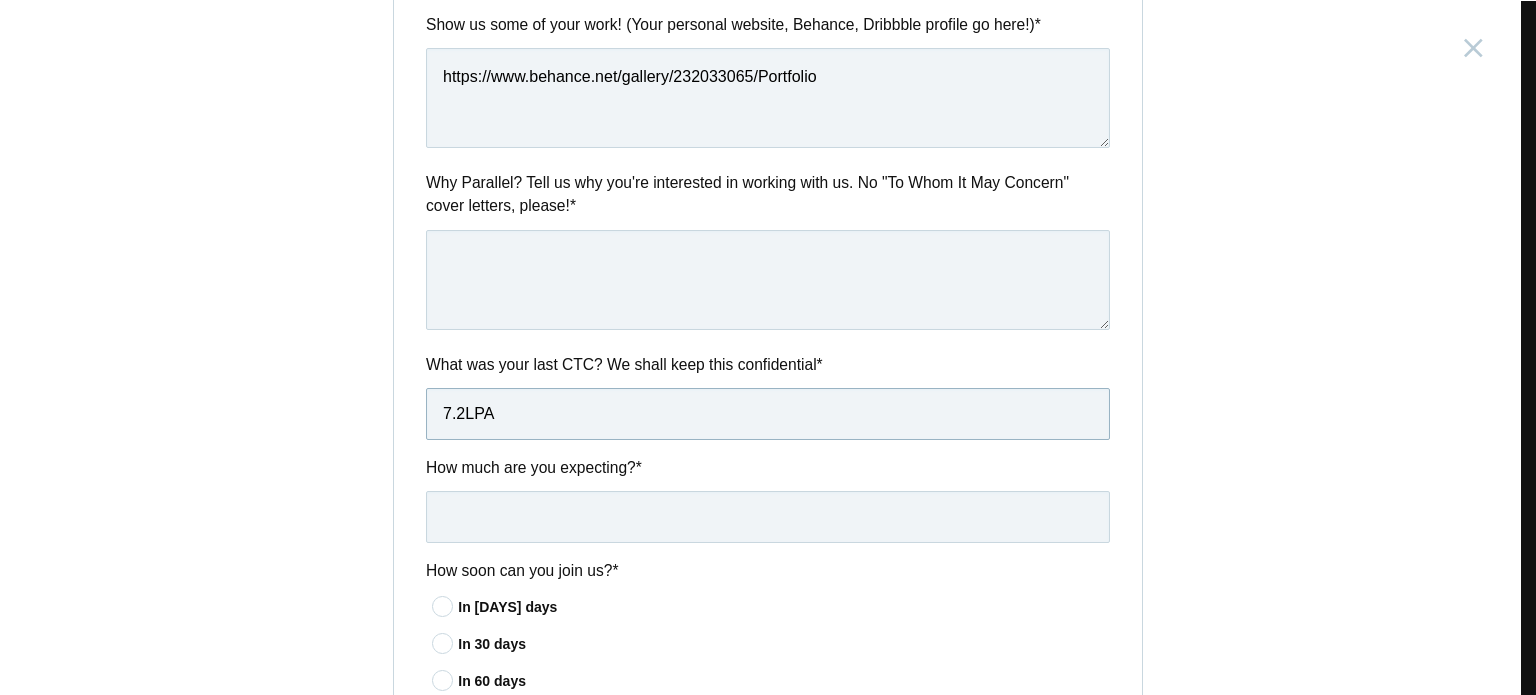 type on "7.2LPA" 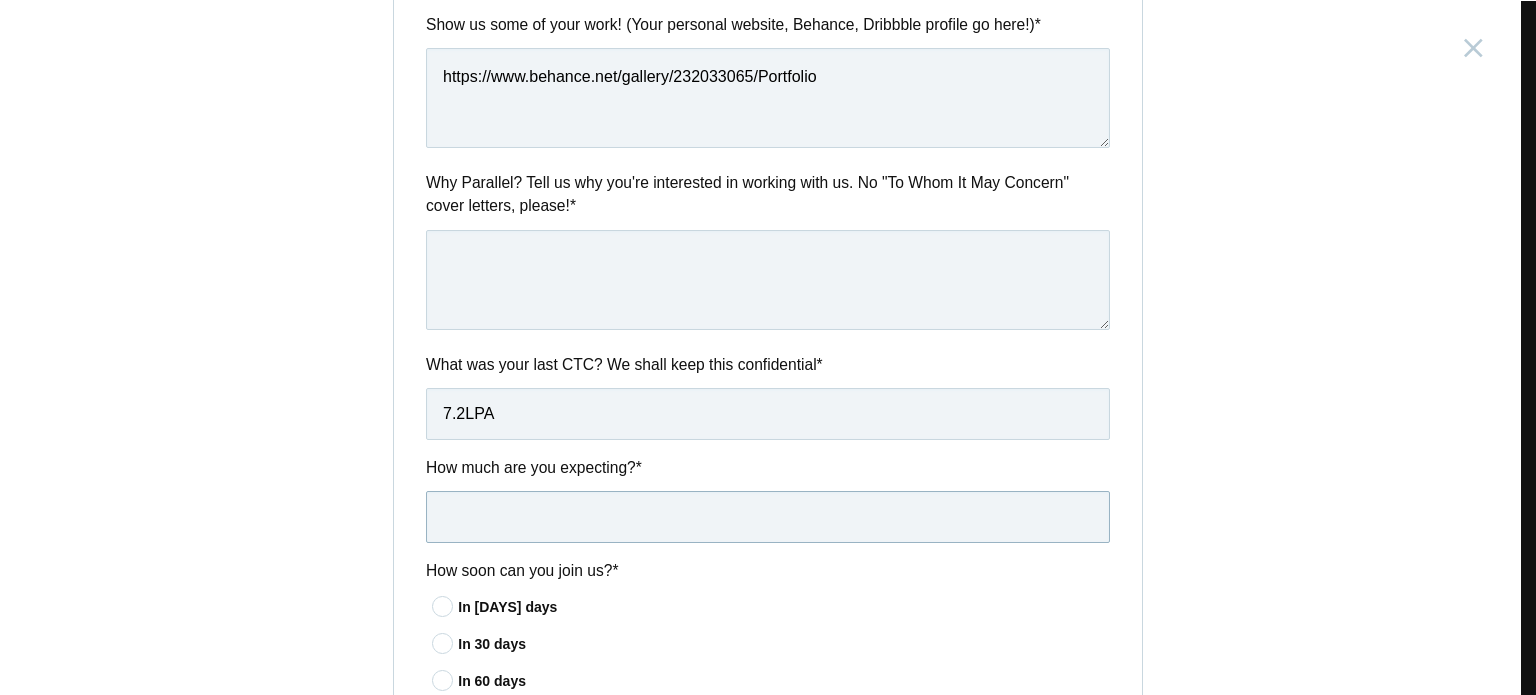 click at bounding box center [768, 517] 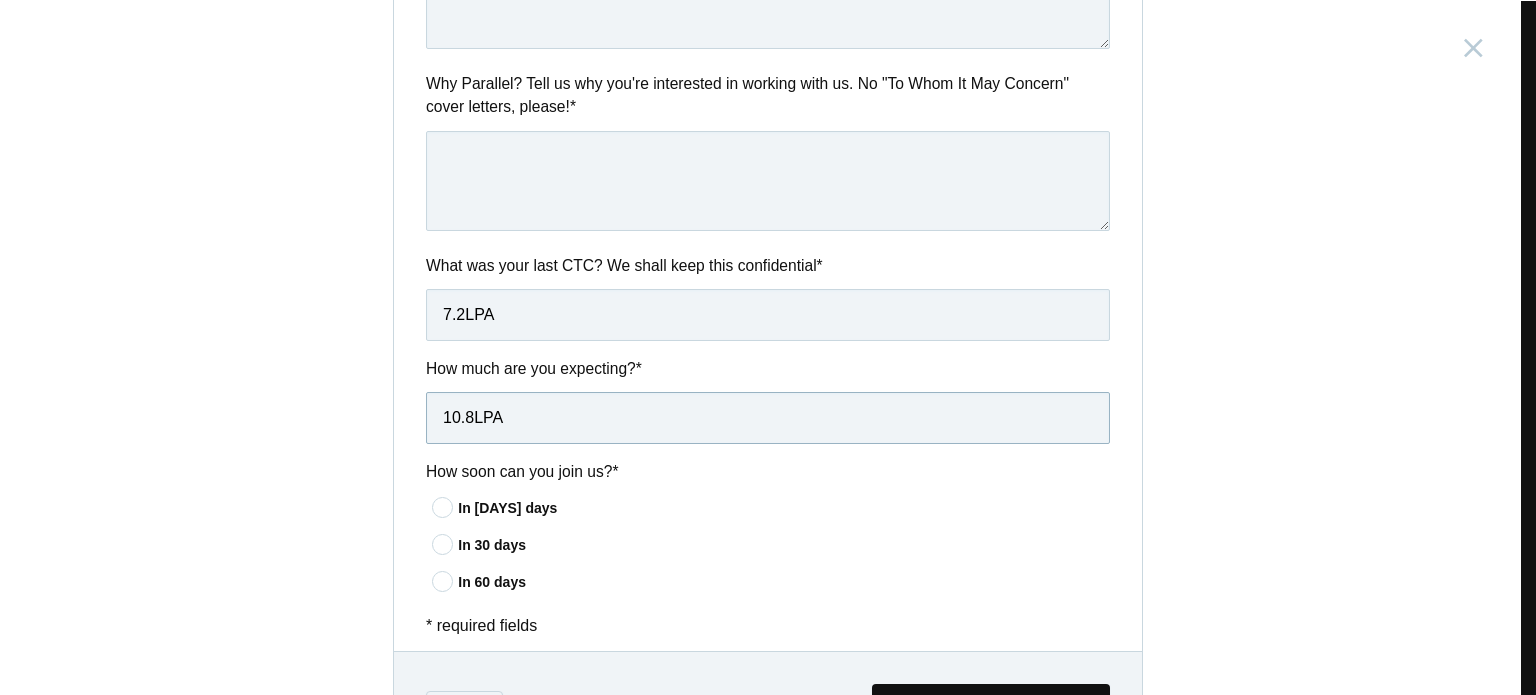 scroll, scrollTop: 963, scrollLeft: 0, axis: vertical 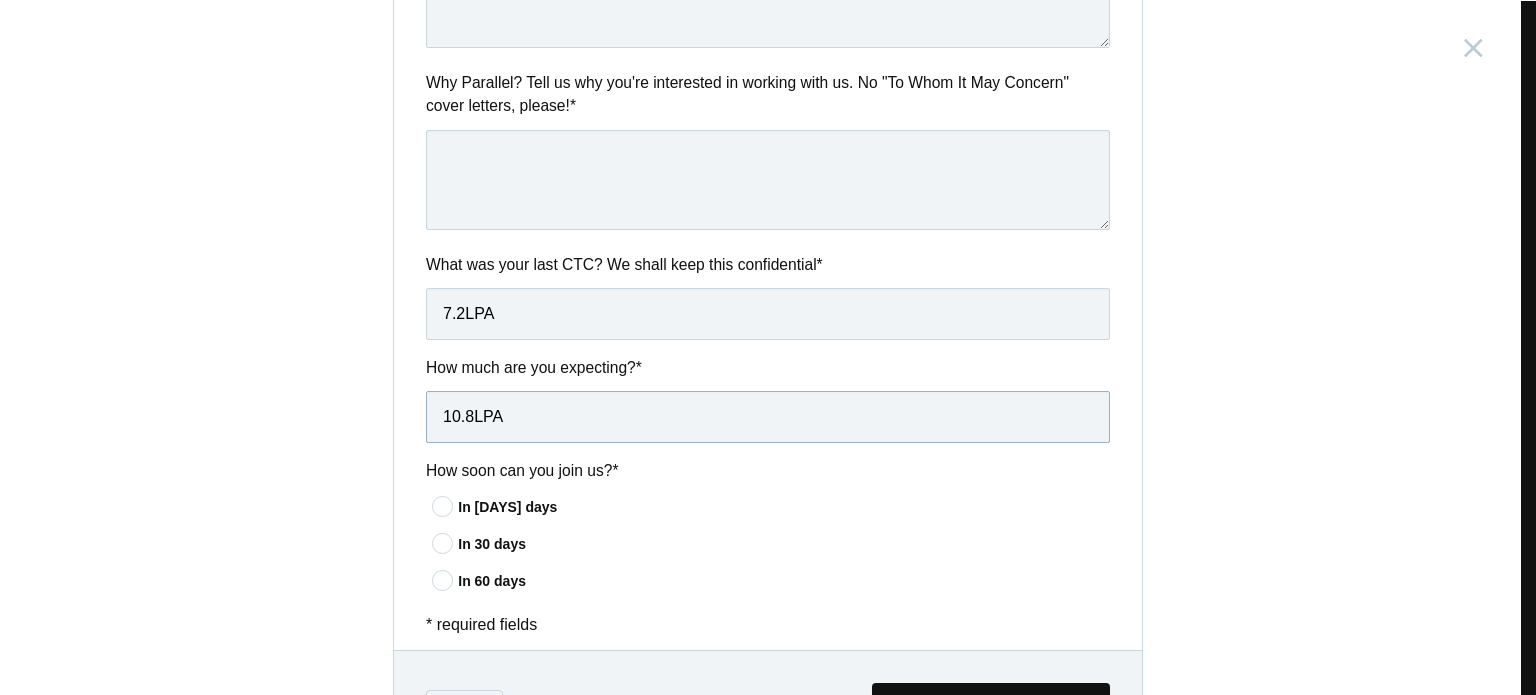 click on "10.8LPA" at bounding box center [768, 417] 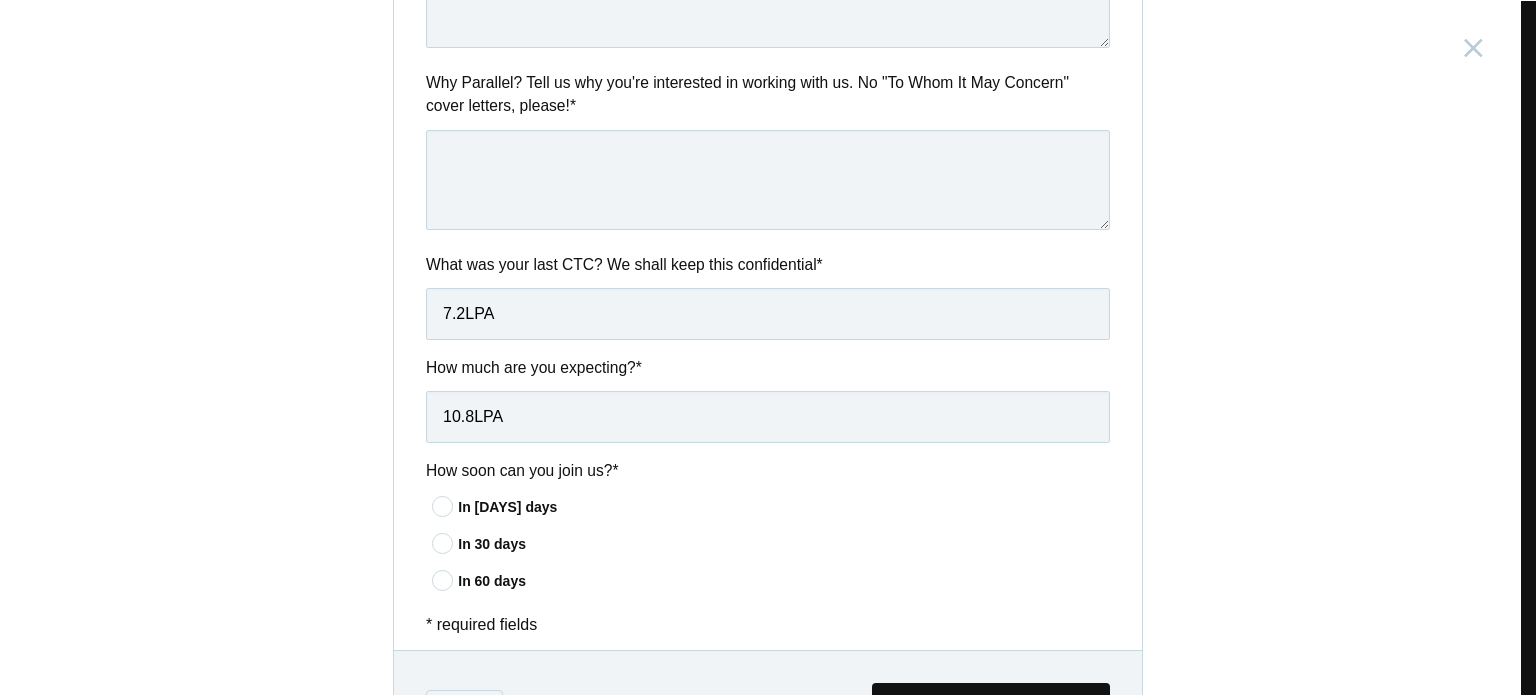 click at bounding box center (443, 505) 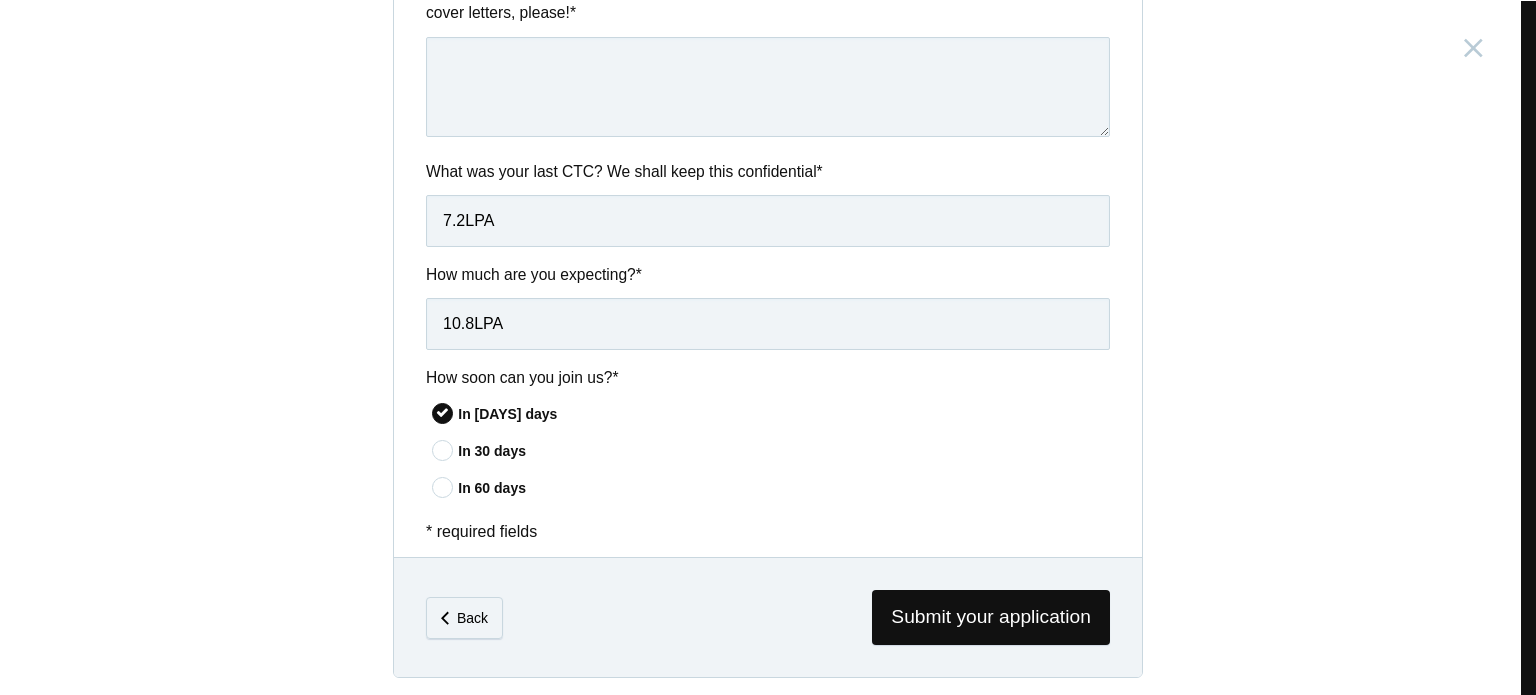 scroll, scrollTop: 1062, scrollLeft: 0, axis: vertical 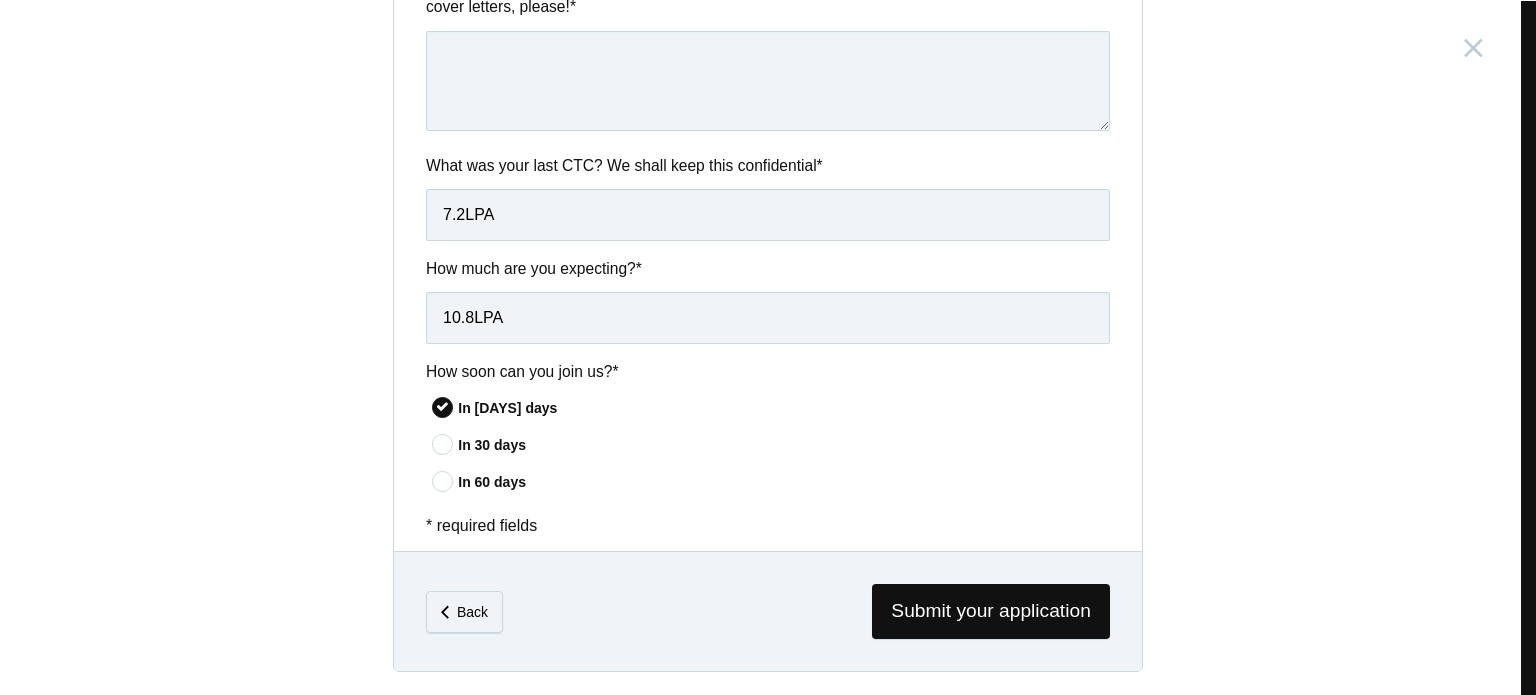 click at bounding box center [443, 443] 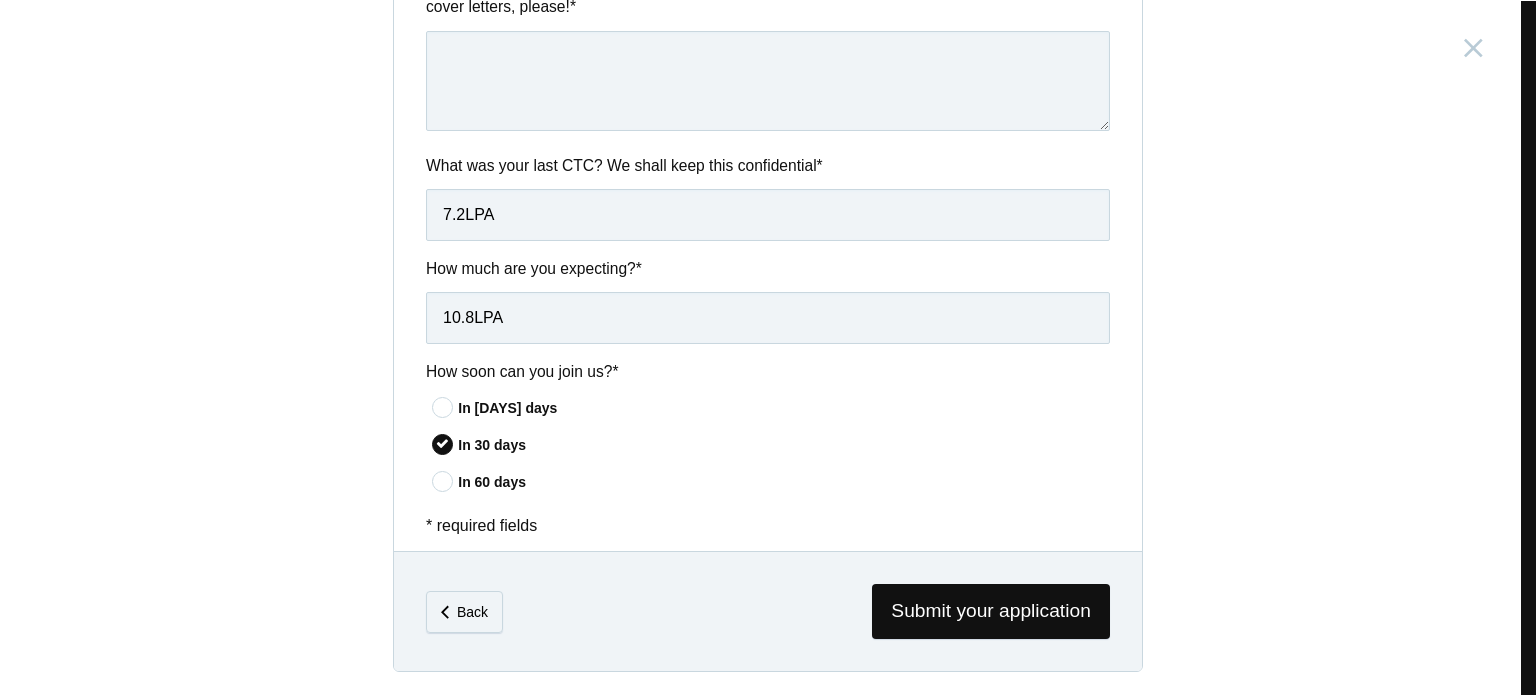 click at bounding box center [443, 406] 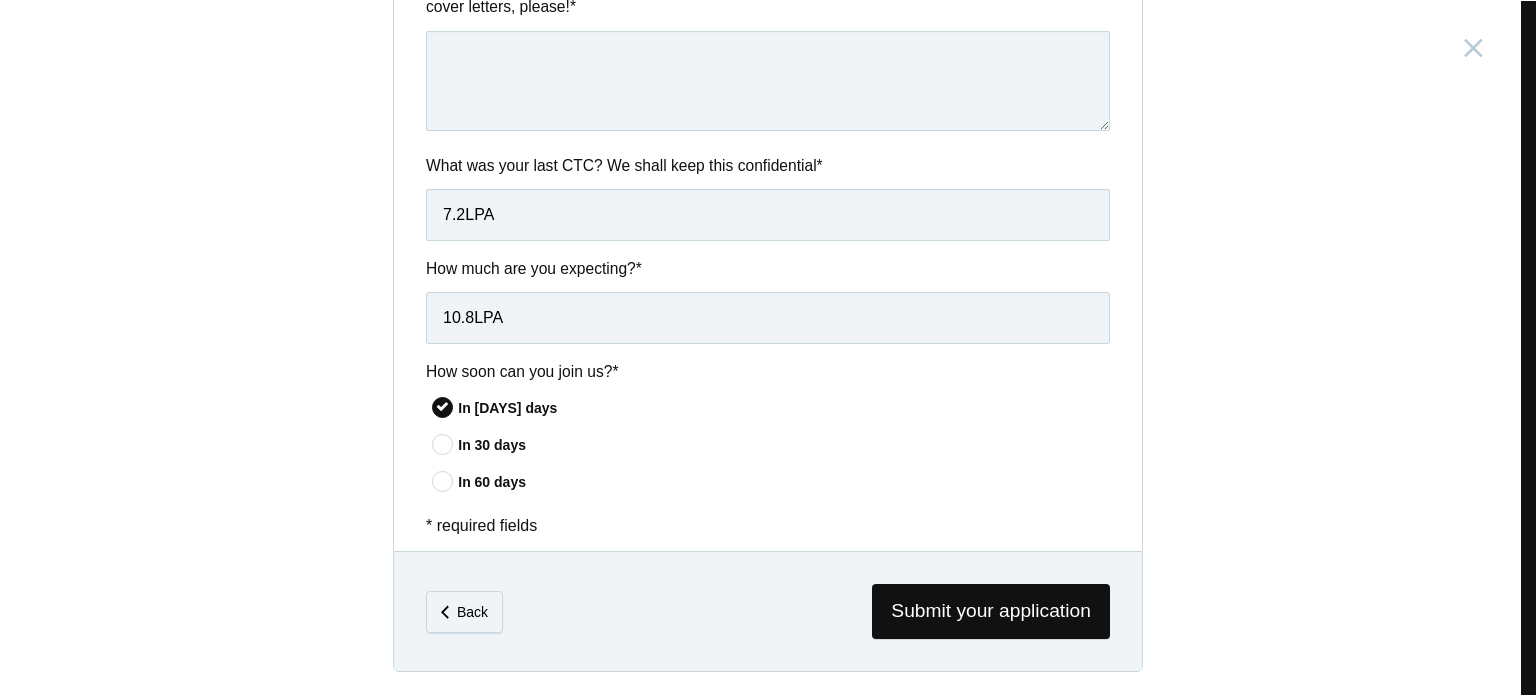 click on "In 15 days
In 30 days
In 60 days" at bounding box center [768, 446] 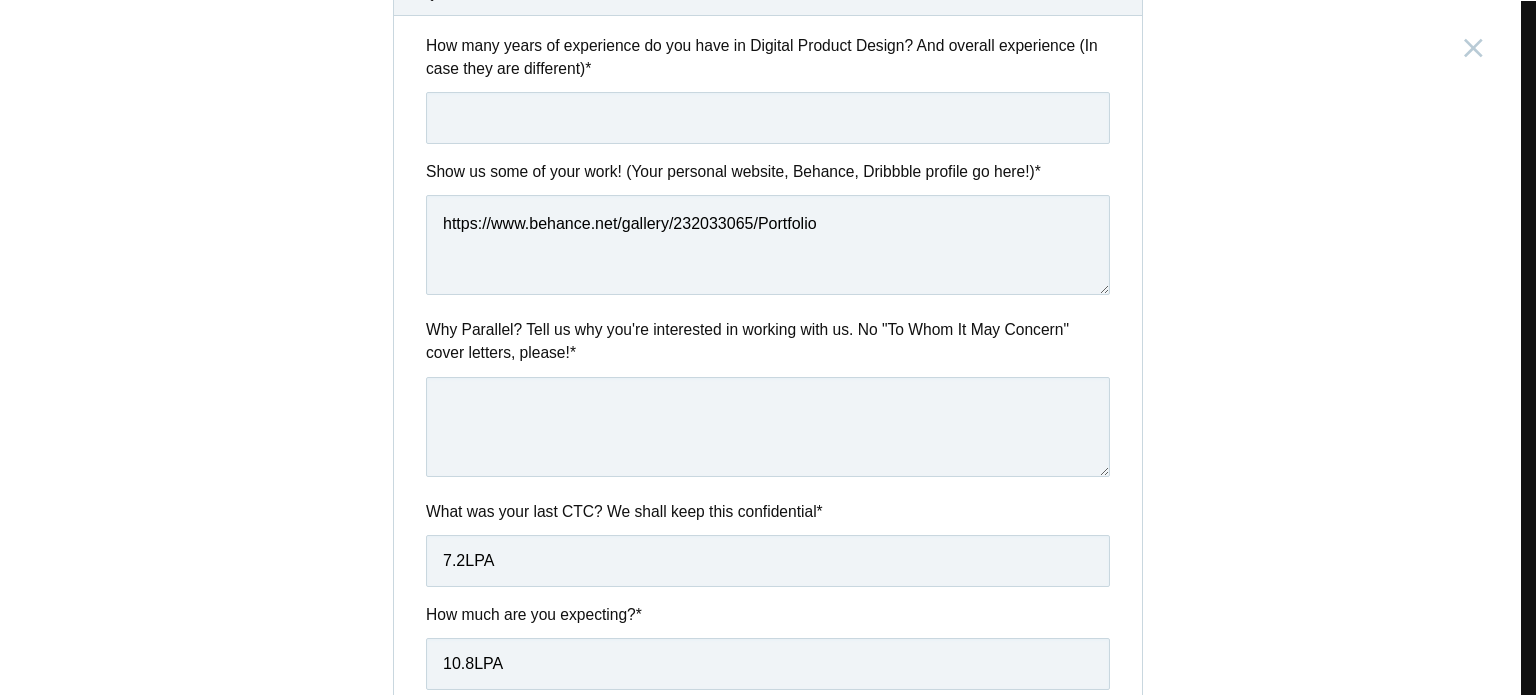 scroll, scrollTop: 709, scrollLeft: 0, axis: vertical 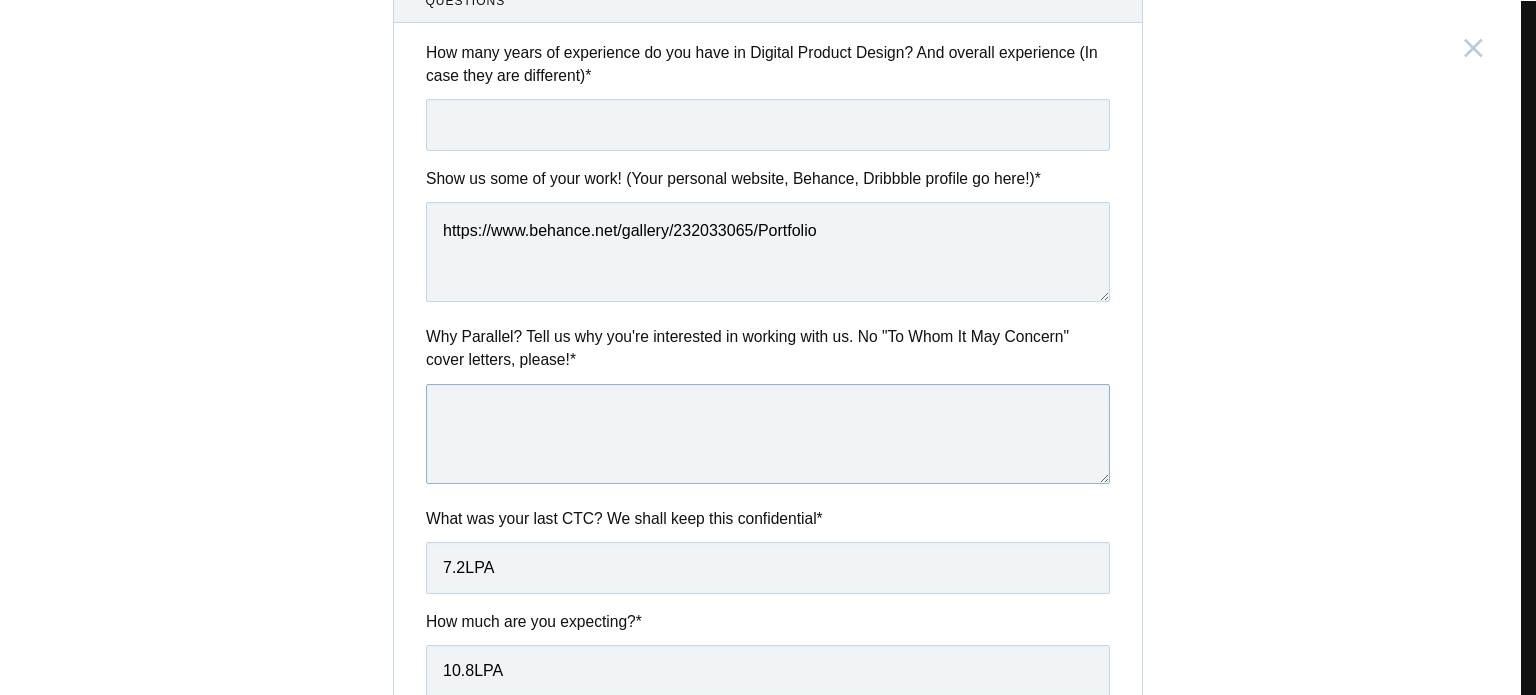 click at bounding box center (768, 434) 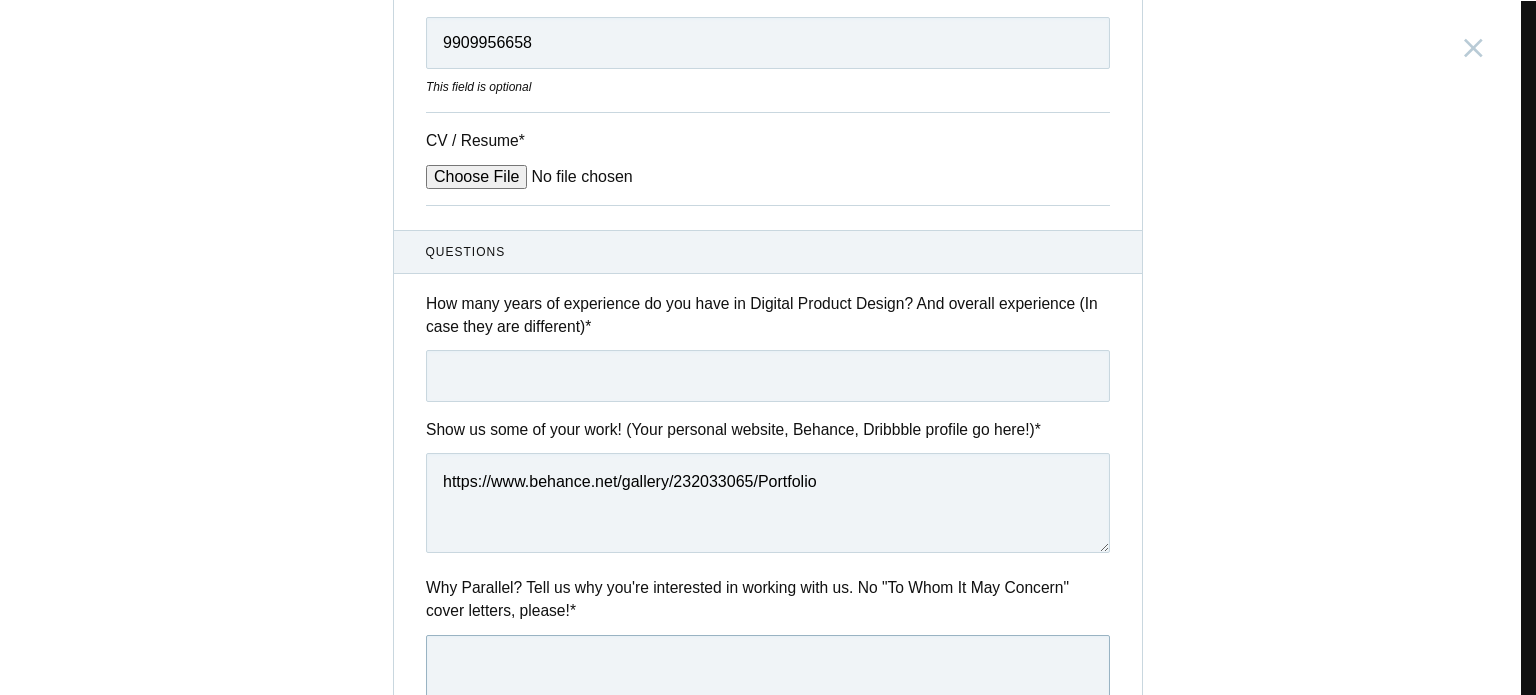 scroll, scrollTop: 447, scrollLeft: 0, axis: vertical 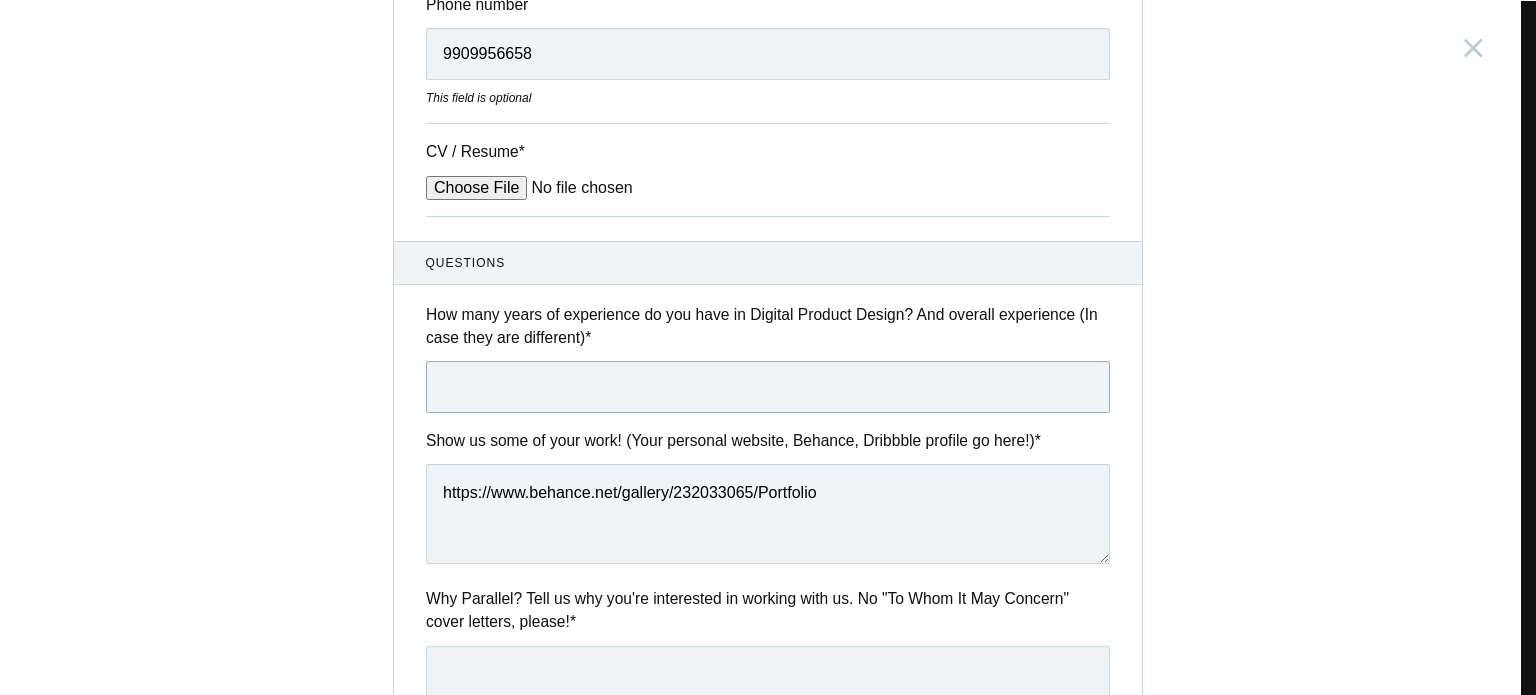 click at bounding box center [768, 387] 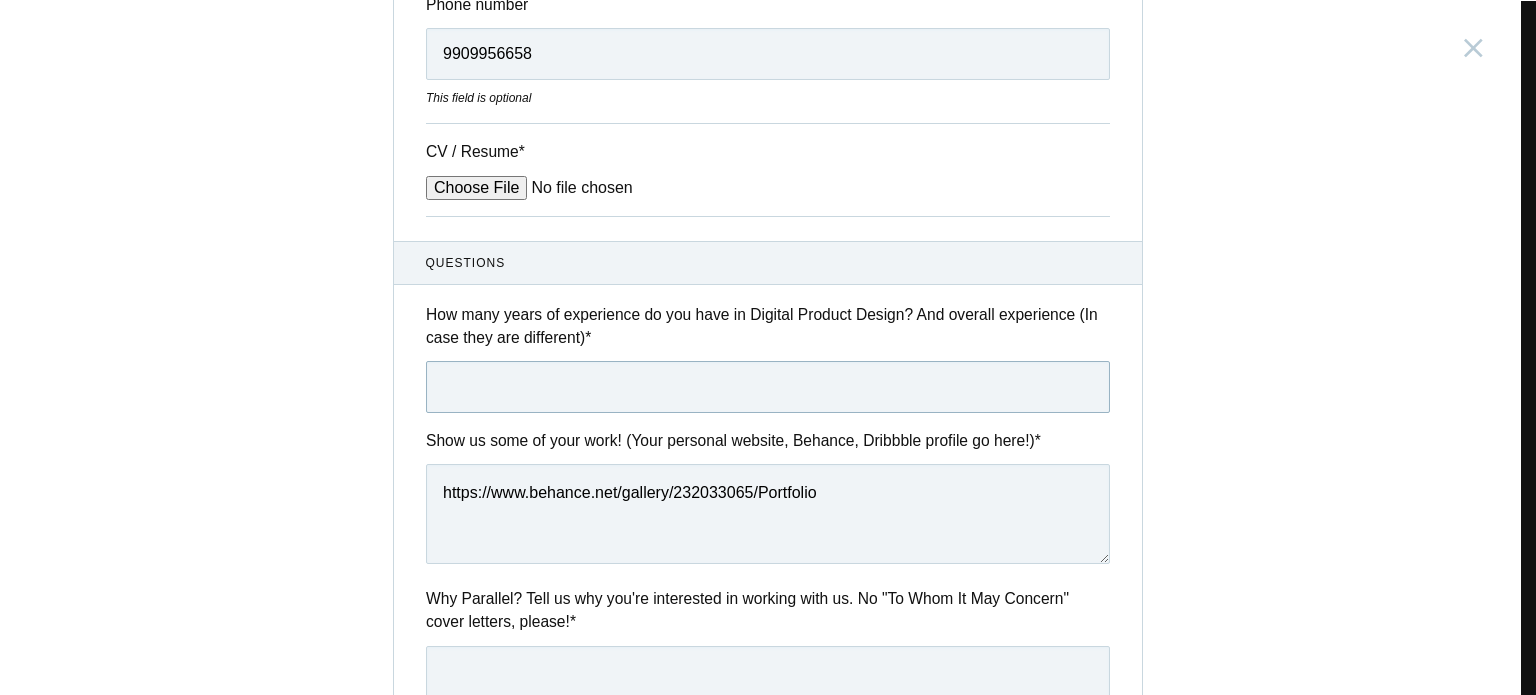 paste on "Around 1 year — including 6 months of professional work and select projects during internships focused on UX, service flows, and conceptual digital products." 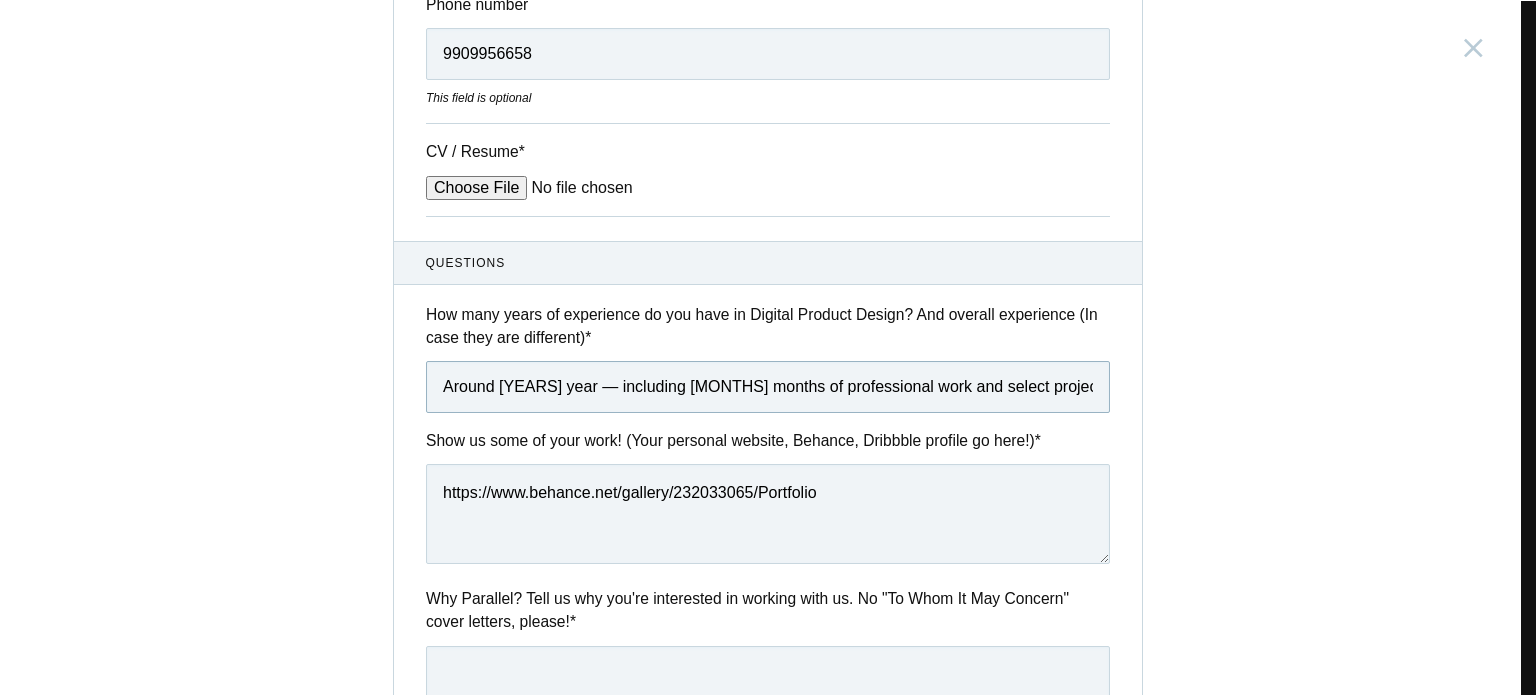 scroll, scrollTop: 0, scrollLeft: 466, axis: horizontal 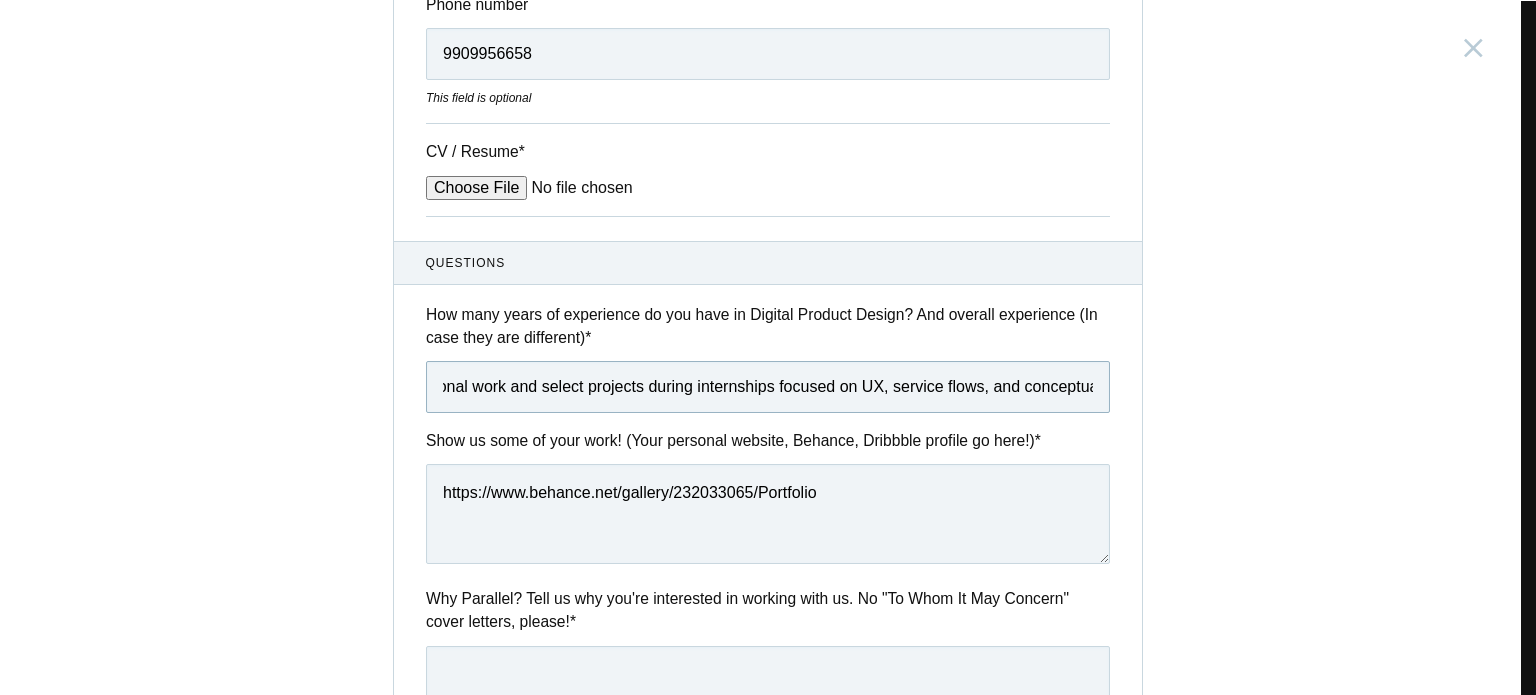 click on "Around 1 year — including 6 months of professional work and select projects during internships focused on UX, service flows, and conceptual digital products." at bounding box center [768, 387] 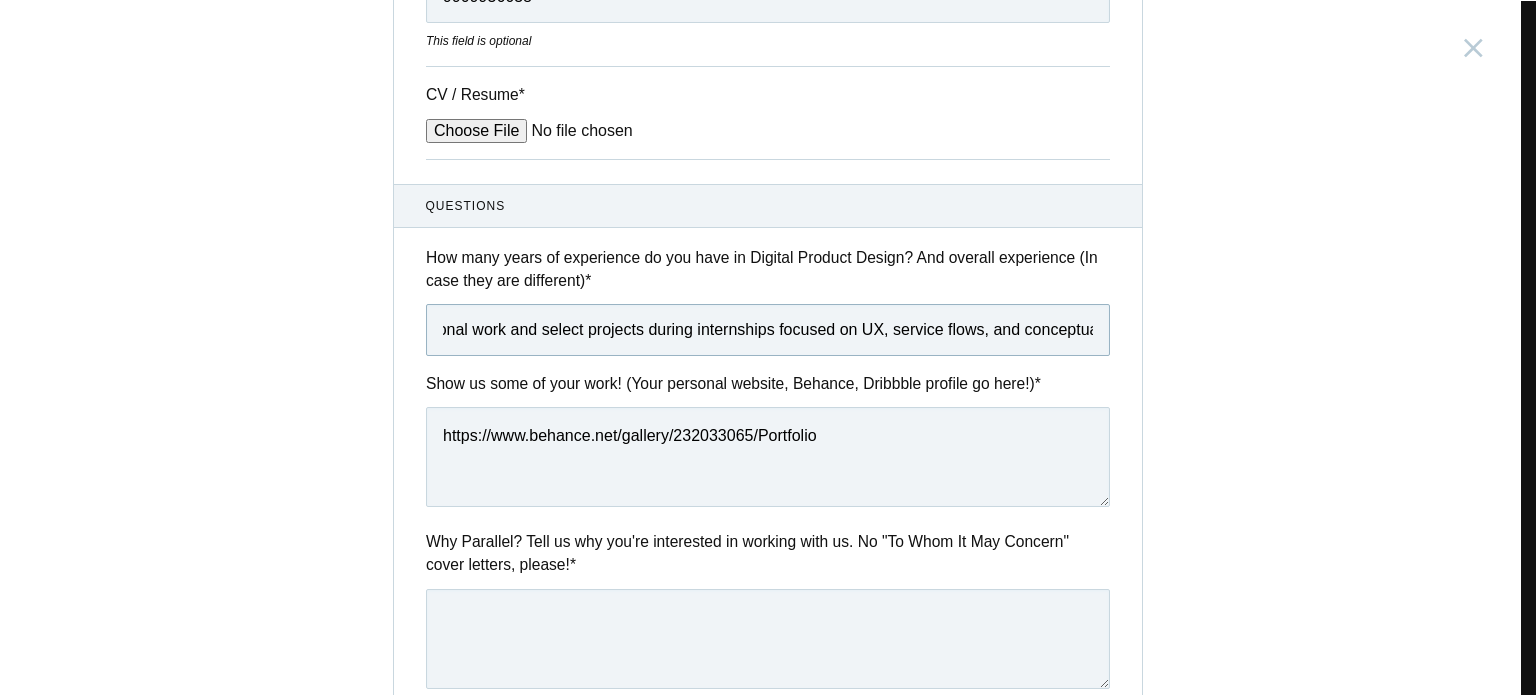 scroll, scrollTop: 507, scrollLeft: 0, axis: vertical 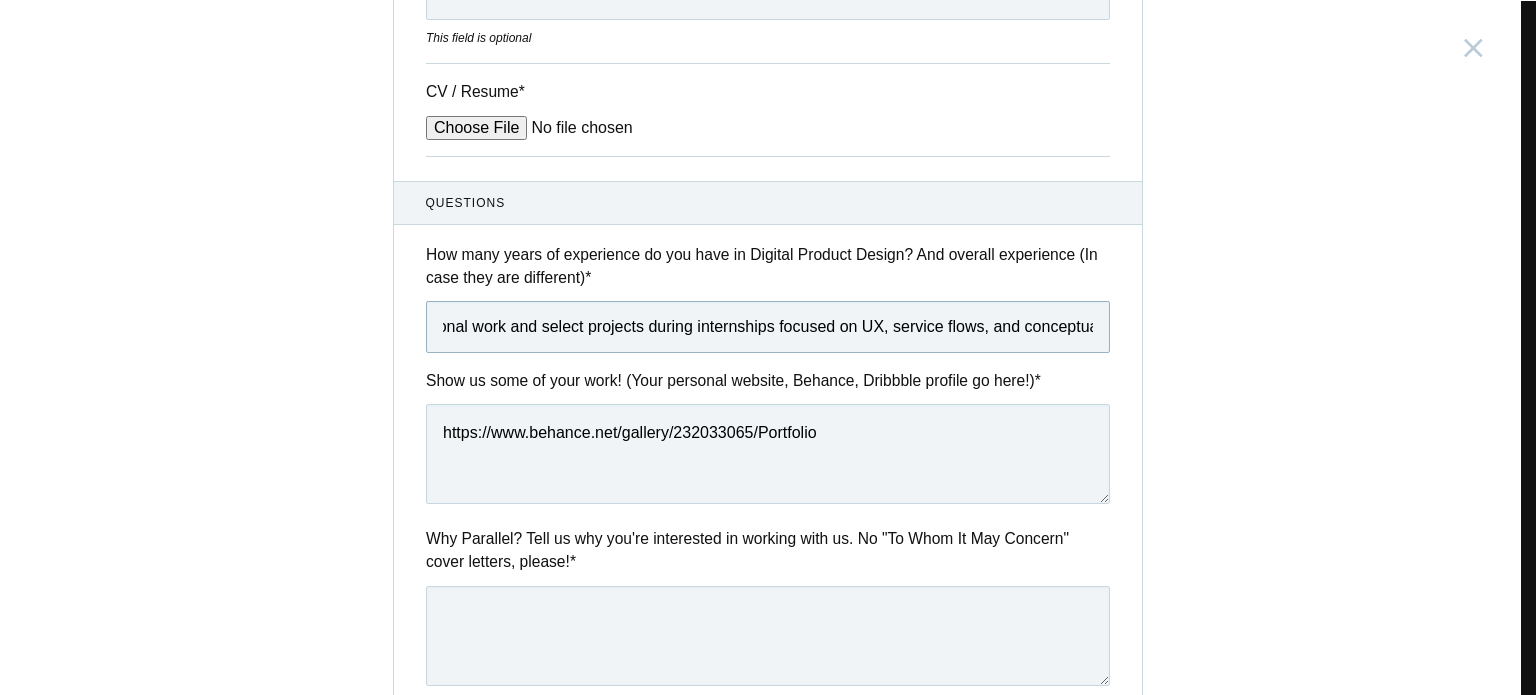 drag, startPoint x: 1075, startPoint y: 327, endPoint x: 910, endPoint y: 351, distance: 166.73631 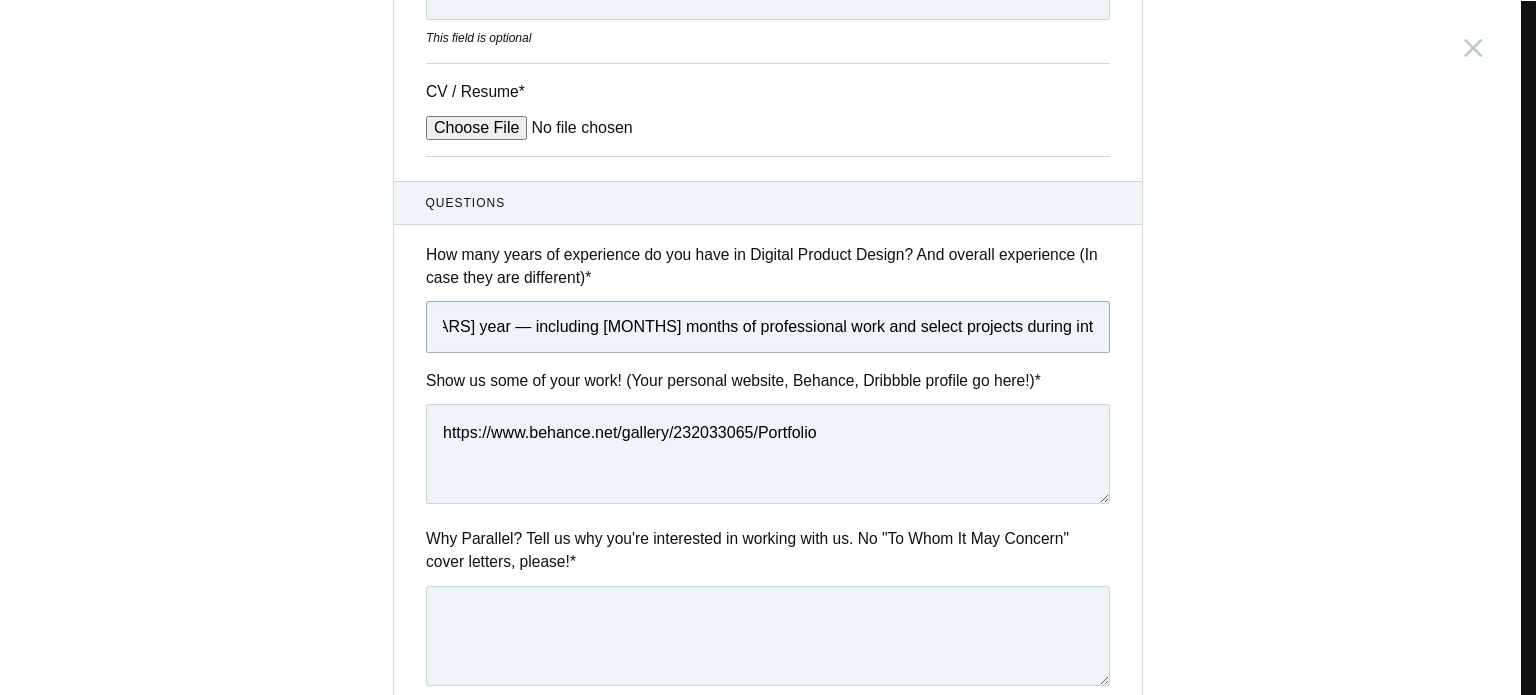 scroll, scrollTop: 0, scrollLeft: 0, axis: both 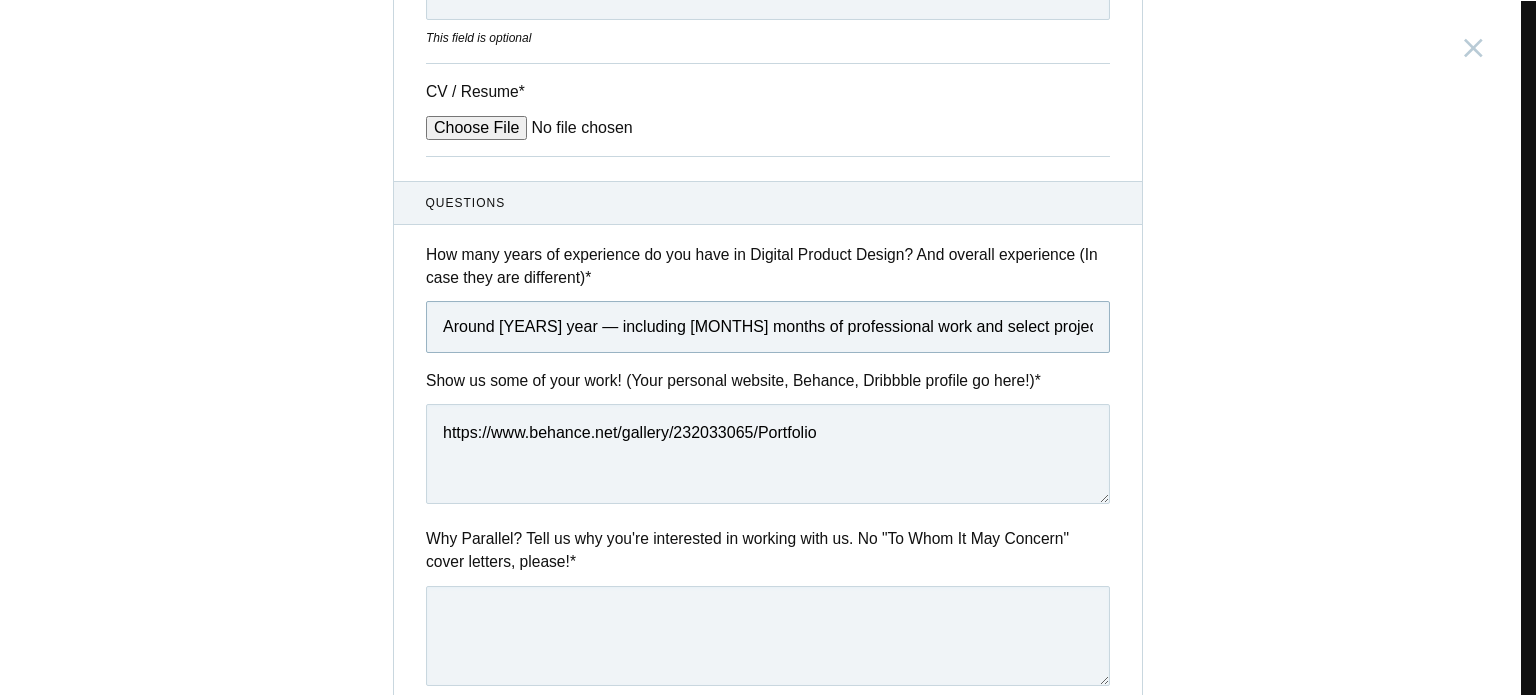 click on "Around 1 year — including 6 months of professional work and select projects during internships focused on UX, service flows, and conceptual digital products." at bounding box center (768, 327) 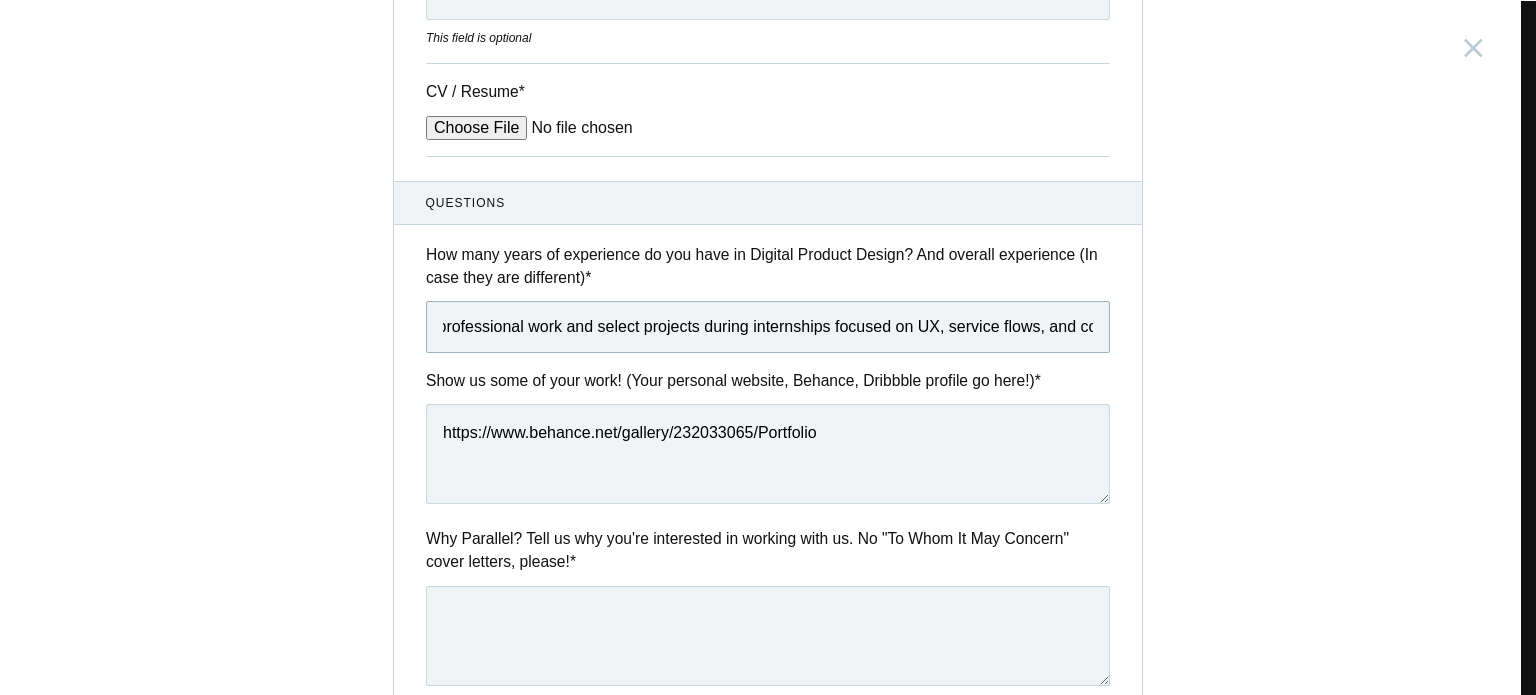 scroll, scrollTop: 0, scrollLeft: 452, axis: horizontal 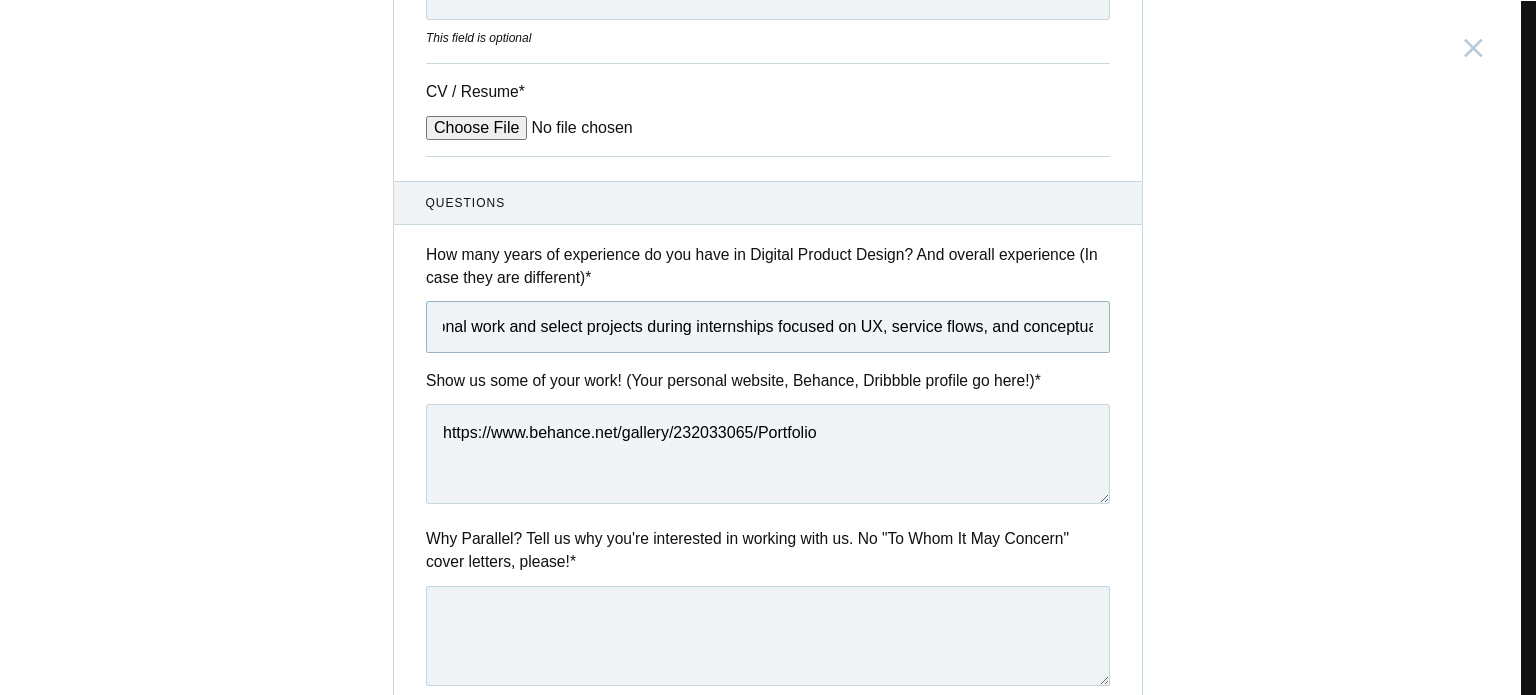 click on "Around 1 year- including 6 months of professional work and select projects during internships focused on UX, service flows, and conceptual digital products." at bounding box center (768, 327) 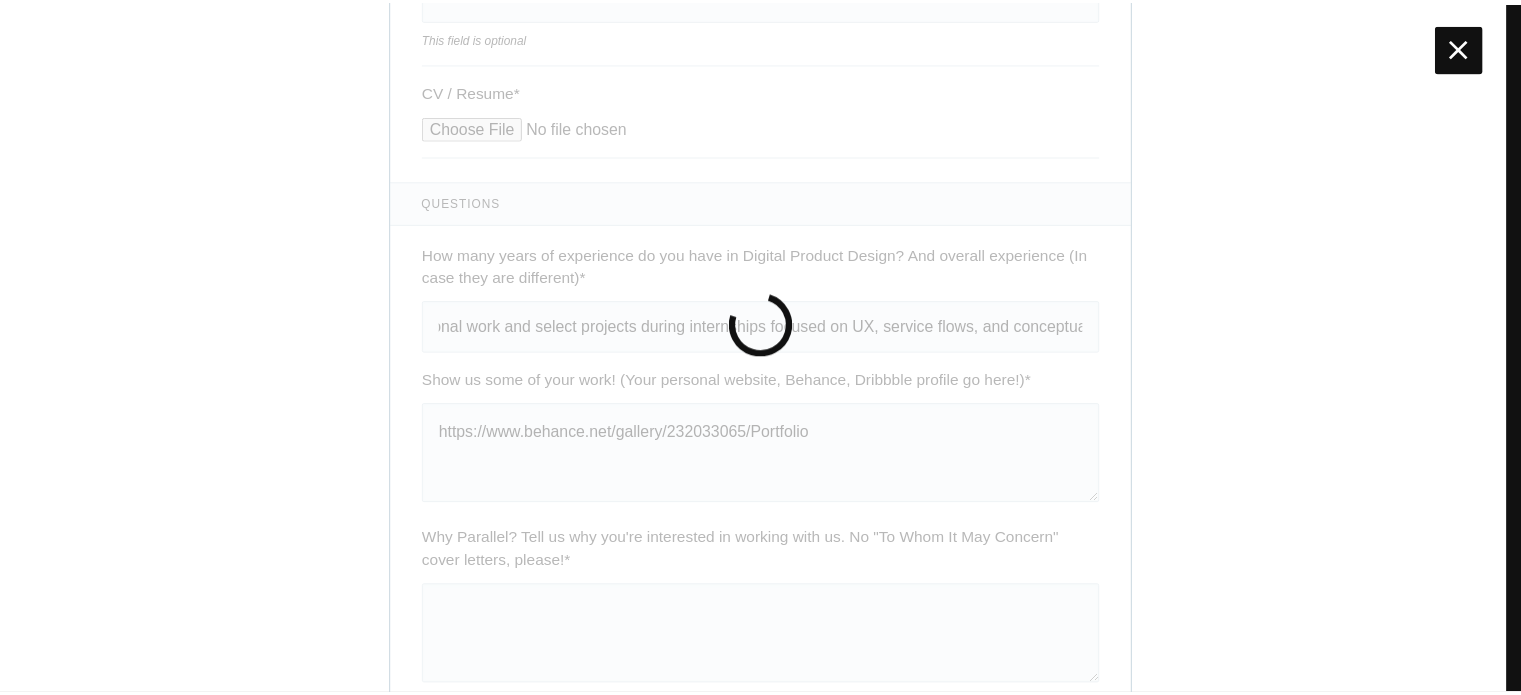 scroll, scrollTop: 0, scrollLeft: 0, axis: both 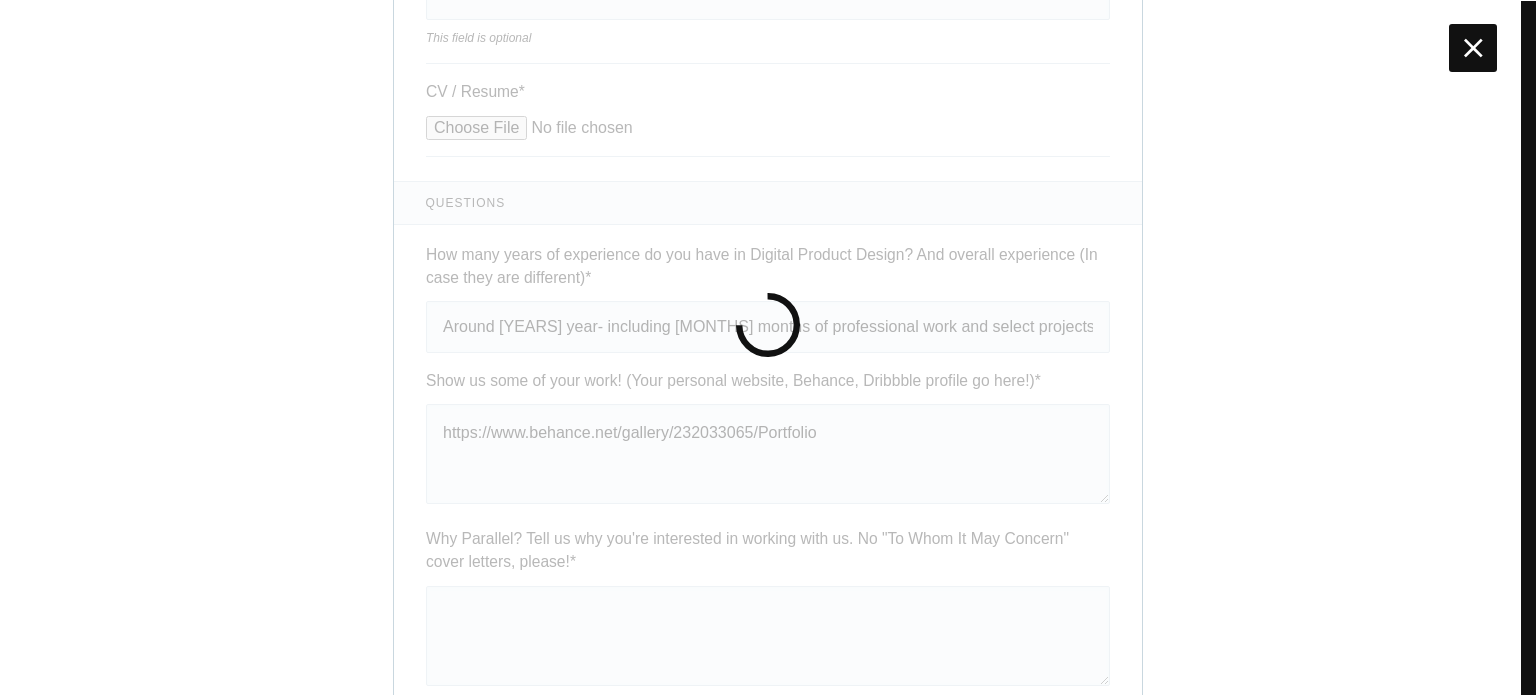 click at bounding box center [1473, 48] 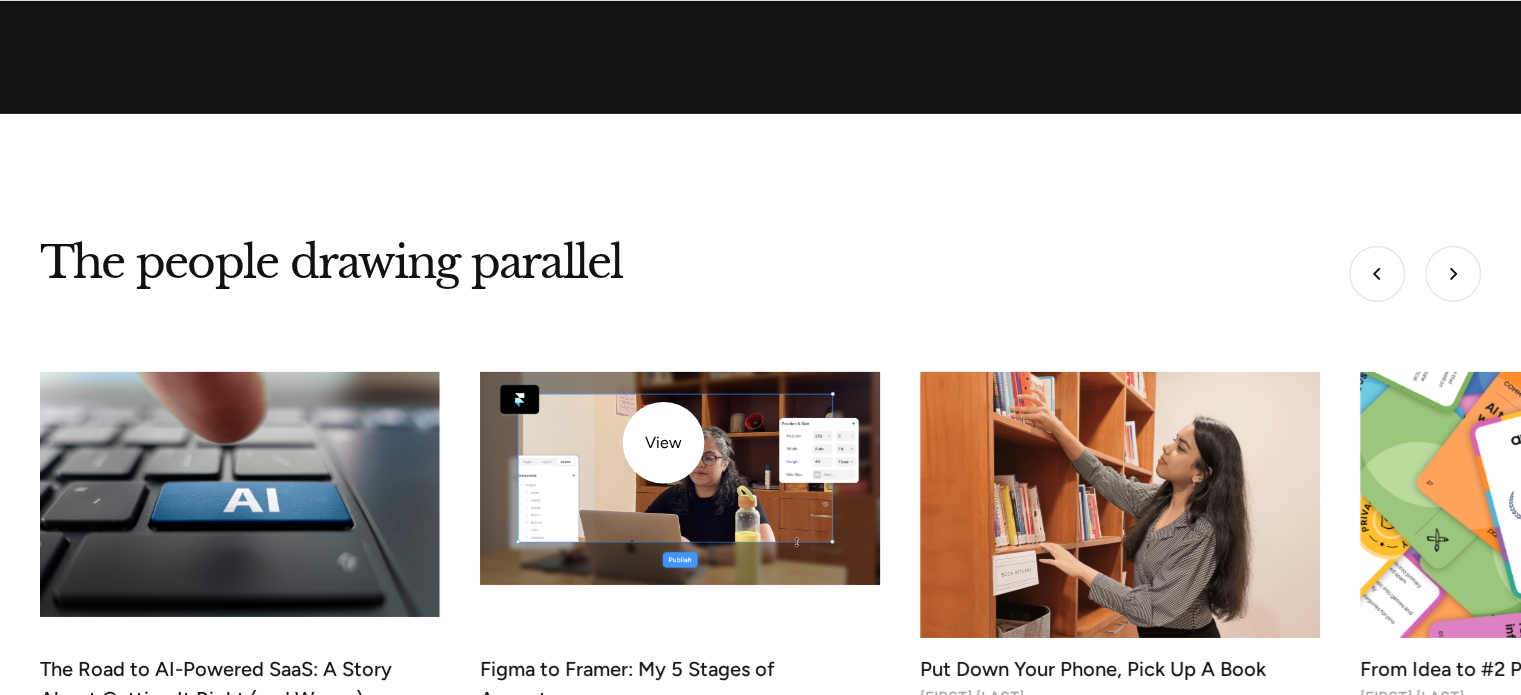 scroll, scrollTop: 6414, scrollLeft: 0, axis: vertical 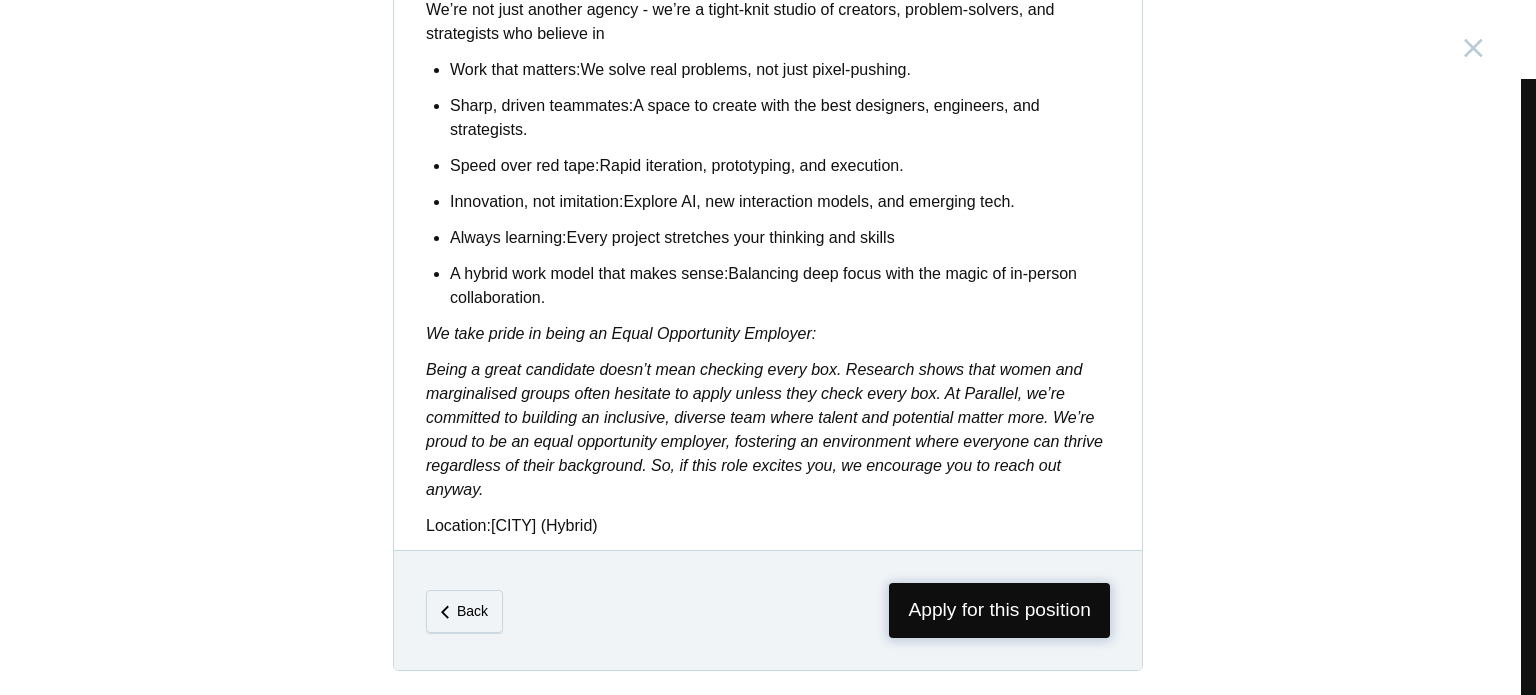 click on "Apply for this position" at bounding box center [999, 610] 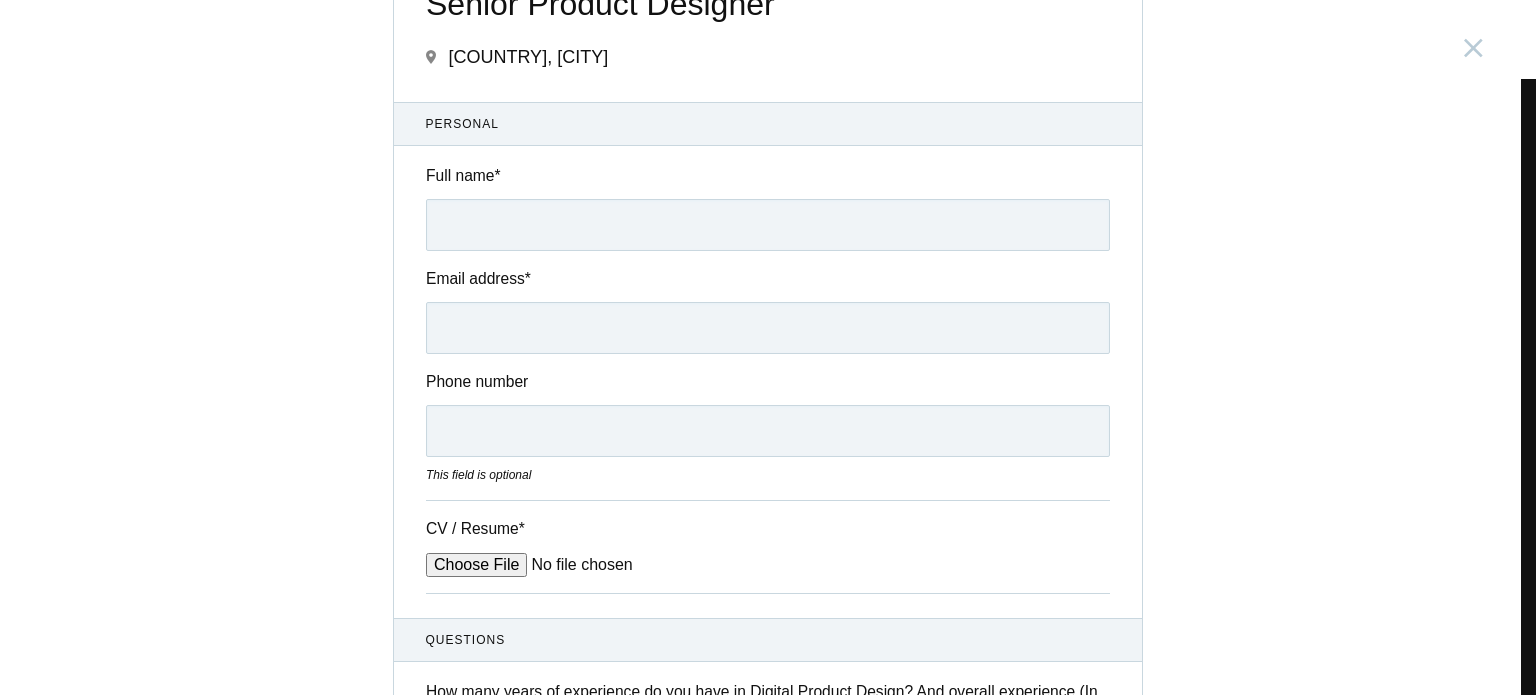 scroll, scrollTop: 0, scrollLeft: 0, axis: both 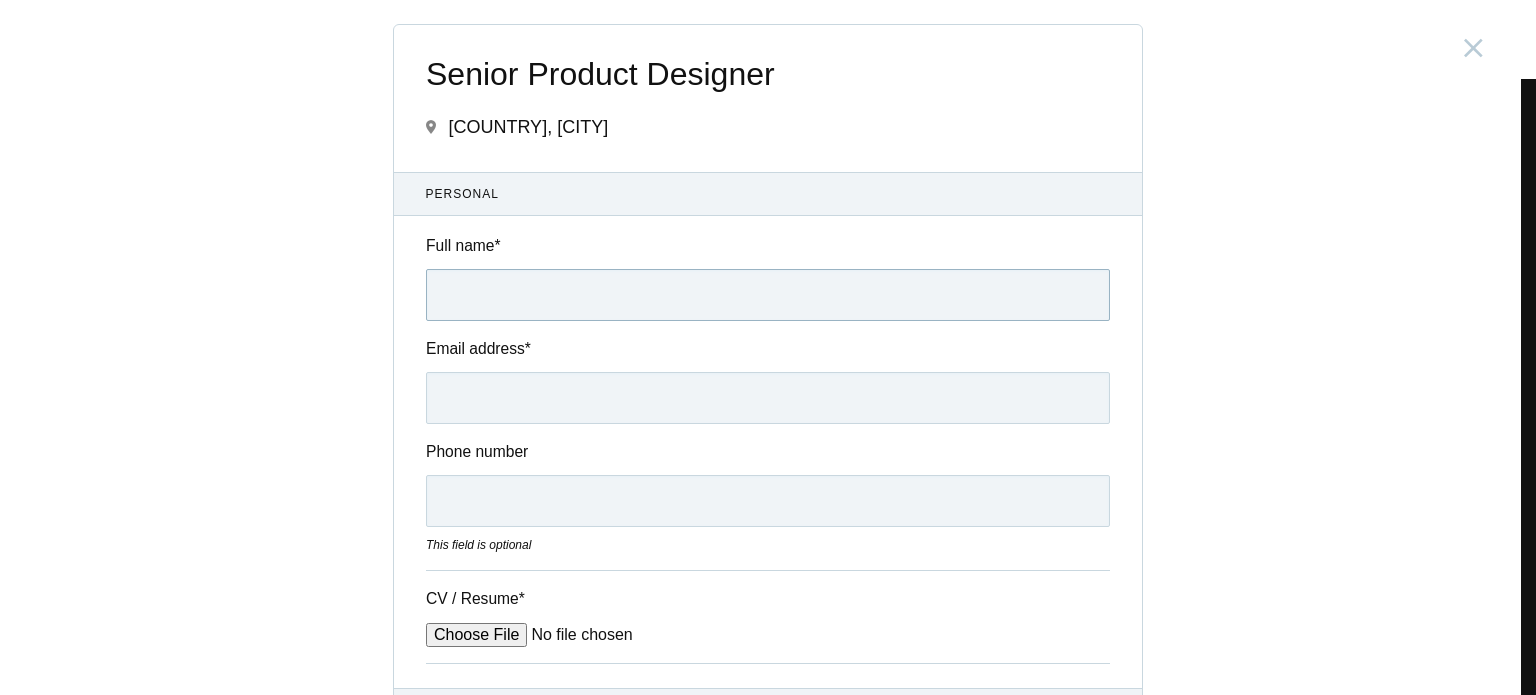 click on "Full name  *" at bounding box center (768, 295) 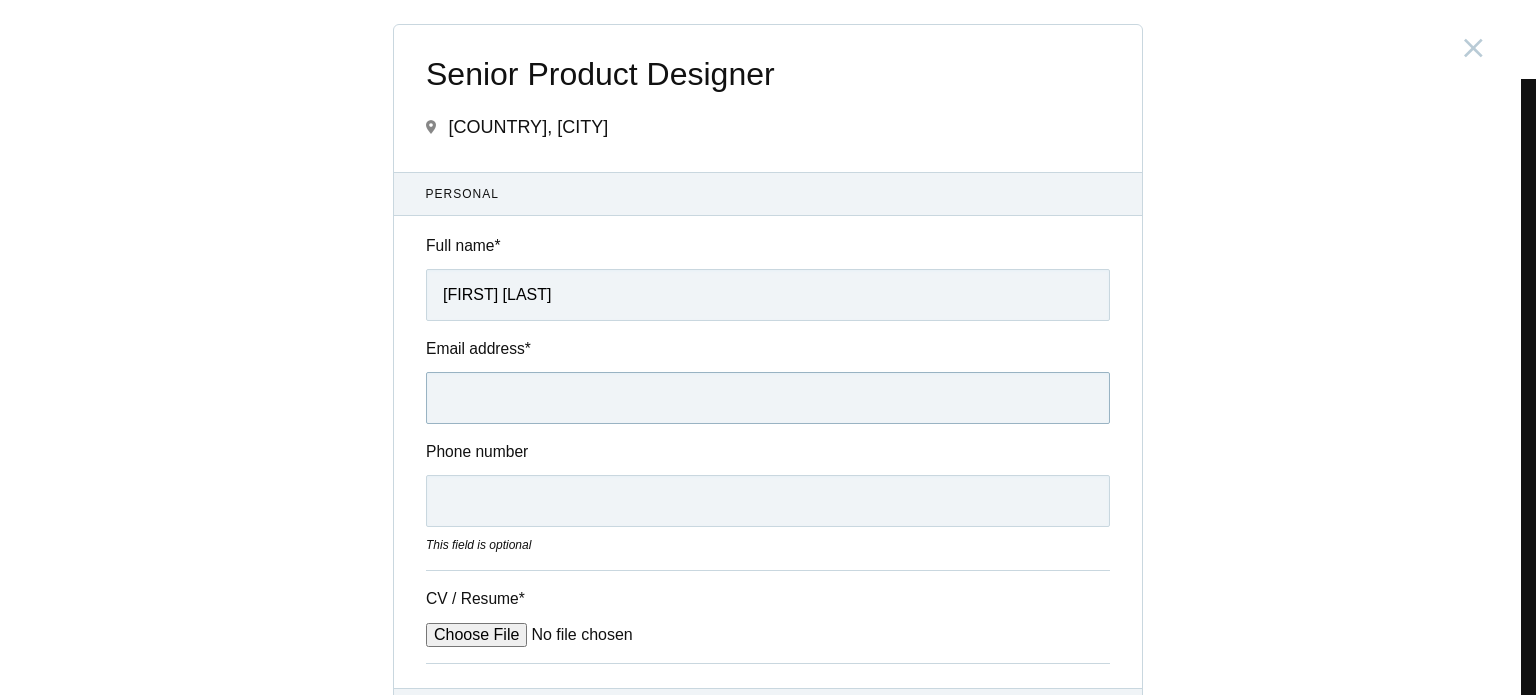 click on "Email address  *" at bounding box center [768, 398] 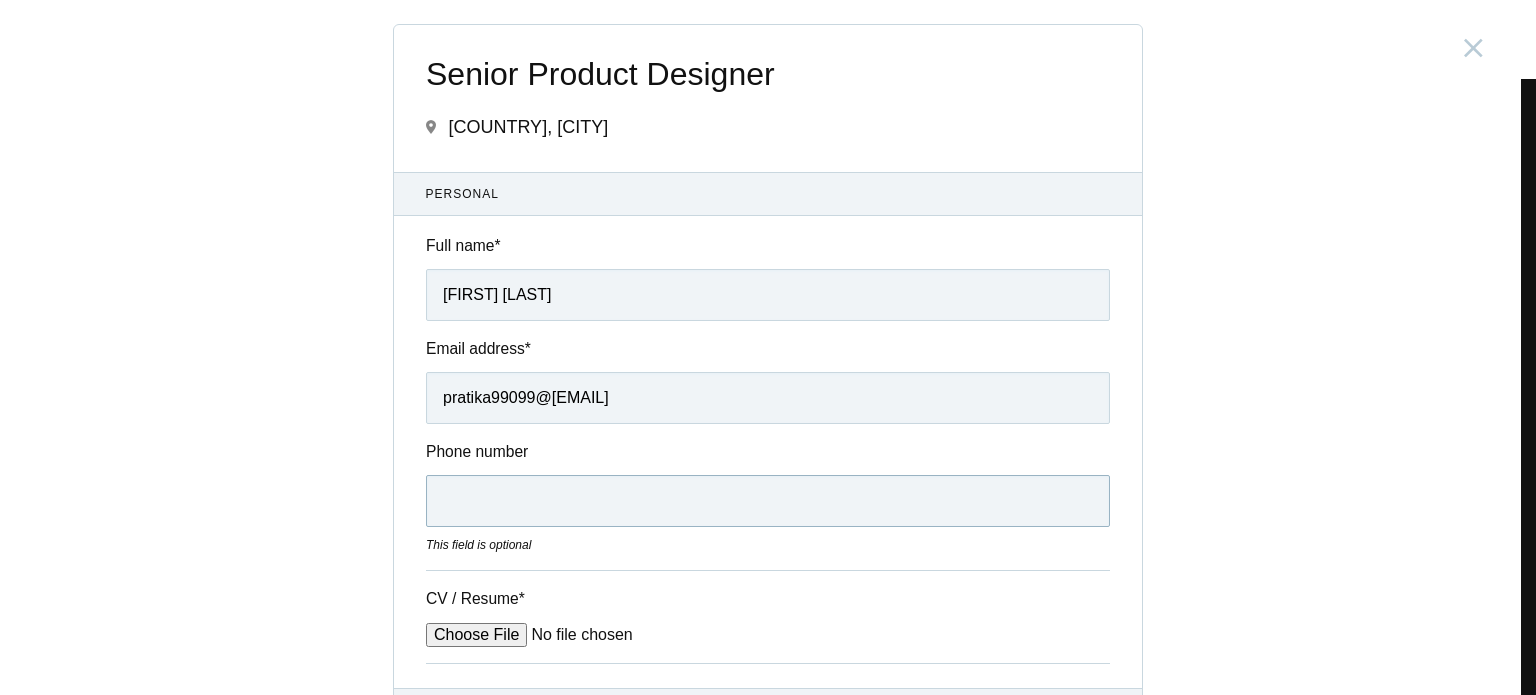 click on "Phone number" at bounding box center (768, 501) 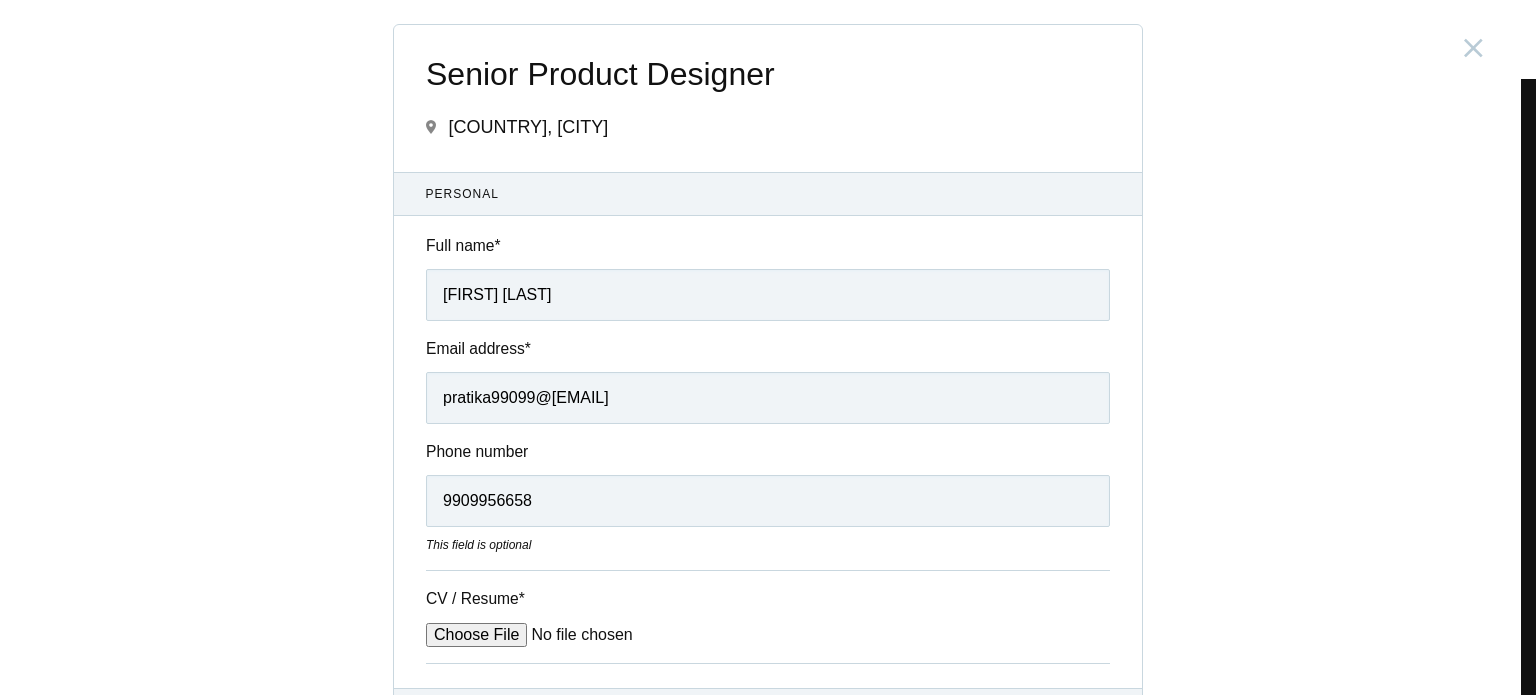 click on "CV / Resume  *" at bounding box center (577, 635) 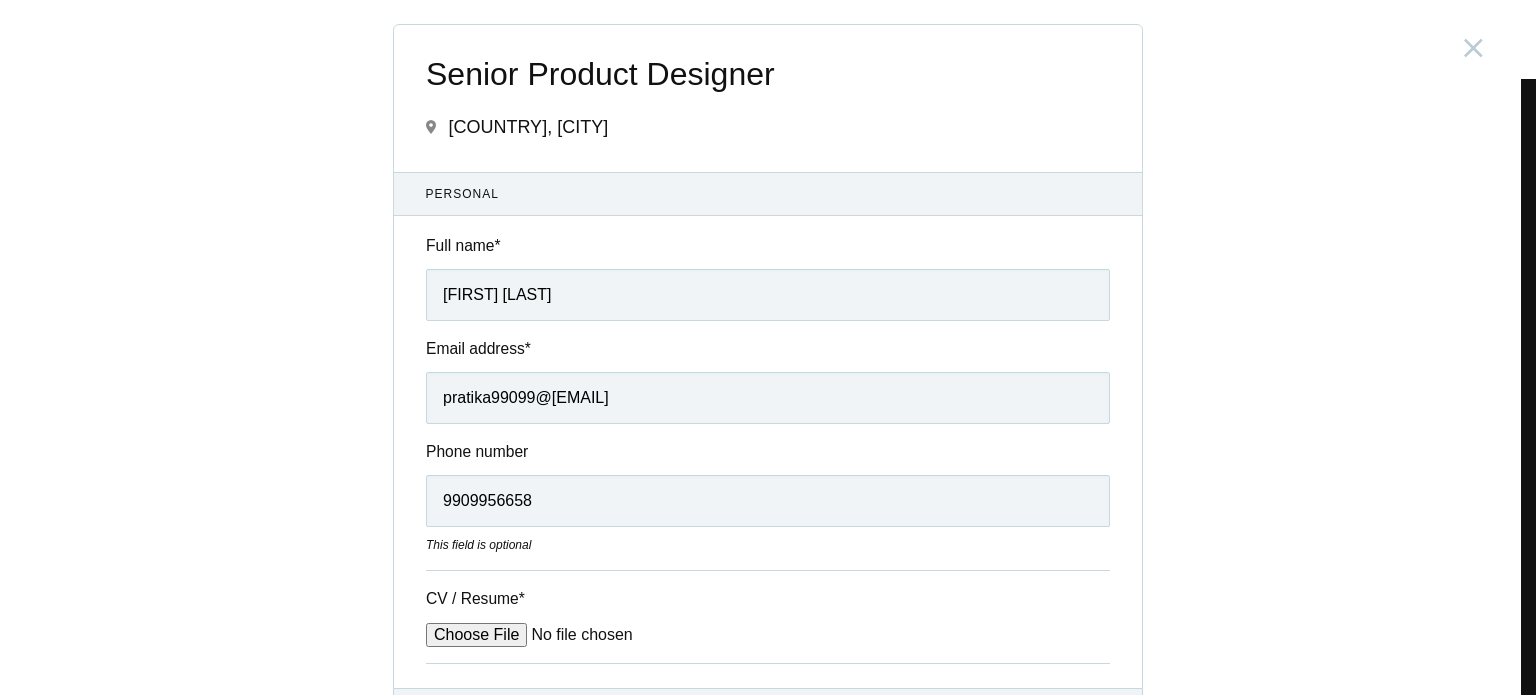 type on "C:\fakepath\Resume_Pratika Chhajed.pdf" 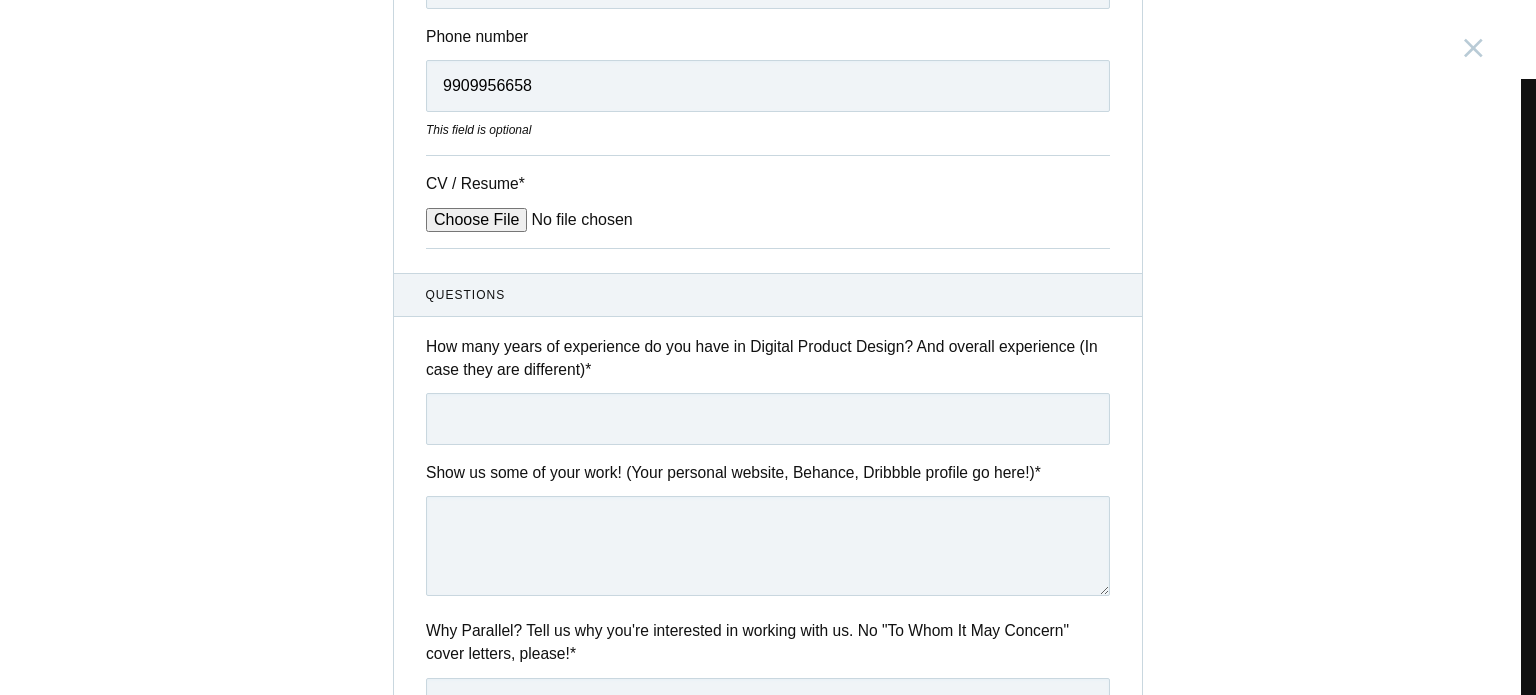 scroll, scrollTop: 420, scrollLeft: 0, axis: vertical 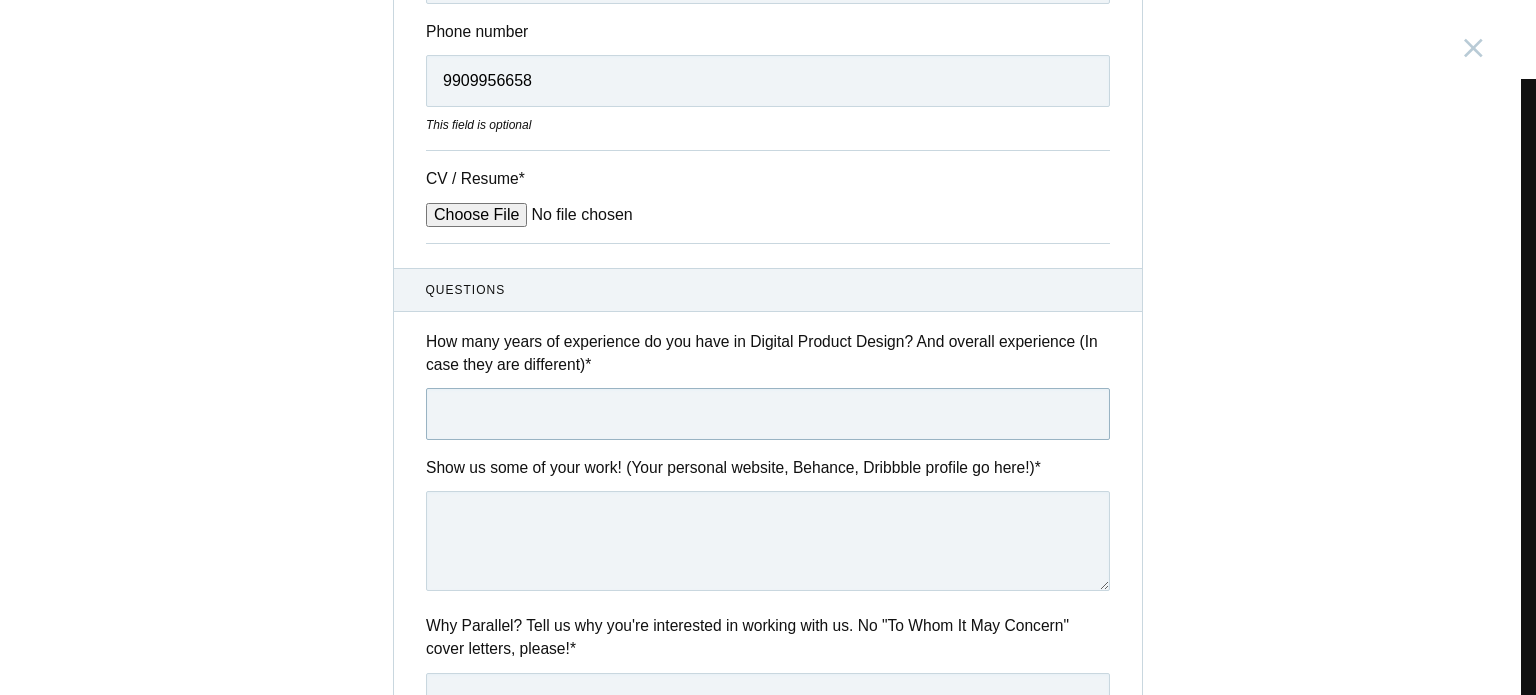 click at bounding box center [768, 414] 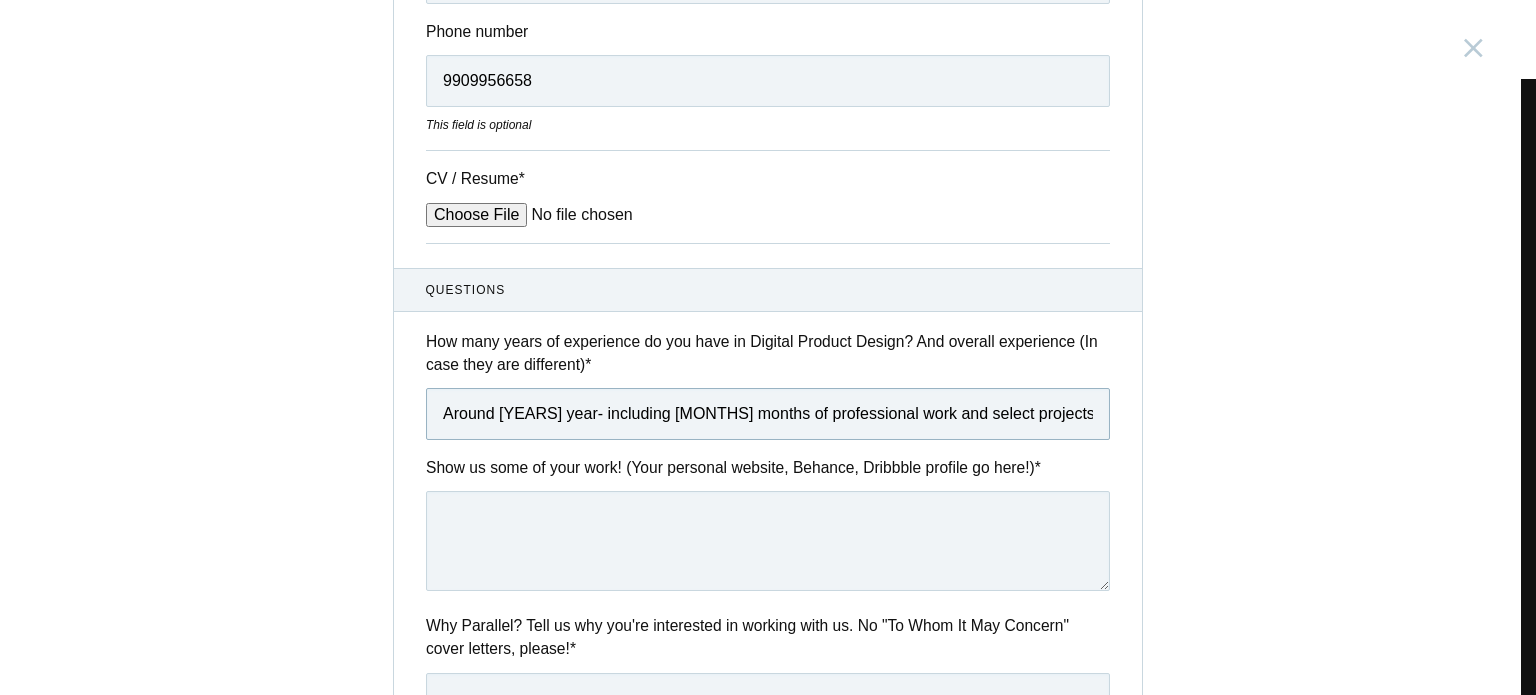 scroll, scrollTop: 0, scrollLeft: 1612, axis: horizontal 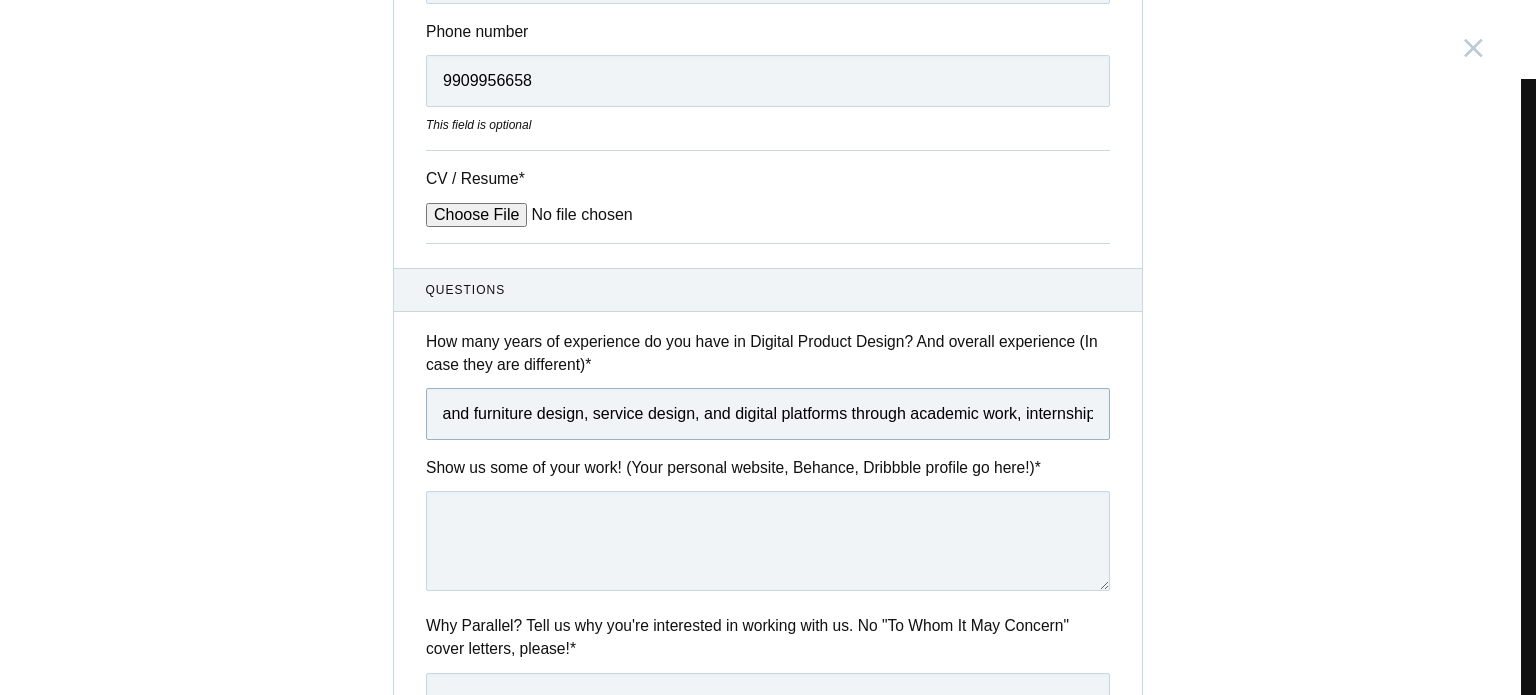 type on "Around 1 year- including 6 months of professional work and select projects during internships focused on UX, service flows, and conceptual digital products. And around 3.5 years in total, spanning product and furniture design, service design, and digital platforms through academic work, internships, and consulting roles." 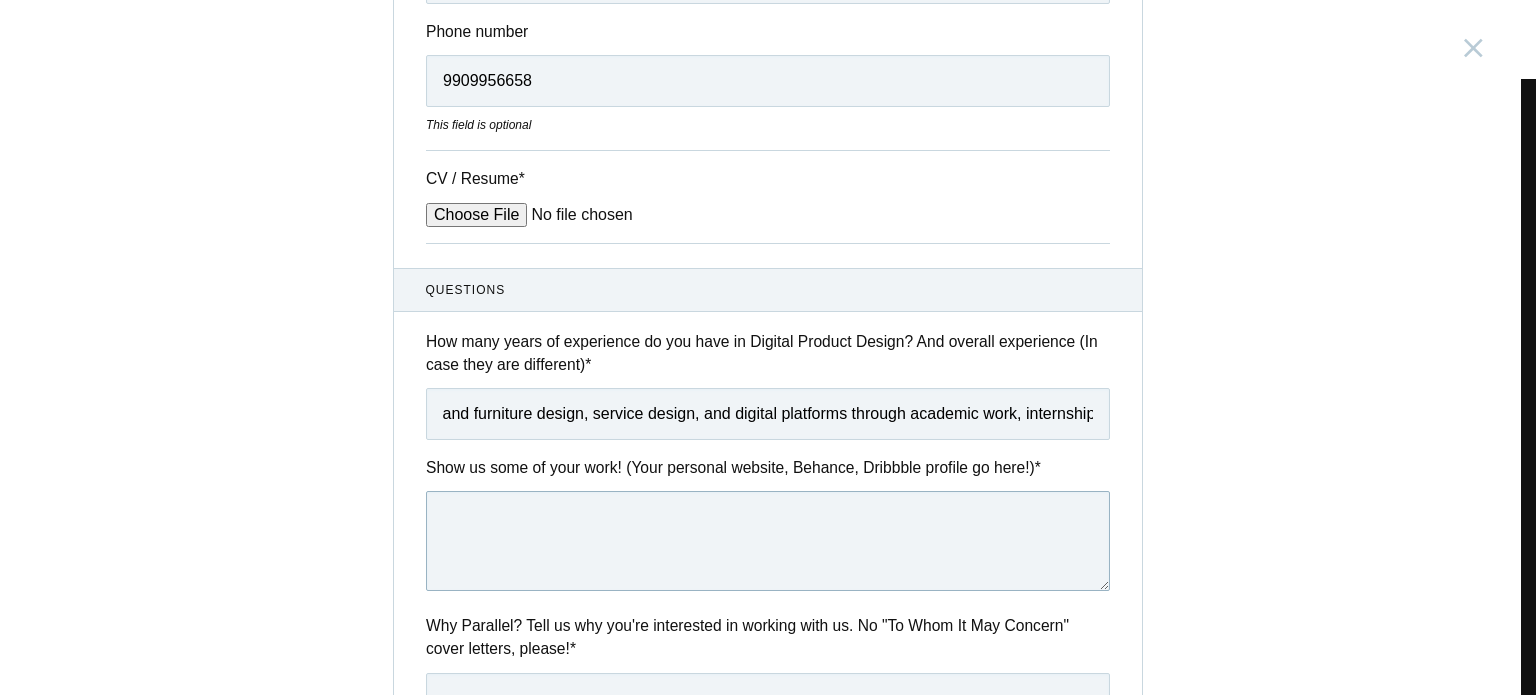 scroll, scrollTop: 0, scrollLeft: 0, axis: both 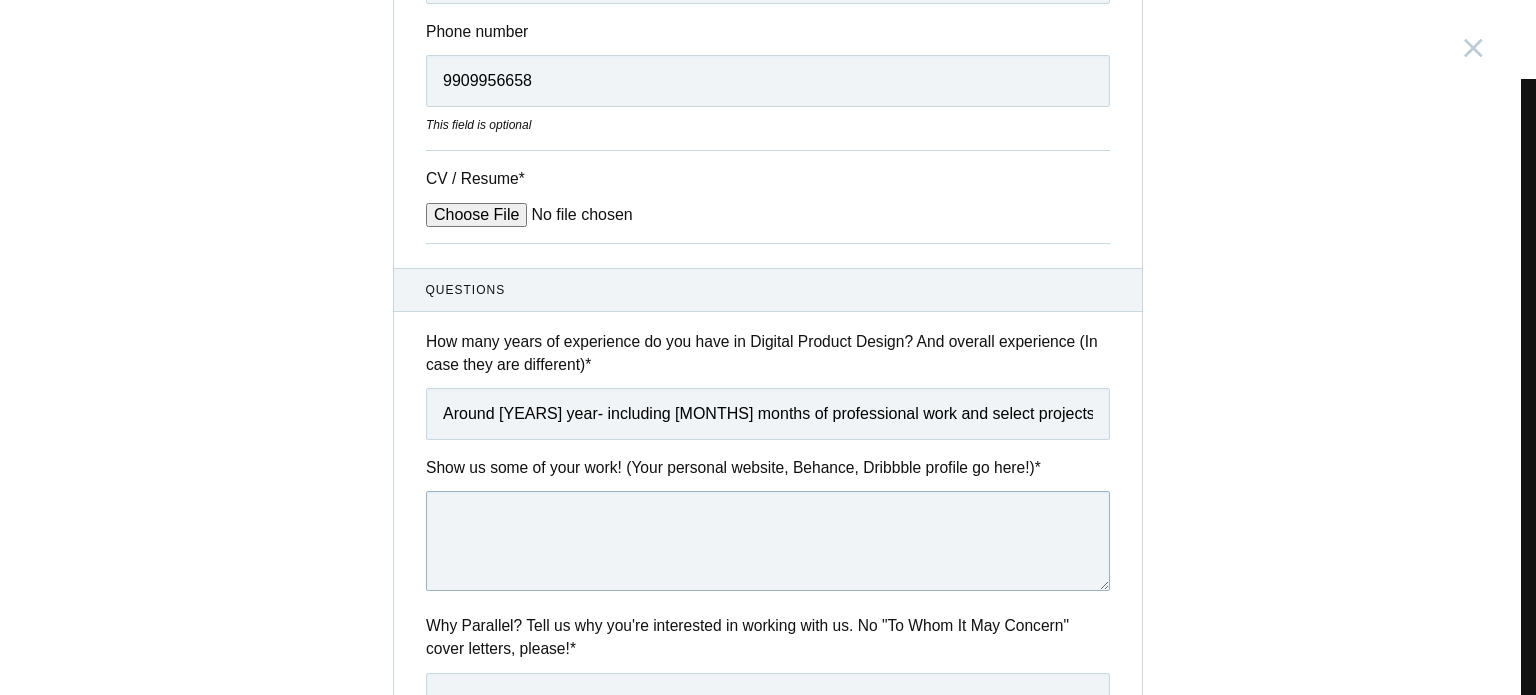 click at bounding box center [768, 541] 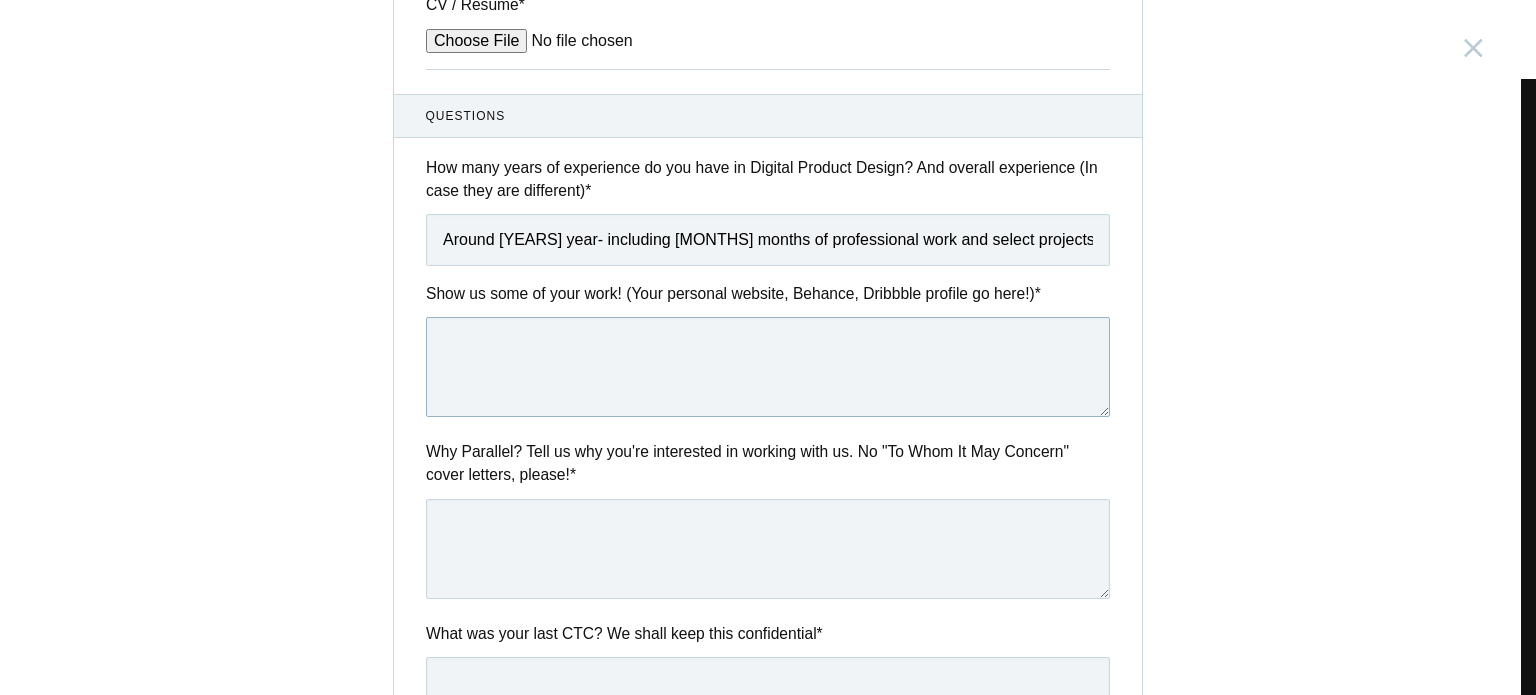 scroll, scrollTop: 595, scrollLeft: 0, axis: vertical 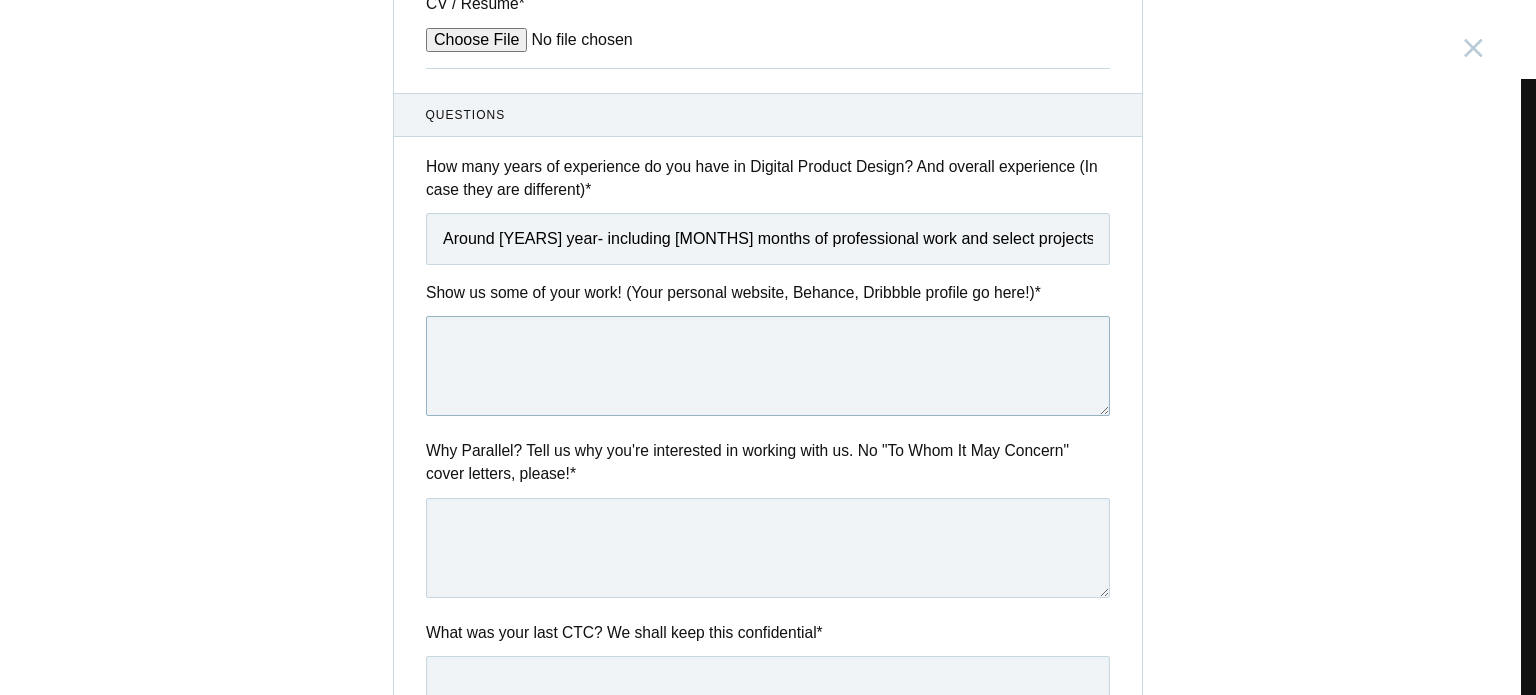 paste on "https://www.behance.net/gallery/232033065/Portfolio" 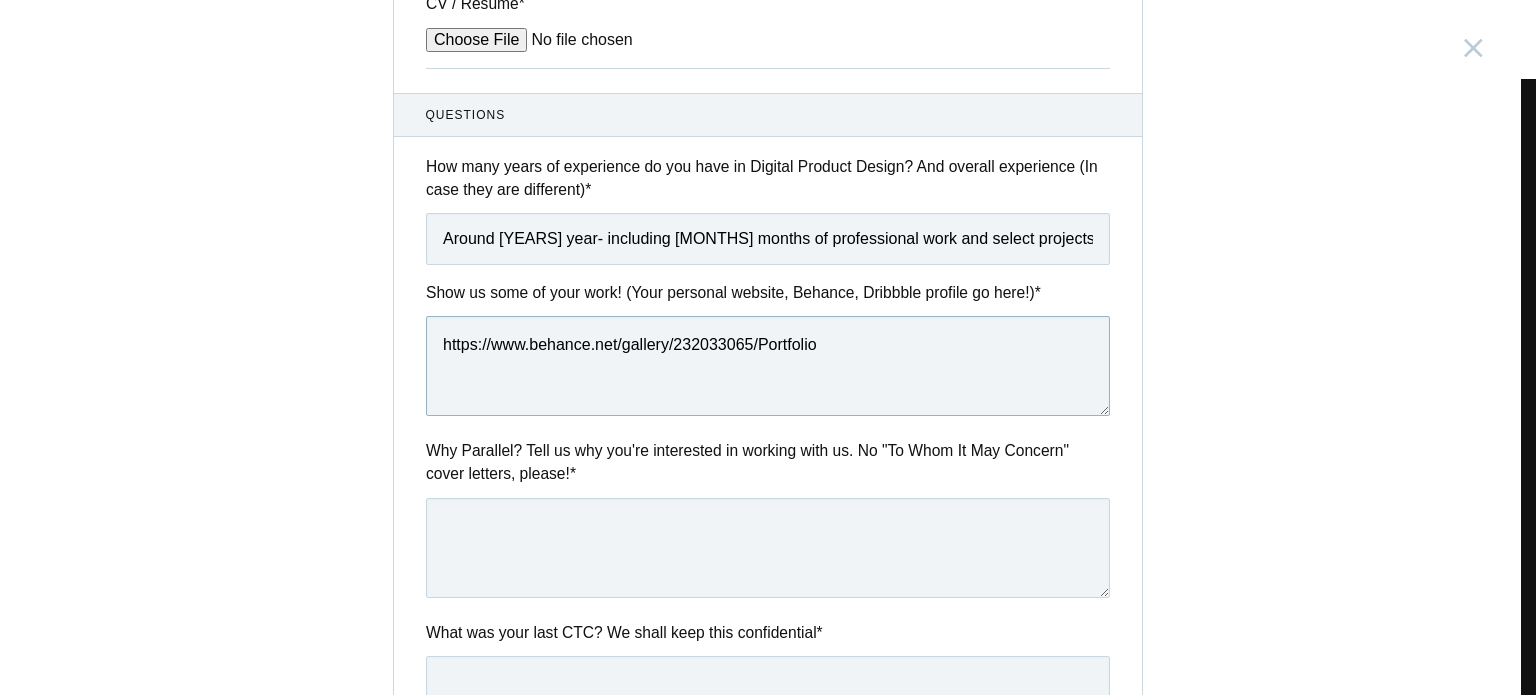 type on "https://www.behance.net/gallery/232033065/Portfolio" 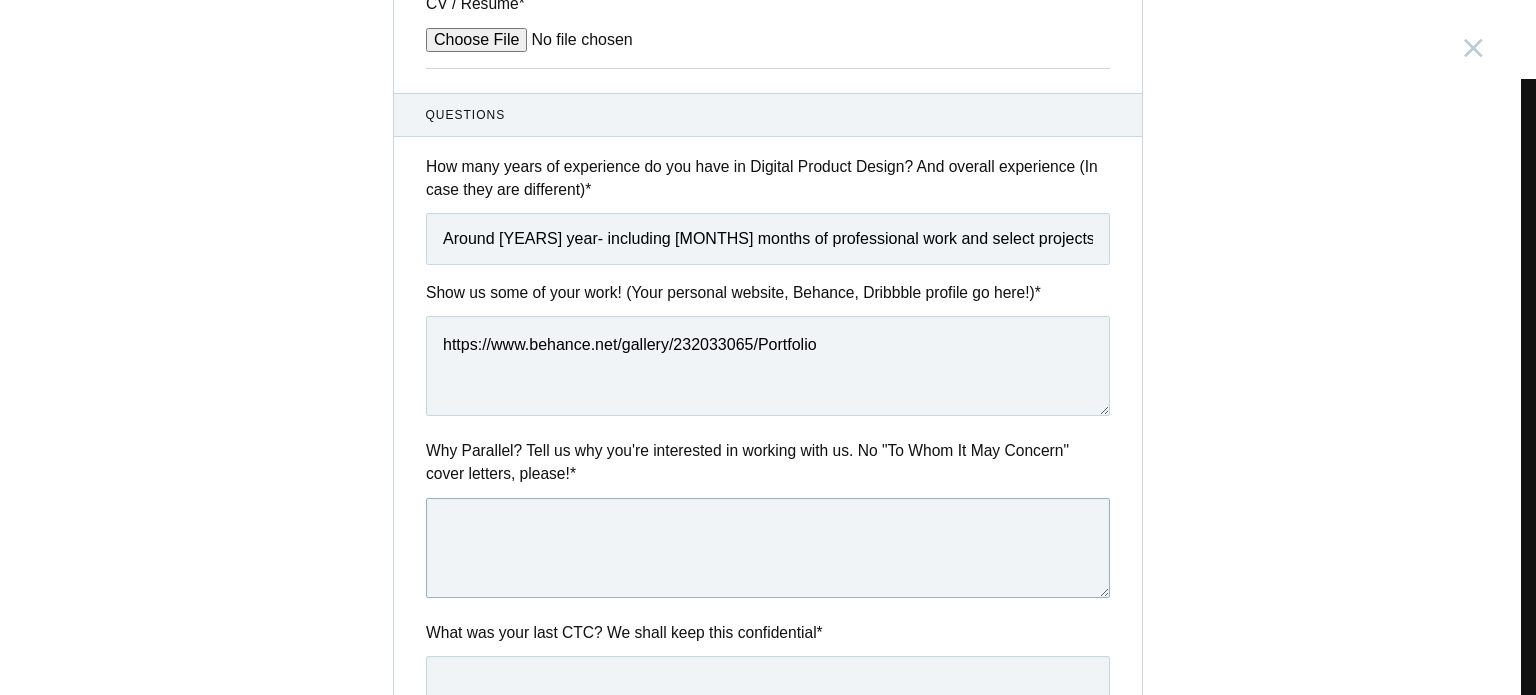 click at bounding box center (768, 548) 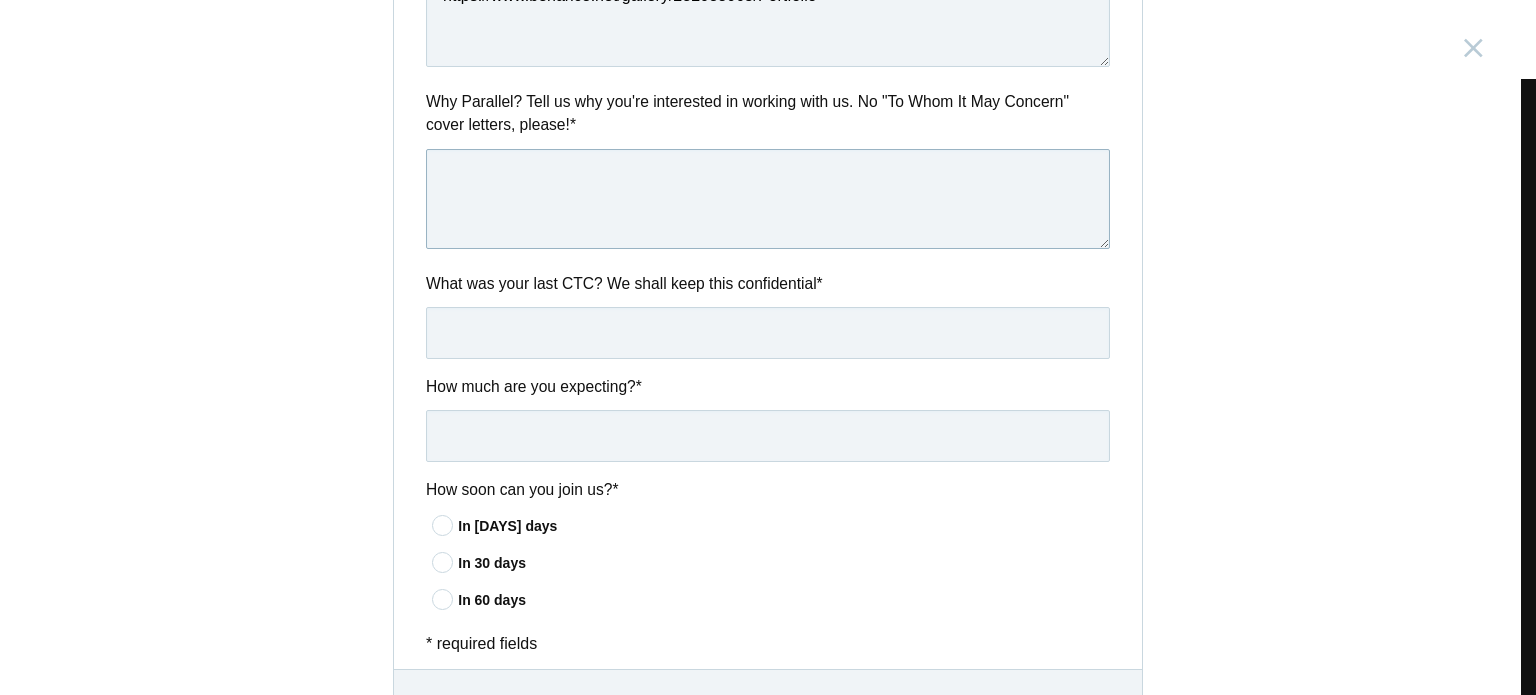 scroll, scrollTop: 950, scrollLeft: 0, axis: vertical 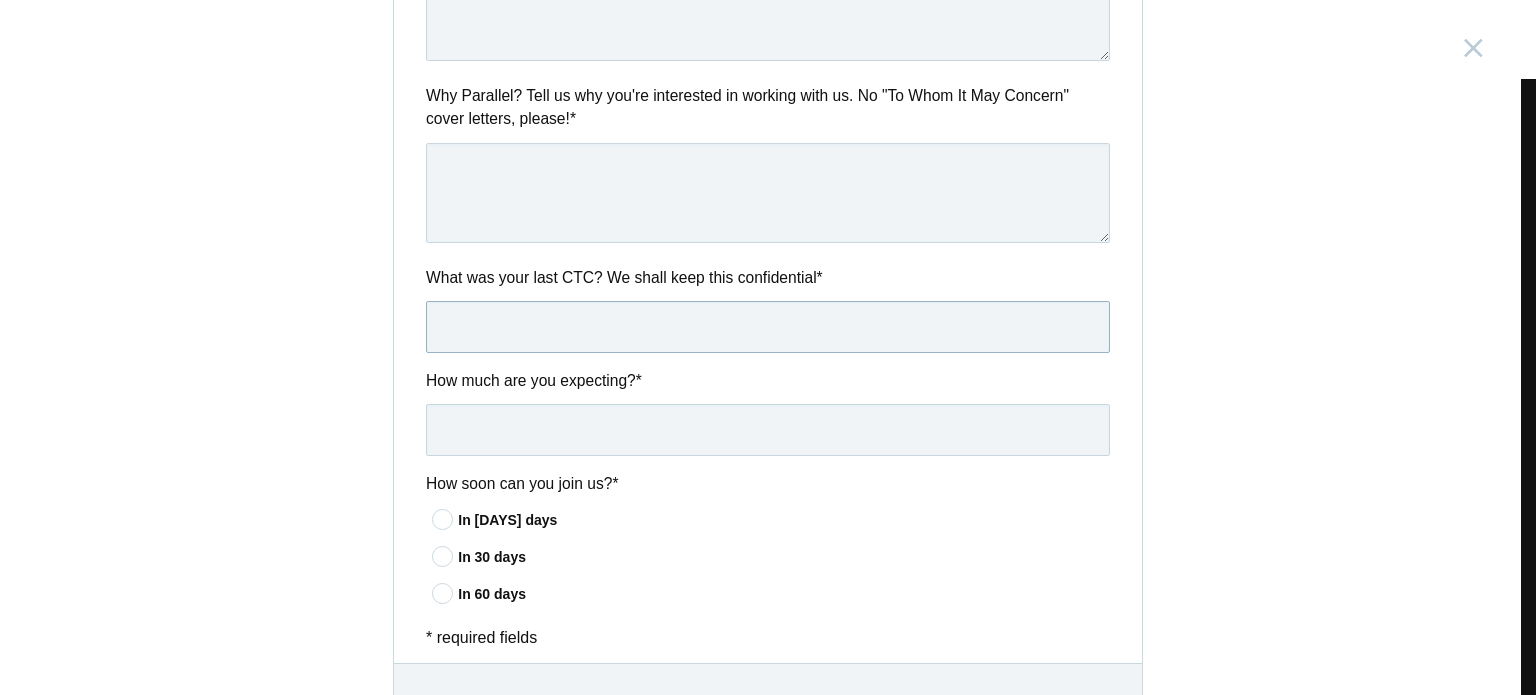 click at bounding box center (768, 327) 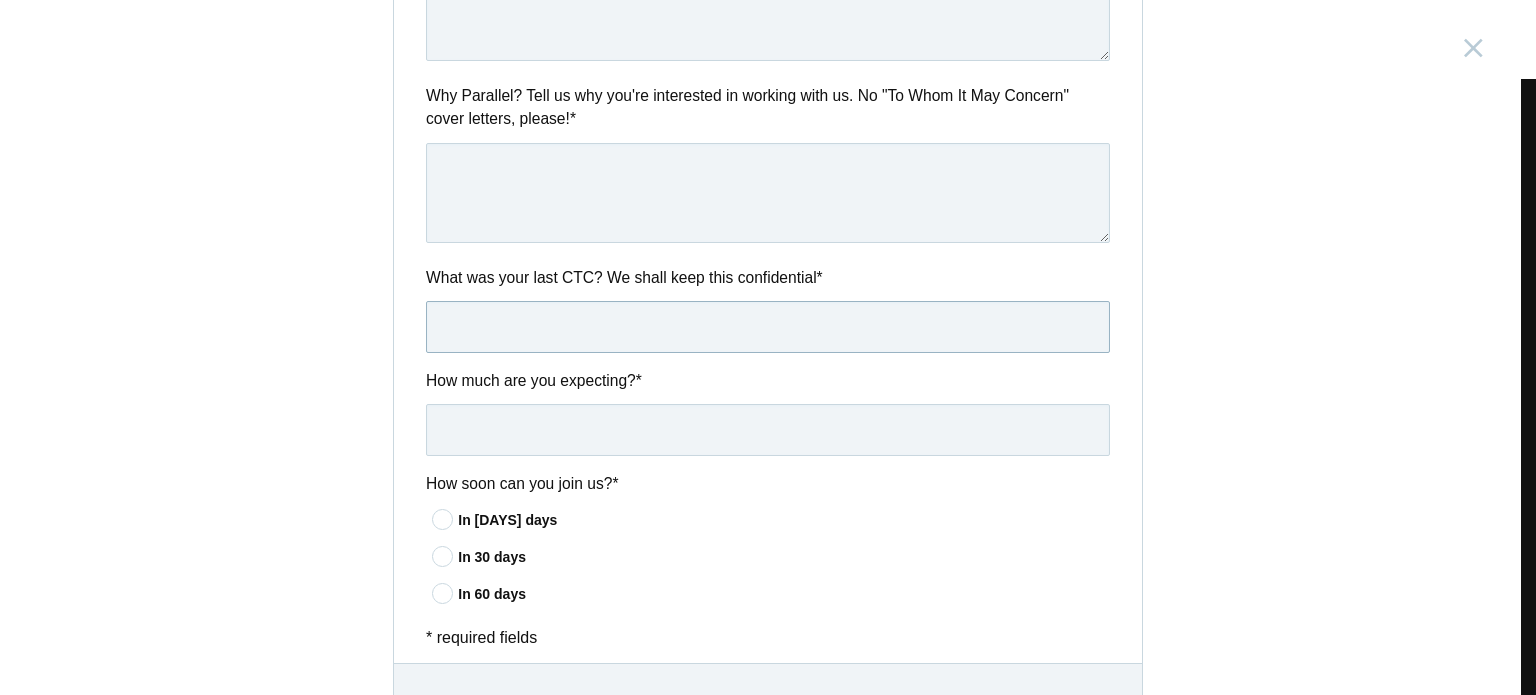 type on "7.2LPA" 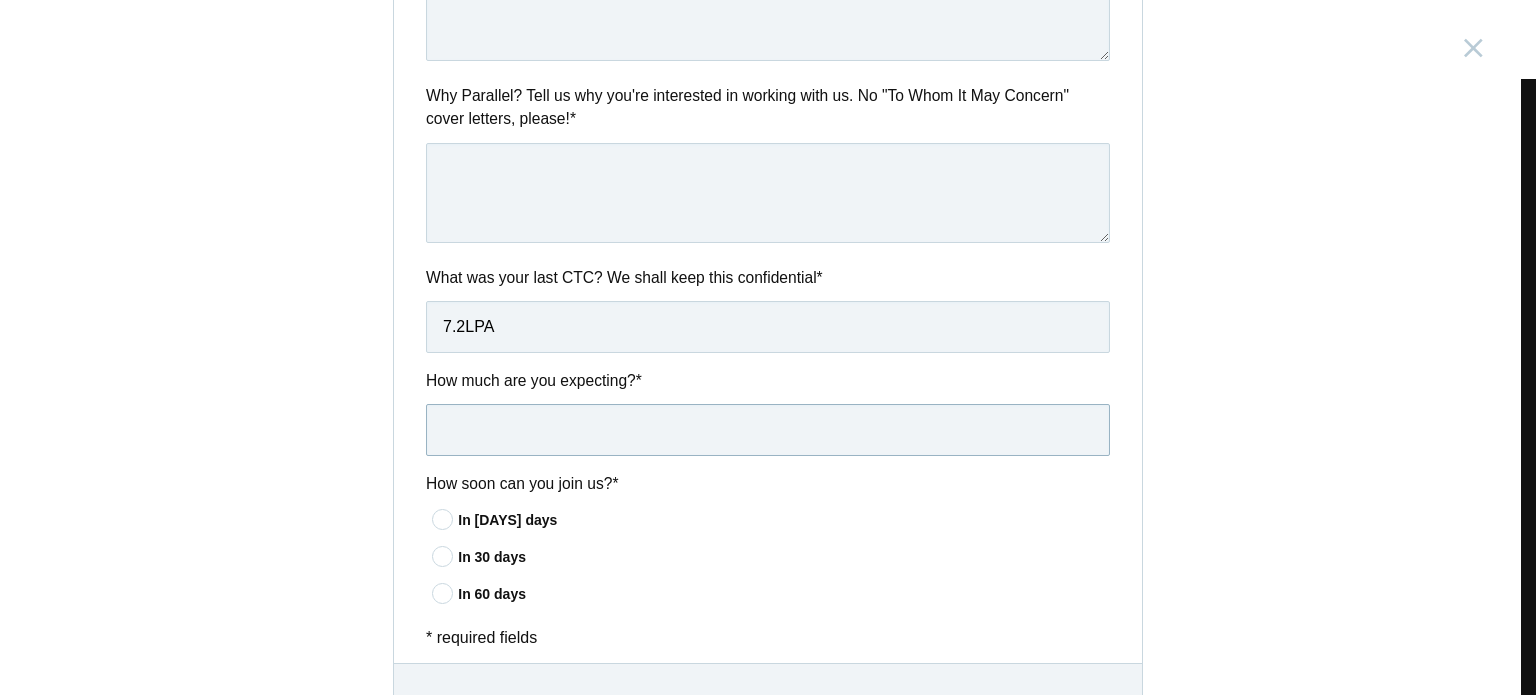 click at bounding box center [768, 430] 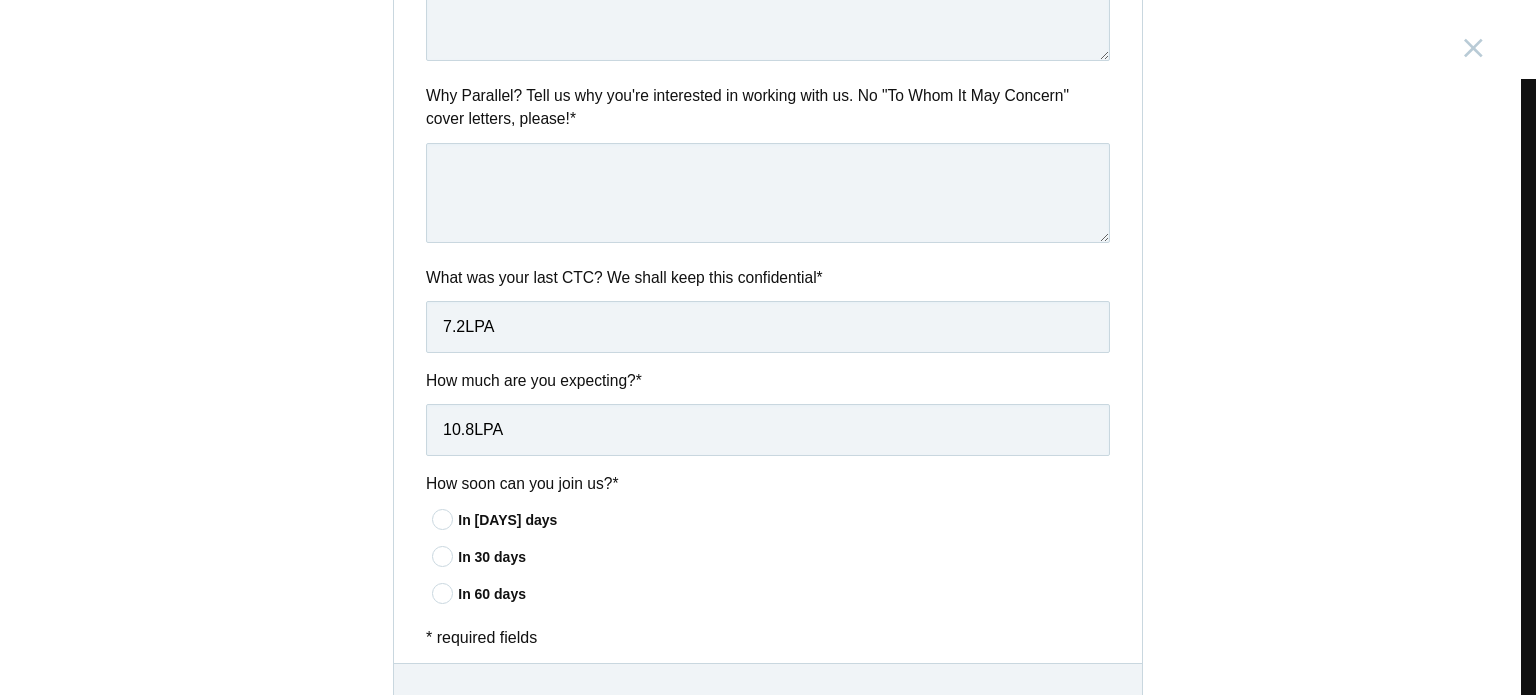 click on "In 15 days" at bounding box center (784, 520) 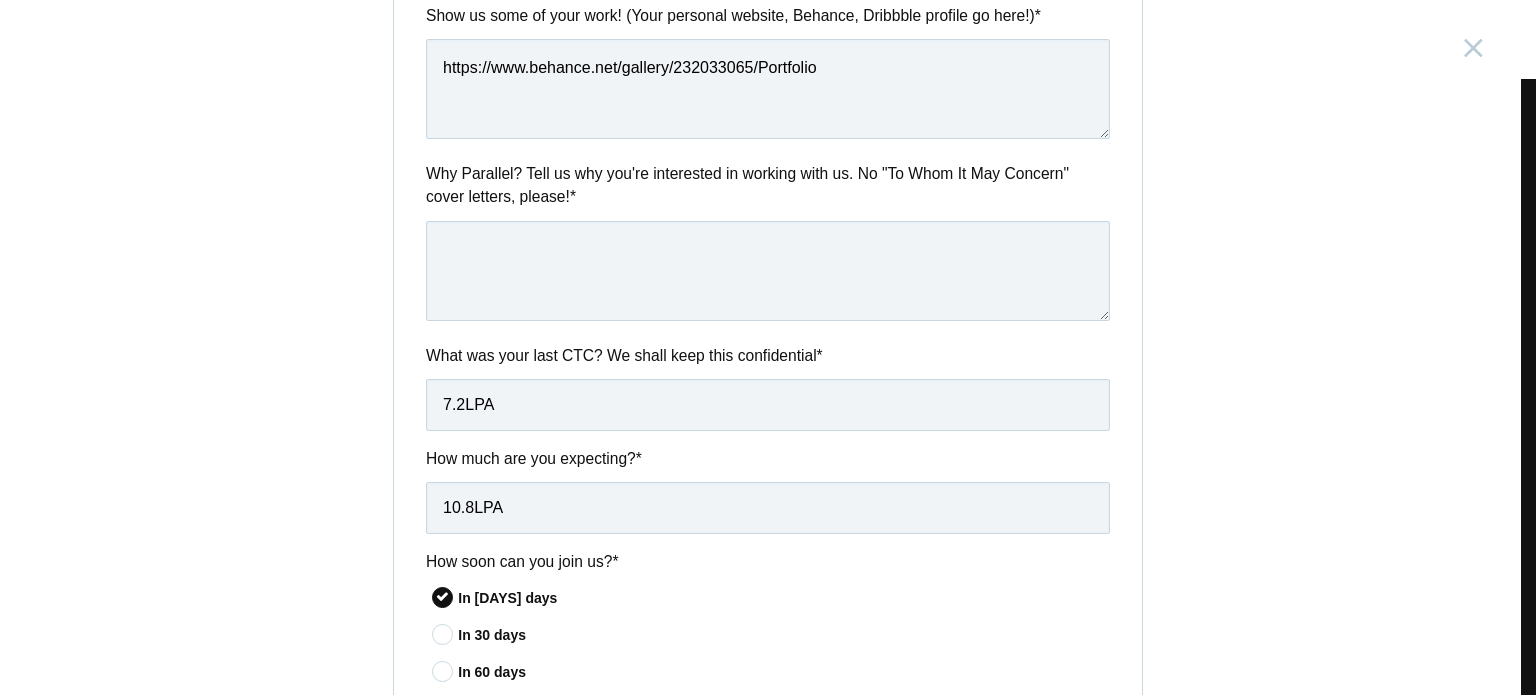 scroll, scrollTop: 863, scrollLeft: 0, axis: vertical 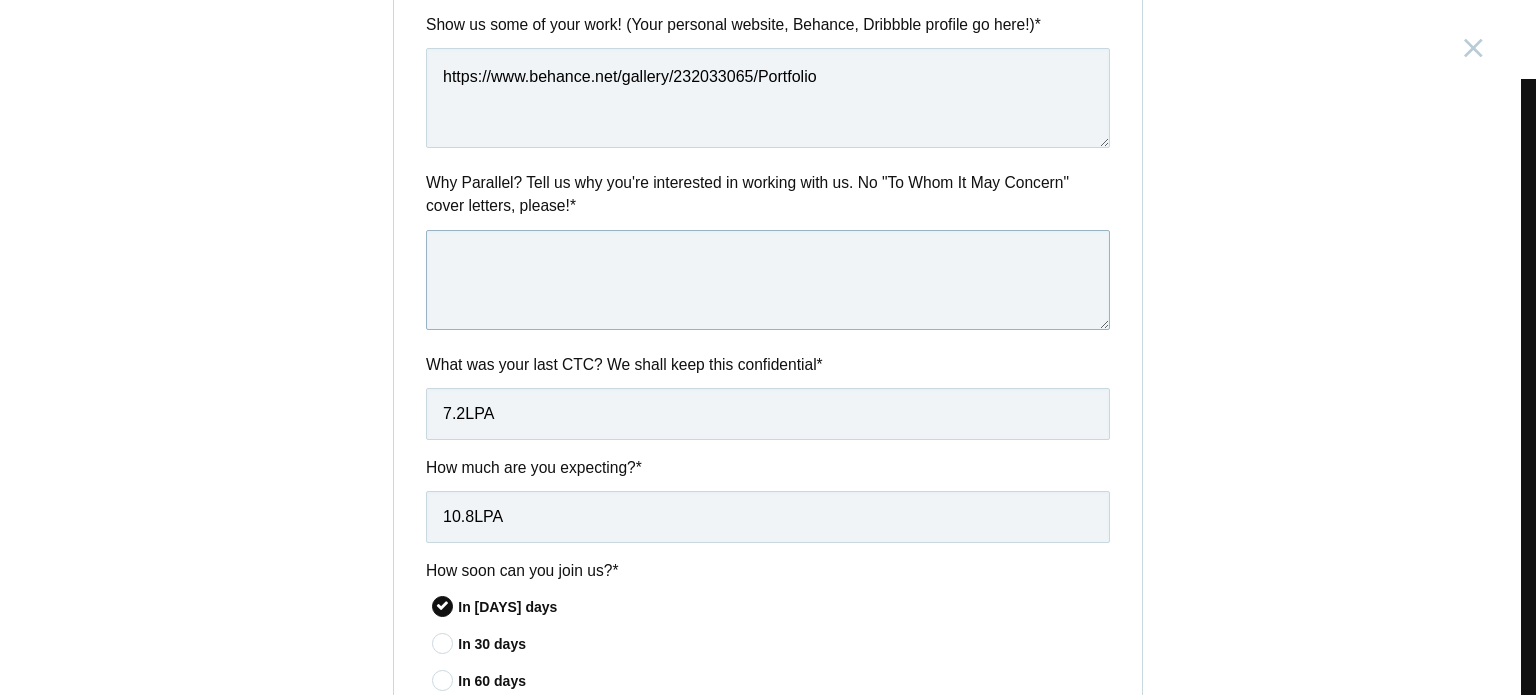 click at bounding box center [768, 280] 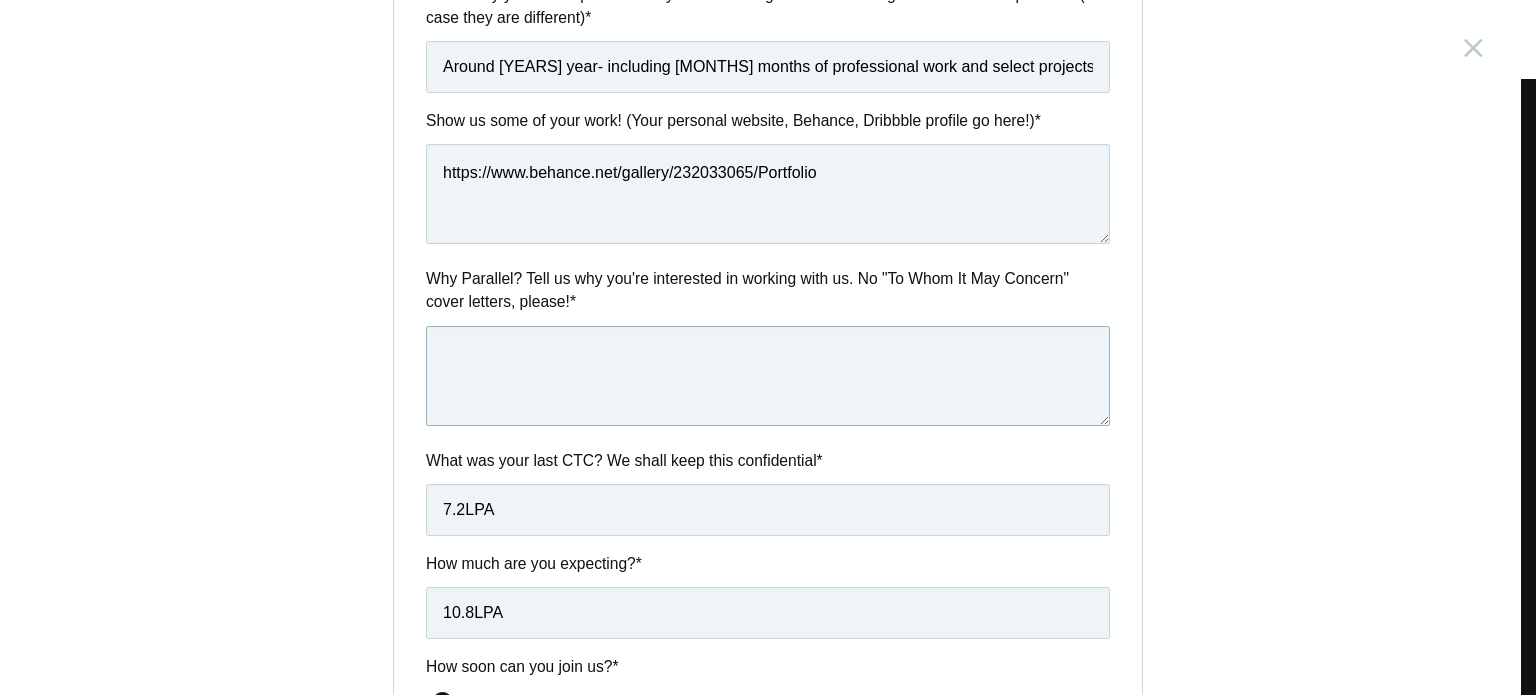 scroll, scrollTop: 772, scrollLeft: 0, axis: vertical 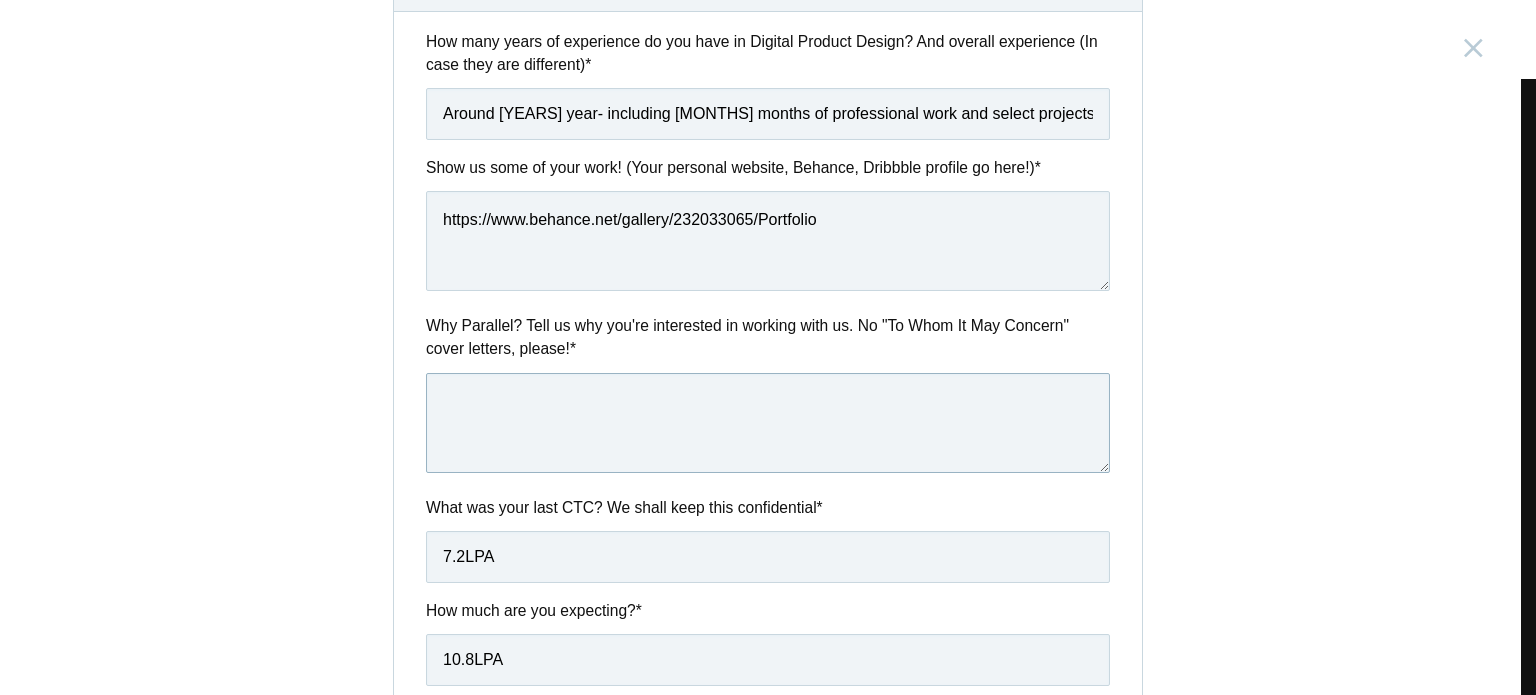 paste on "Hello to the Parallel Studio Team,
I’m a designer guided by stories, movement, and a desire to make sense of the world around me. Whether through travel, conversations, or quiet observation, I’m drawn to the systems that shape how people live, behave, and connect. This curiosity drives my work across product and service design, where I focus on translating complexity into experiences that feel thoughtful, human, and intuitively right. I care about designing not just solutions, but moments of clarity and impact.
My experience spans diverse contexts, from decoding how Gen Z navigates money to studying how built environments shape life in the hills of Uttarakhand. In one project, I explored how young people in India spend, save, and engage with financial systems, using those insights to design interventions that are more accessible and behaviorally relevant. In another, I examined how traditional and modern hill architecture supports routines, movement, and resilience, revealing how design can better align w..." 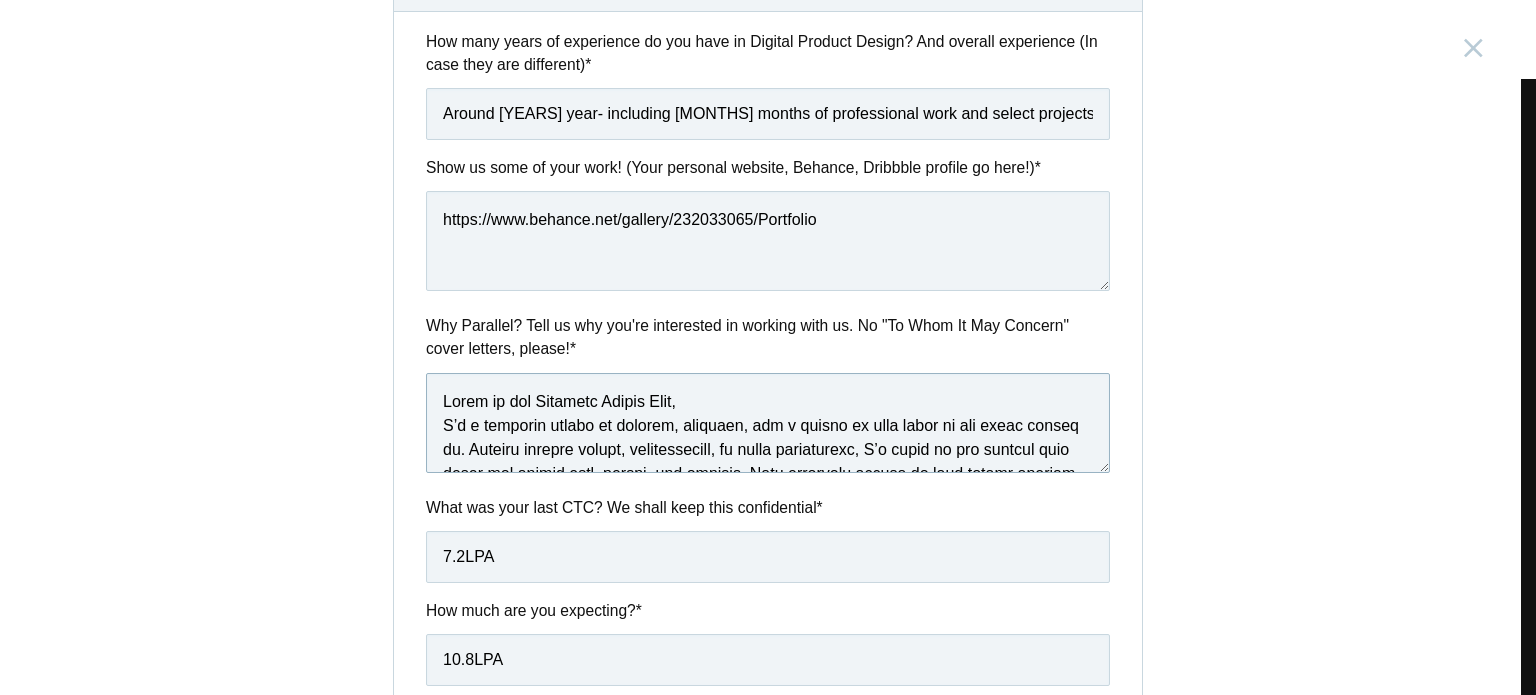 scroll, scrollTop: 0, scrollLeft: 0, axis: both 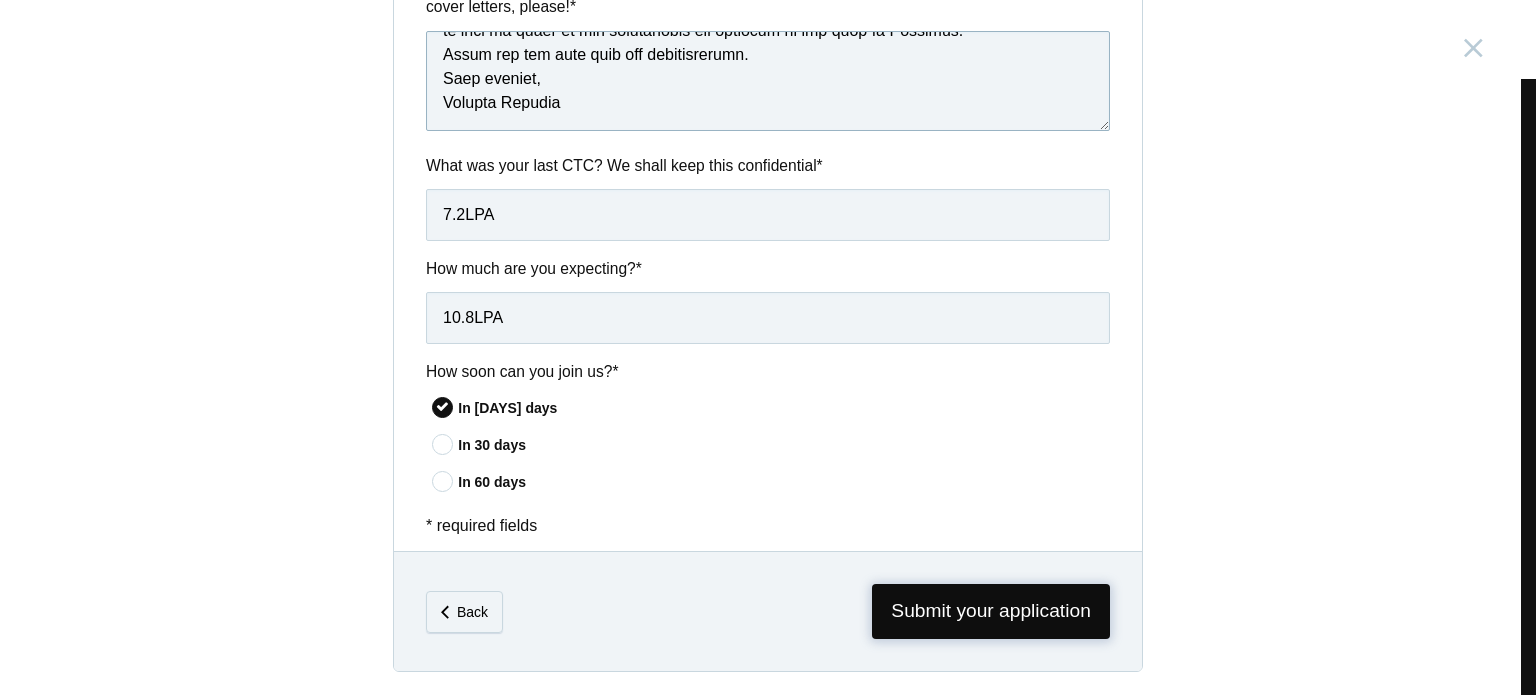 type on "Hello to the Parallel Studio Team,
I’m a designer guided by stories, movement, and a desire to make sense of the world around me. Whether through travel, conversations, or quiet observation, I’m drawn to the systems that shape how people live, behave, and connect. This curiosity drives my work across product and service design, where I focus on translating complexity into experiences that feel thoughtful, human, and intuitively right. I care about designing not just solutions, but moments of clarity and impact.
My experience spans diverse contexts, from decoding how Gen Z navigates money to studying how built environments shape life in the hills of Uttarakhand. In one project, I explored how young people in India spend, save, and engage with financial systems, using those insights to design interventions that are more accessible and behaviorally relevant. In another, I examined how traditional and modern hill architecture supports routines, movement, and resilience, revealing how design can better align w..." 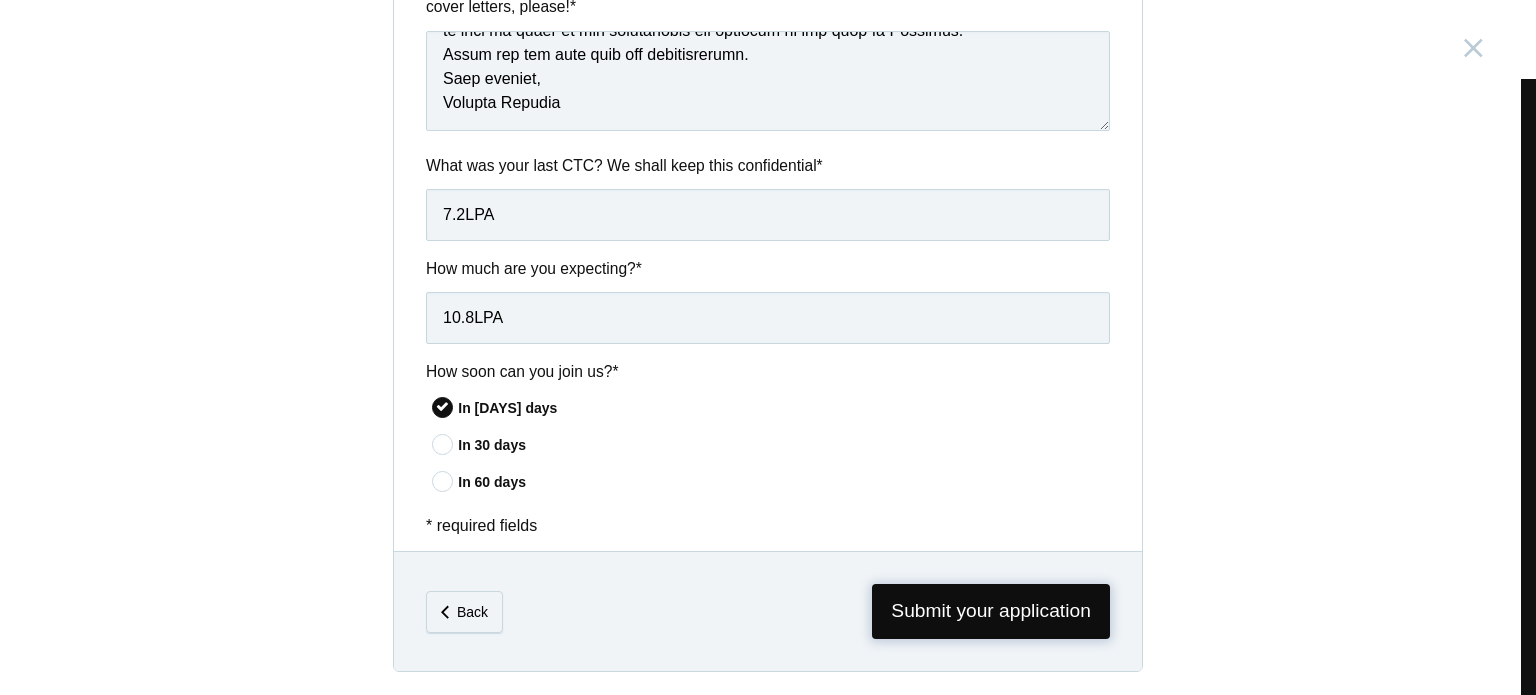 click on "Submit your application" at bounding box center (991, 611) 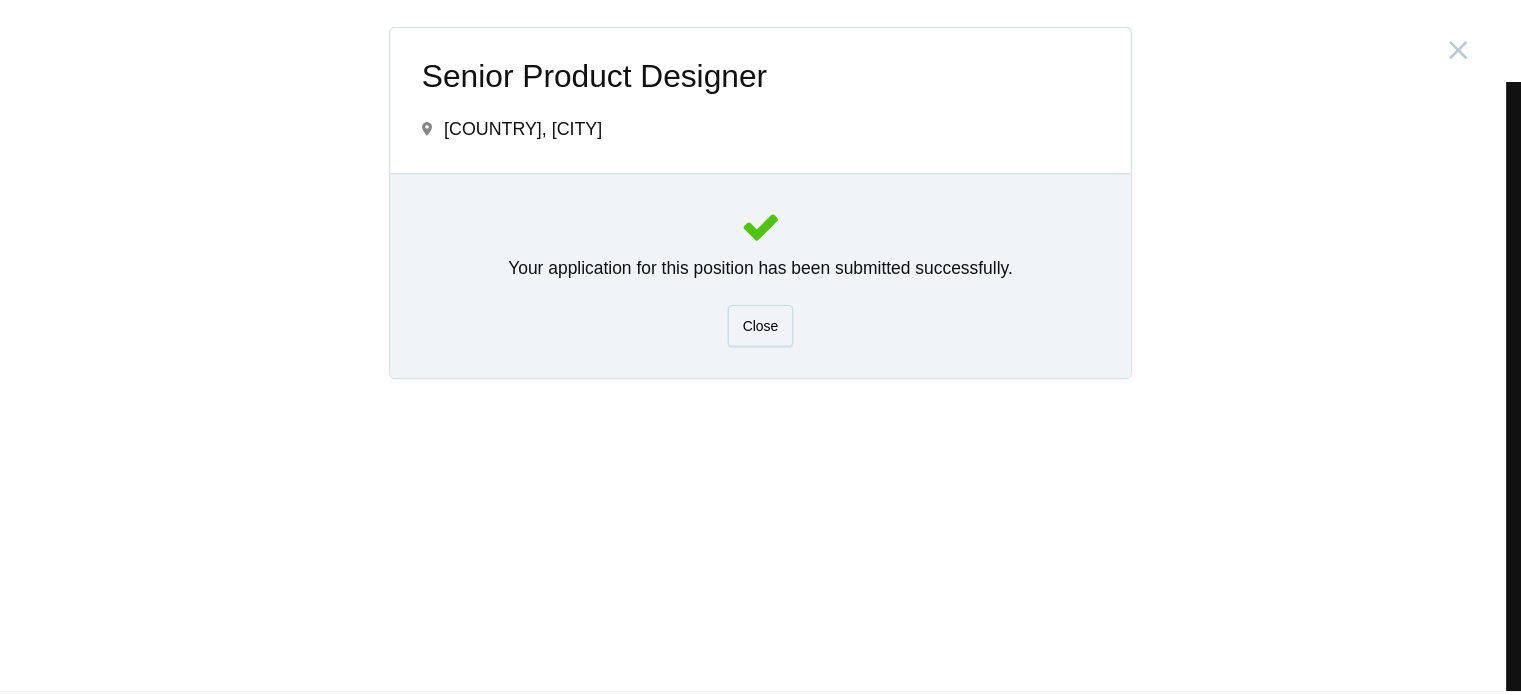 scroll, scrollTop: 0, scrollLeft: 0, axis: both 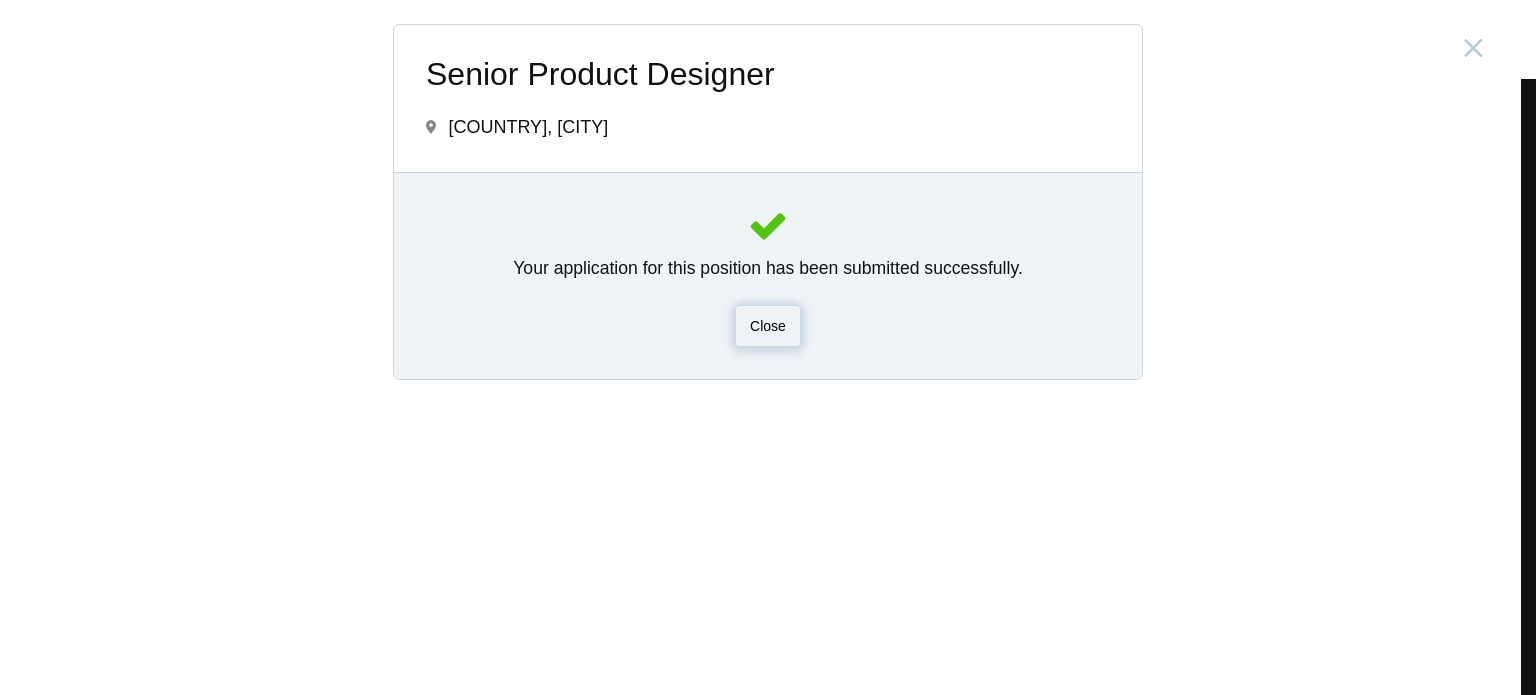 click on "Close" at bounding box center [768, 326] 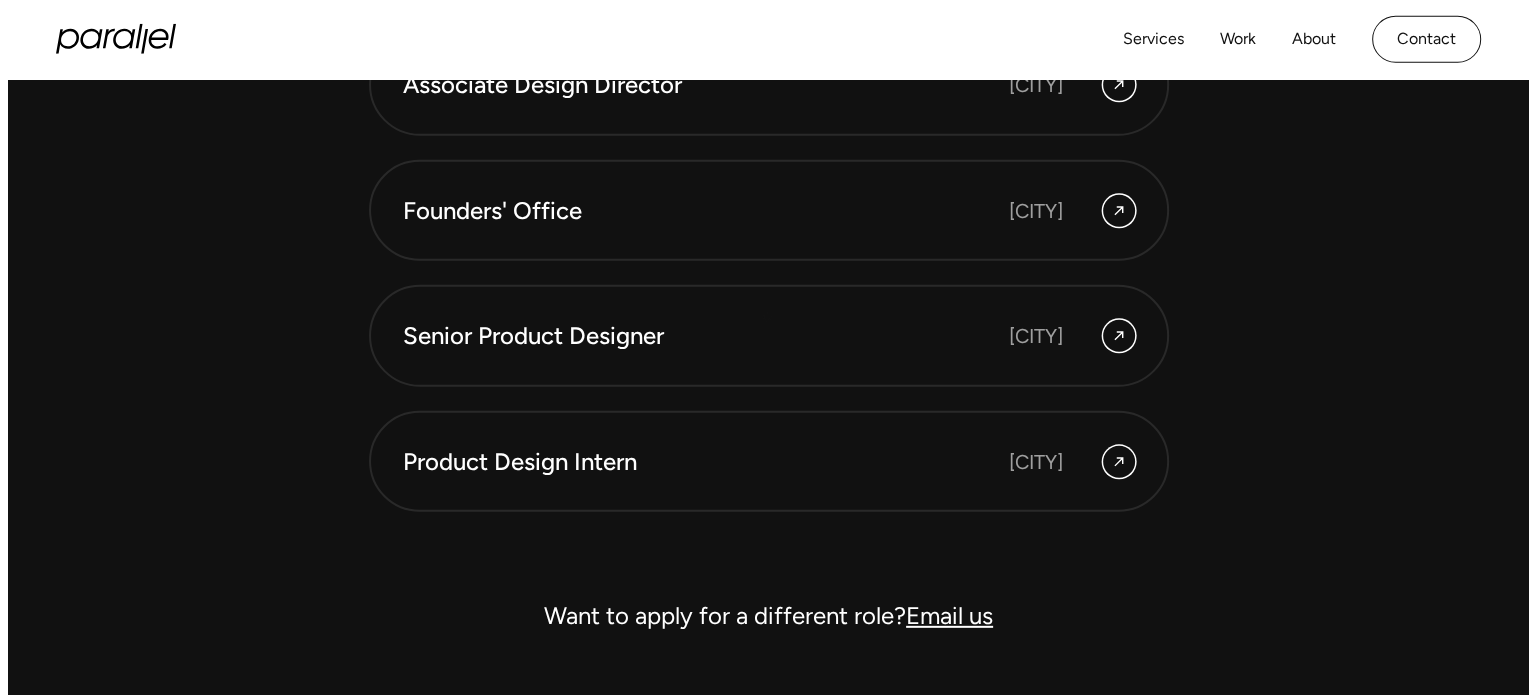 scroll, scrollTop: 5684, scrollLeft: 0, axis: vertical 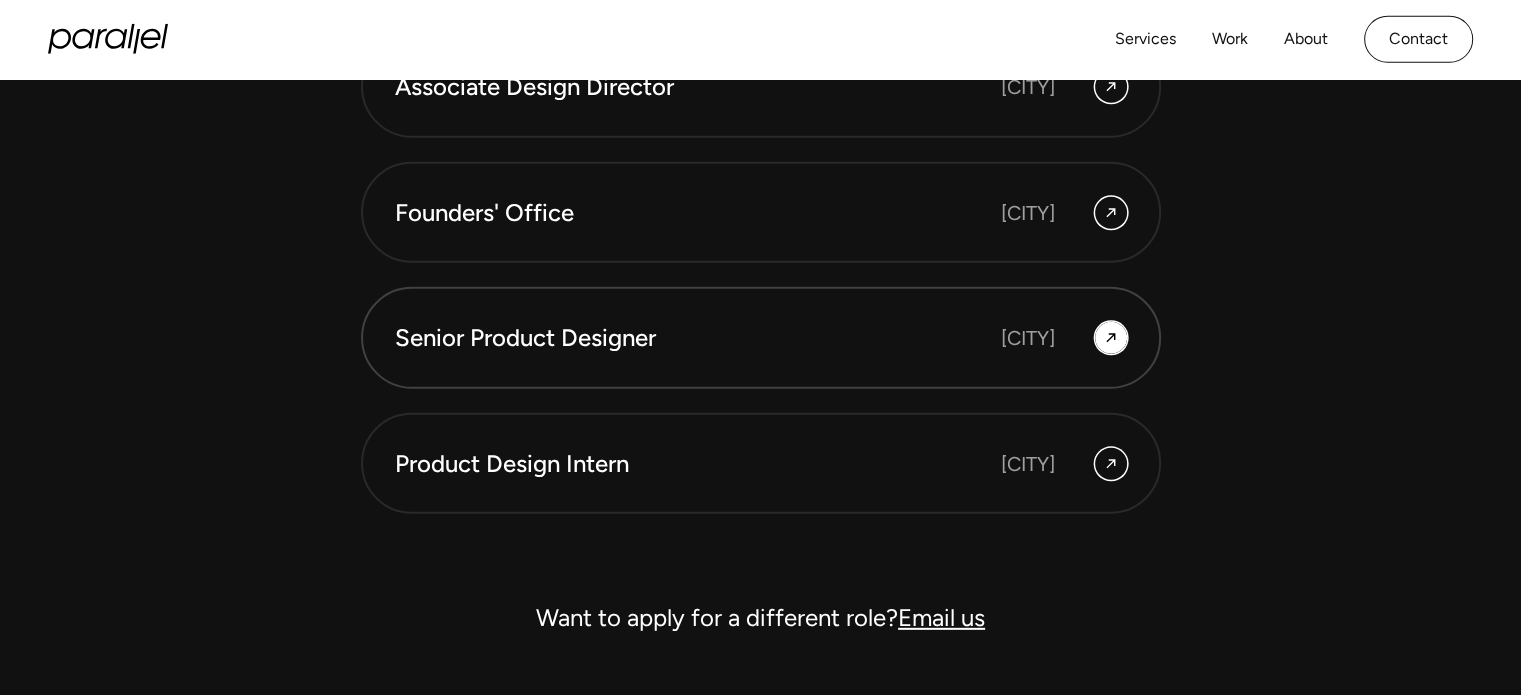 click on "Bengaluru" at bounding box center (1028, 338) 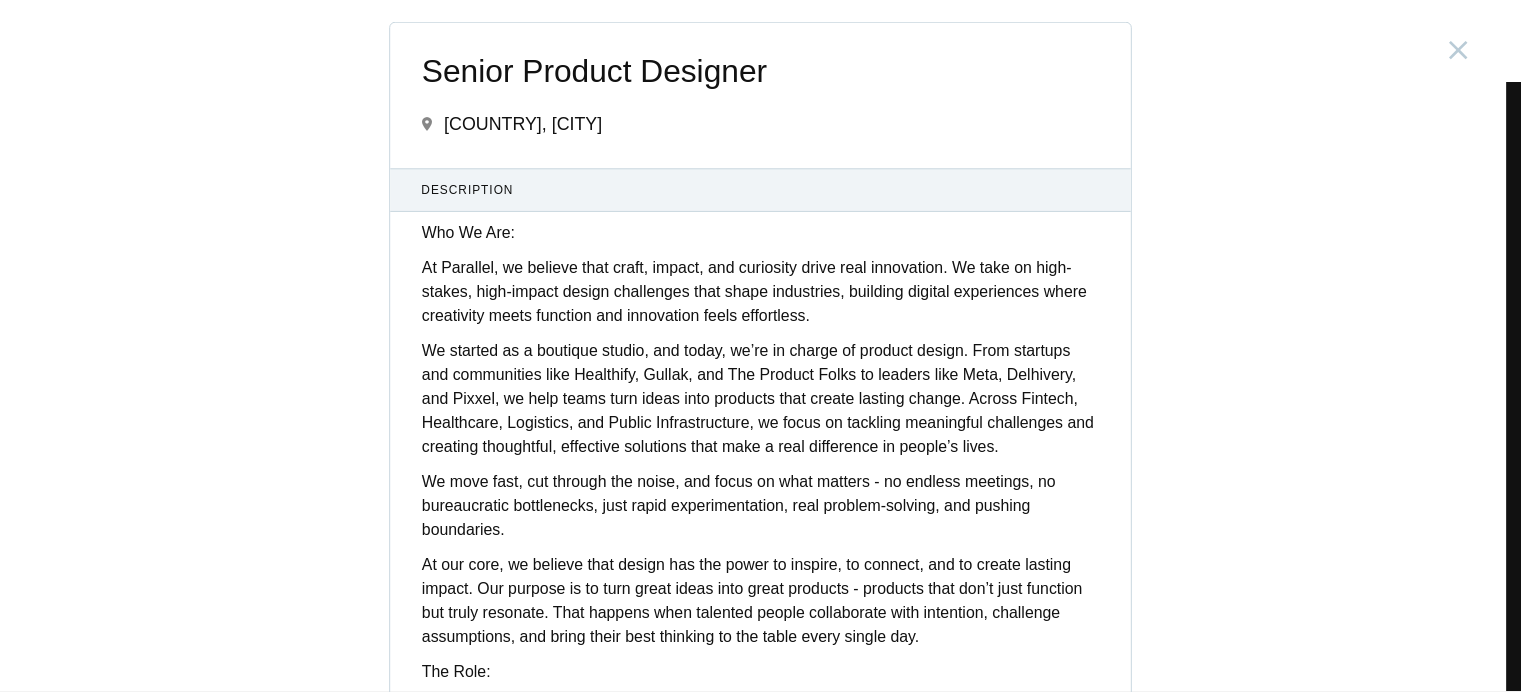 scroll, scrollTop: 0, scrollLeft: 0, axis: both 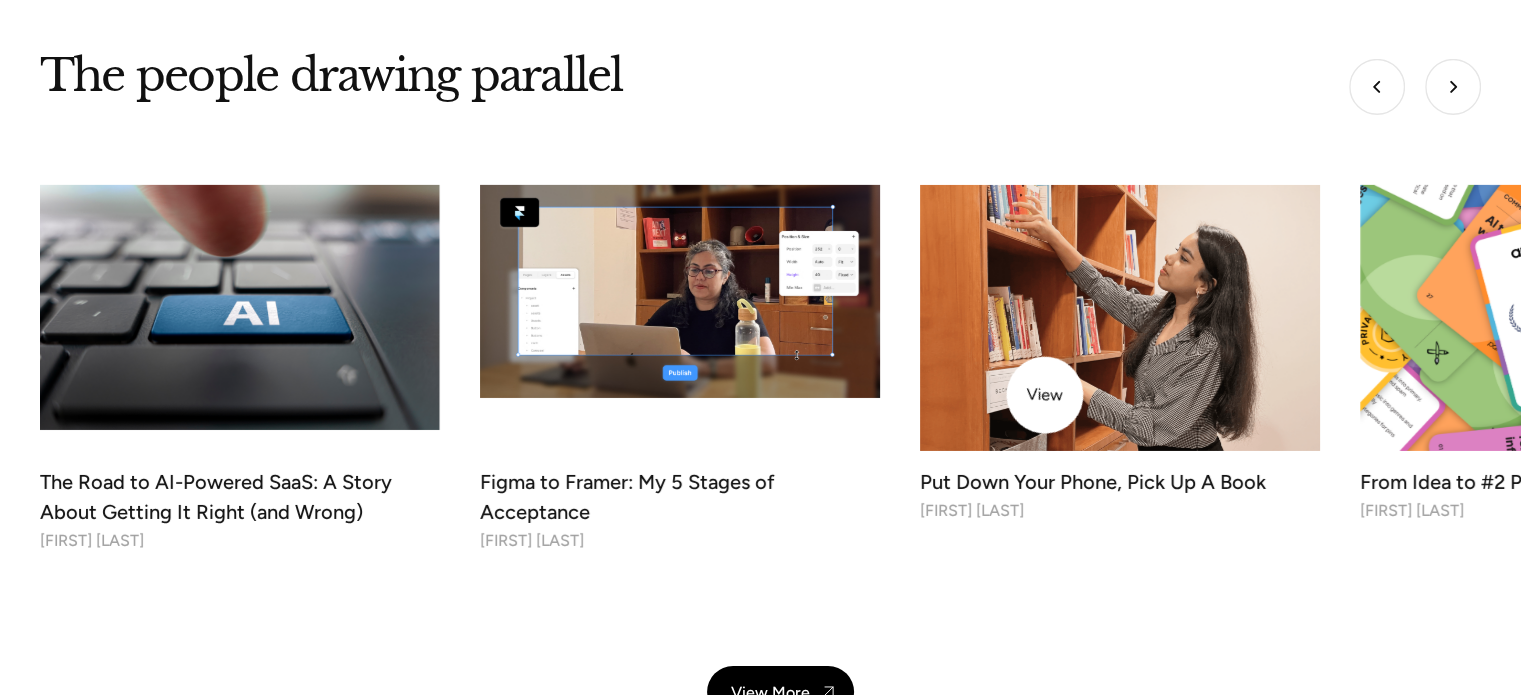click at bounding box center [1120, 318] 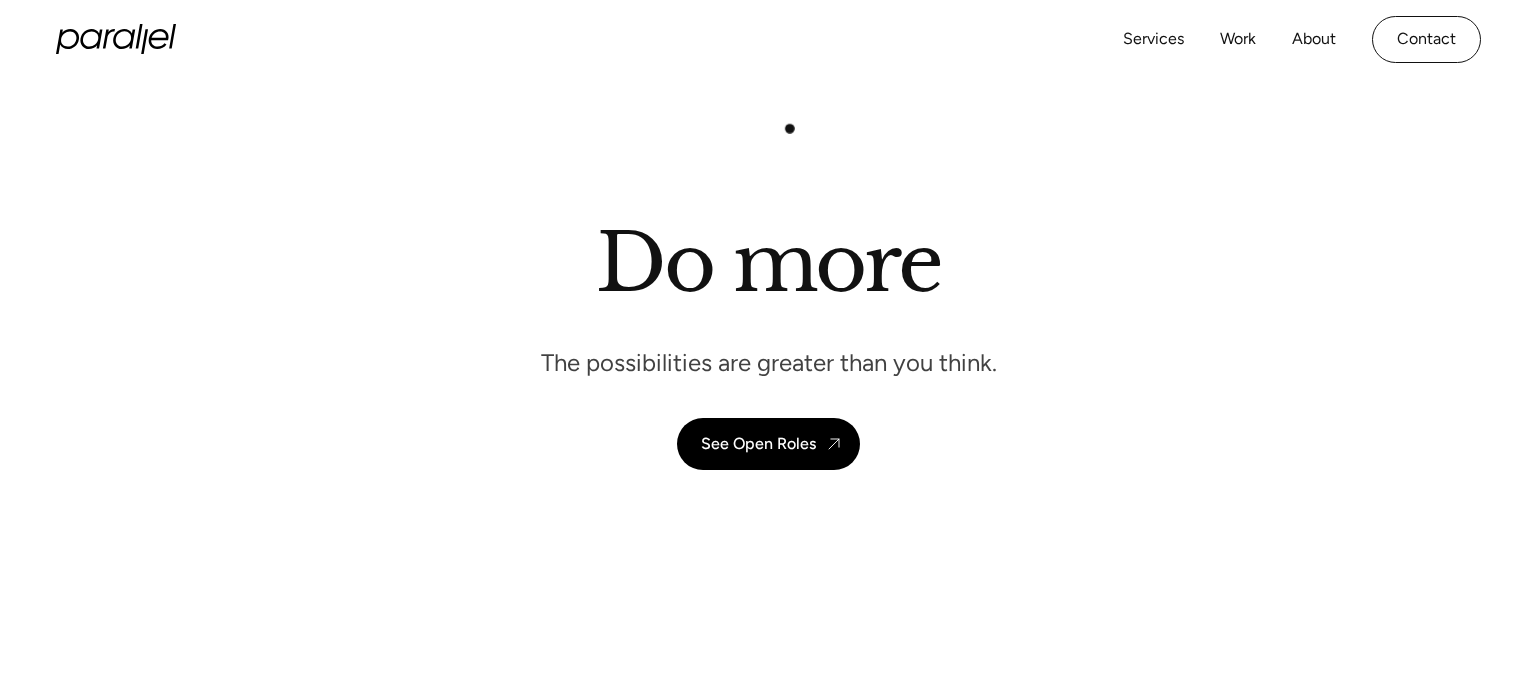 scroll, scrollTop: 0, scrollLeft: 0, axis: both 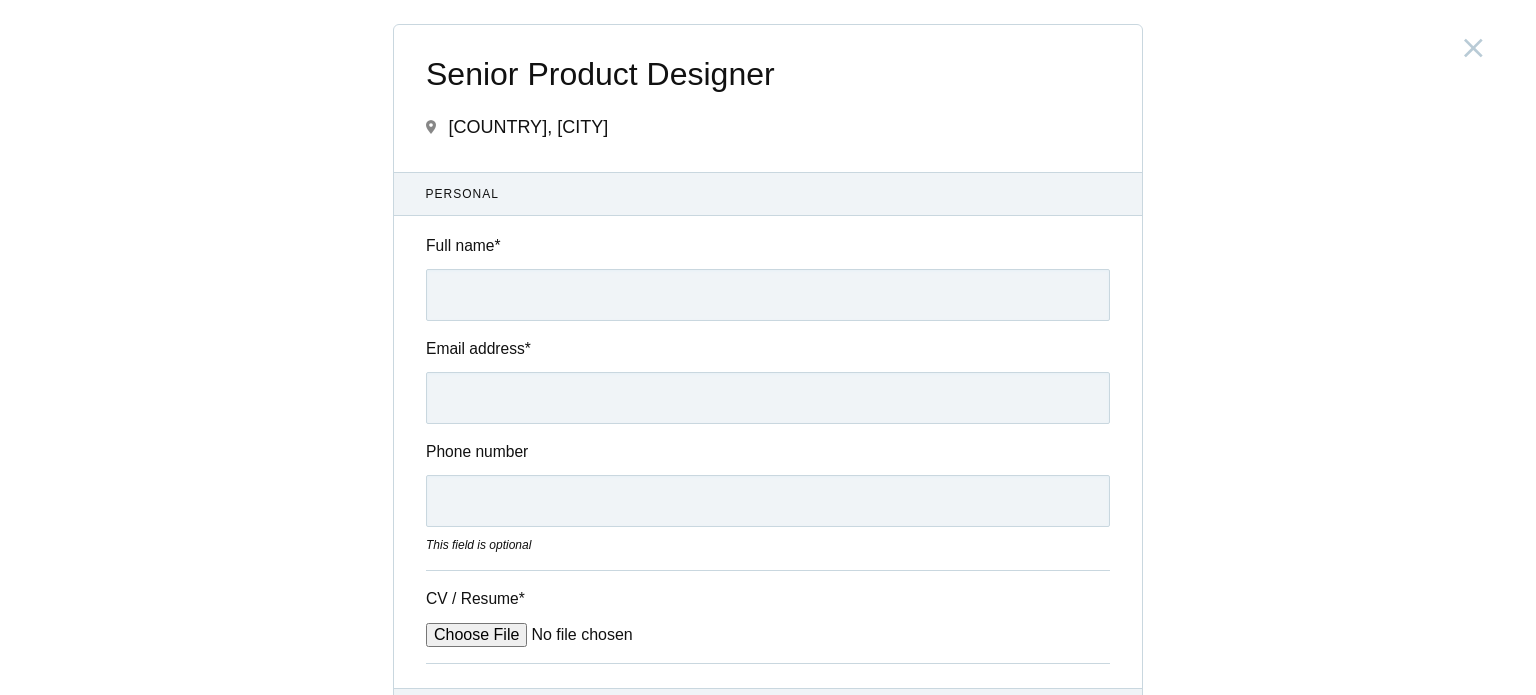 click on "Senior Product Designer
India, Bengaluru
Submitting form failed, try again.
Retry
Your application for this position has been submitted successfully.
Close
Personal
Full name  *
Email address  *
Phone number
This field is optional
CV / Resume  *
Questions" at bounding box center [768, 347] 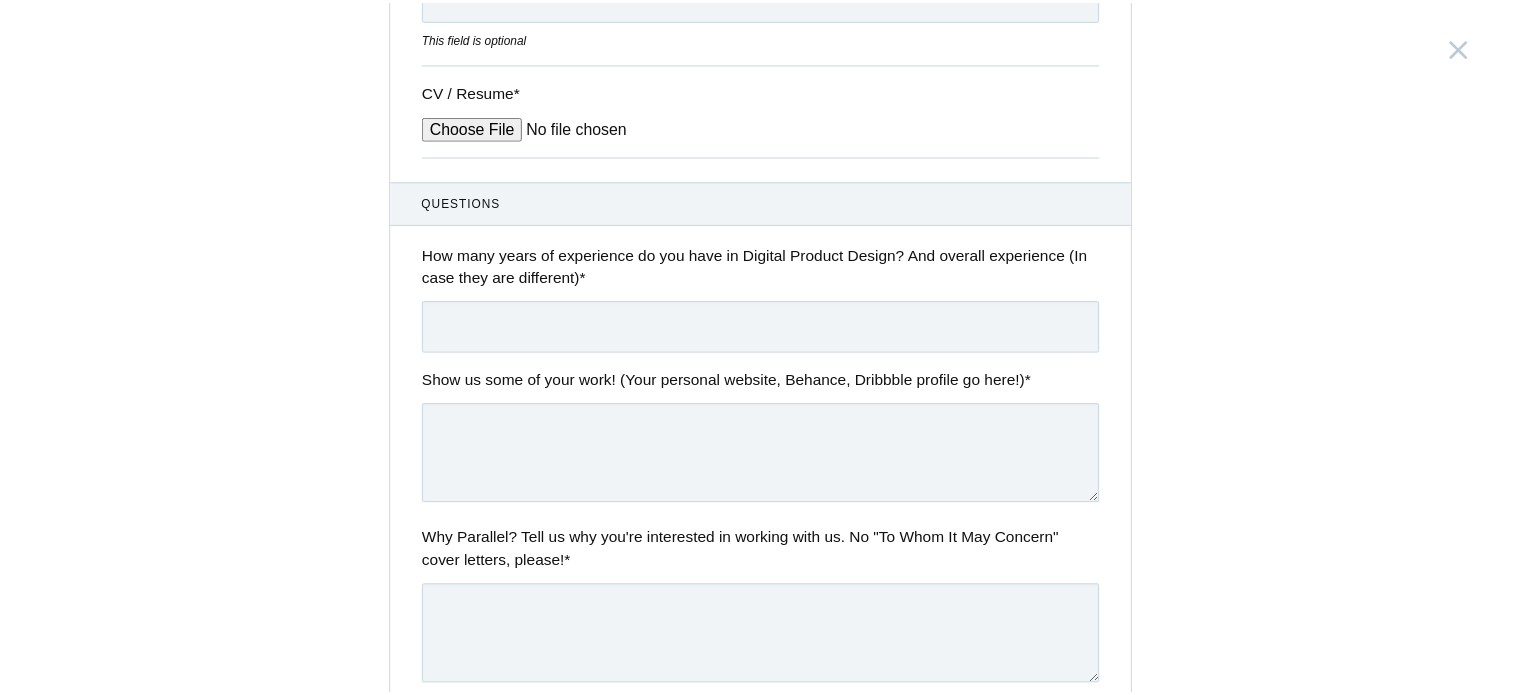 scroll, scrollTop: 0, scrollLeft: 0, axis: both 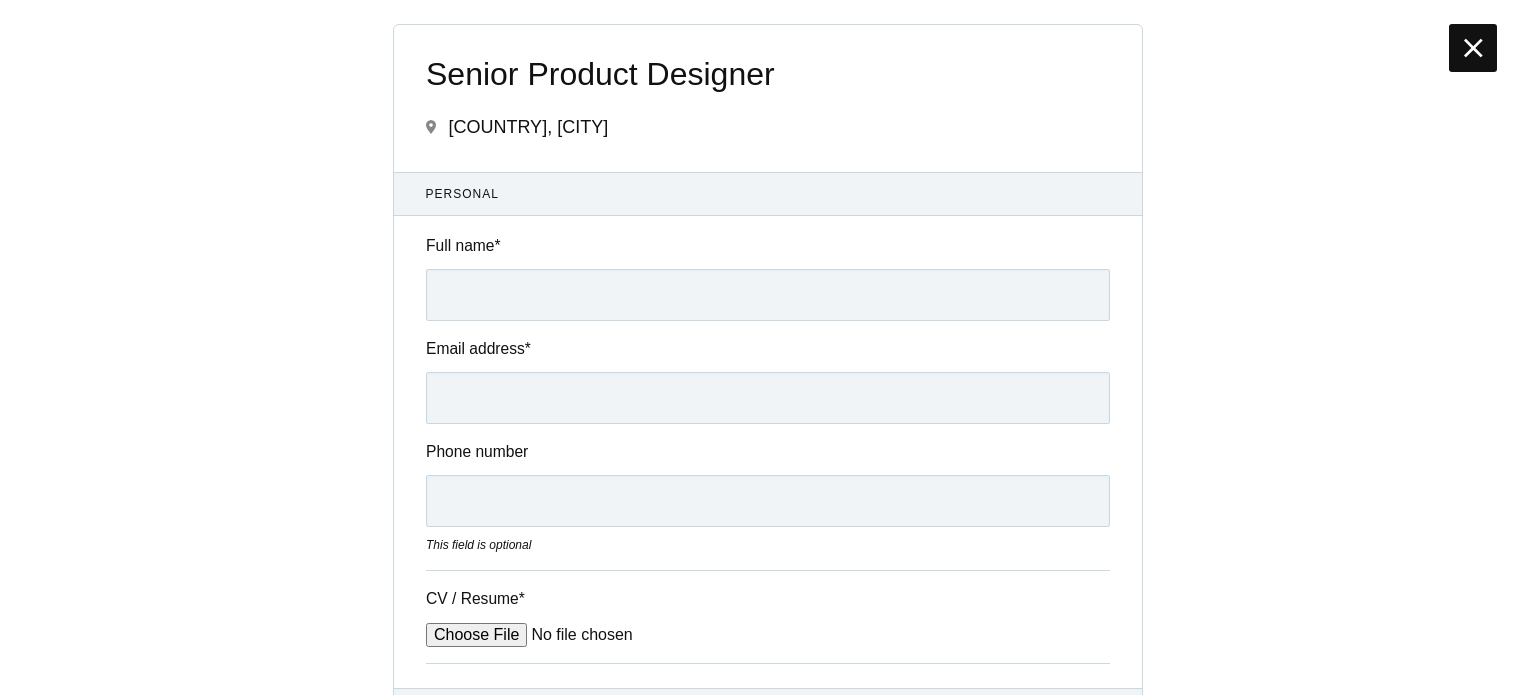 click at bounding box center (1473, 48) 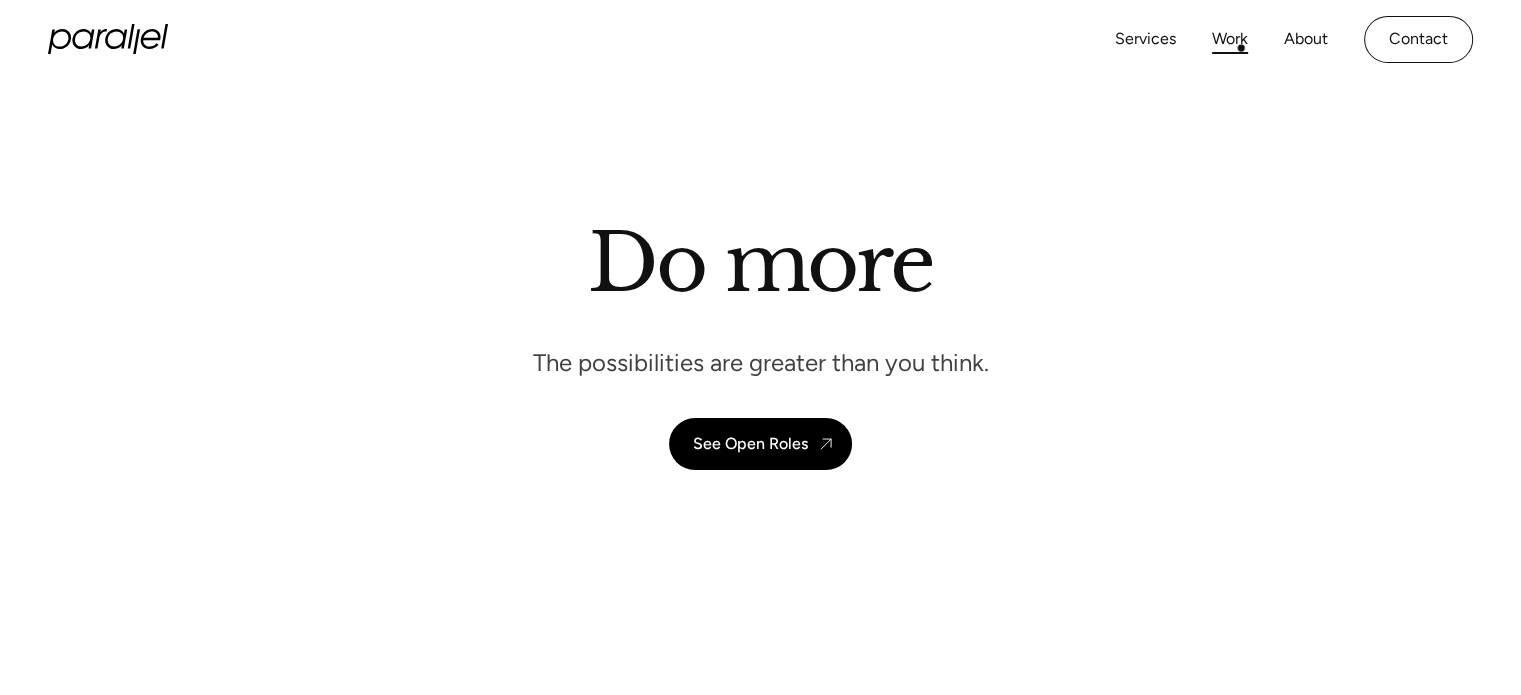 click on "Work" at bounding box center (1230, 39) 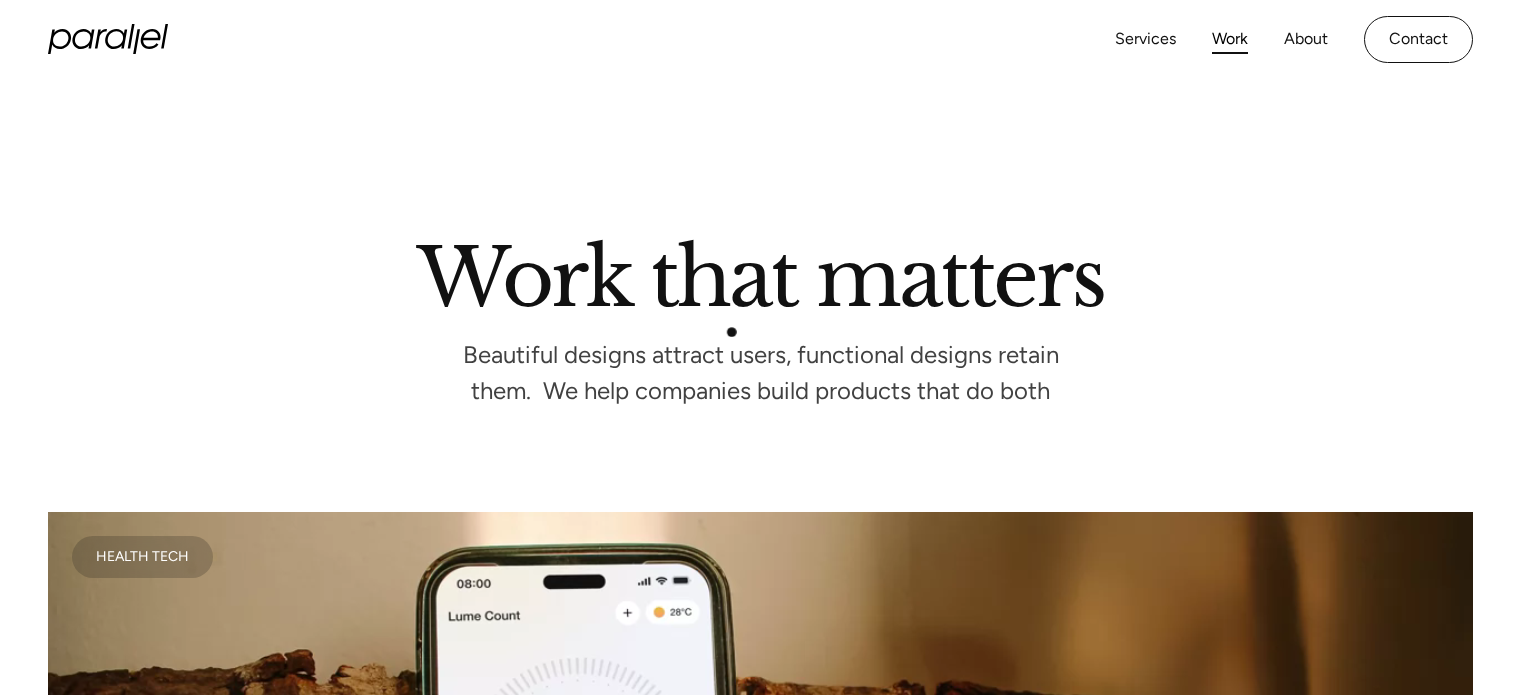 scroll, scrollTop: 0, scrollLeft: 0, axis: both 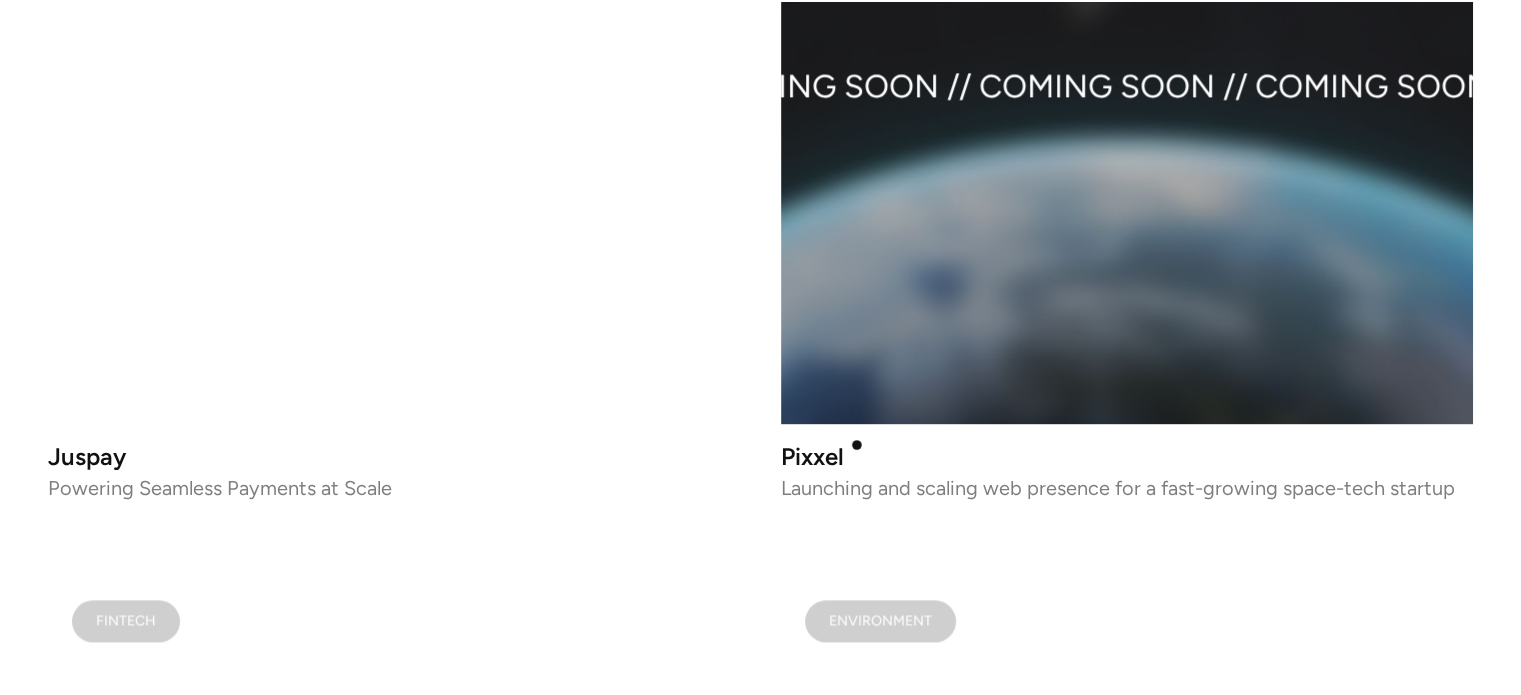 click on "Health Tech Lume Health Shaping daily health habits through behavior-led design B2B SAAS Pageloop.ai Building the AI-native content ops layer for SaaS B2B SAAS The AX.ai Empowering consultancies  with accelerated experiences FINTECH Juspay Powering Seamless Payments at Scale  COMING SOON // COMING SOON // COMING SOON // COMING SOON // Pixxel Launching and scaling web presence for a fast-growing space-tech startup FINTECH SAVii Dignified Credit for the Workforce ENVIRONMENT BNHS A digital backbone for serious birding FINTECH IndusInd A unified credit card experience COMING SOON // COMING SOON // COMING SOON // COMING SOON // Featurely Accelerating AI-driven usability testing for product teams AI SAAS Featurely Accelerating AI-driven usability testing for product teams B2B SAAS UrbanPiper Building the operating system for 45,000+ restaurants B2B SaaS Sequifi Modernizing HR for the home services industry B2C Health Tech Healthify India’s leading AI-powered Health & Nutrition Expert AI SAAS Inhouse AI Govtech" at bounding box center (760, 5168) 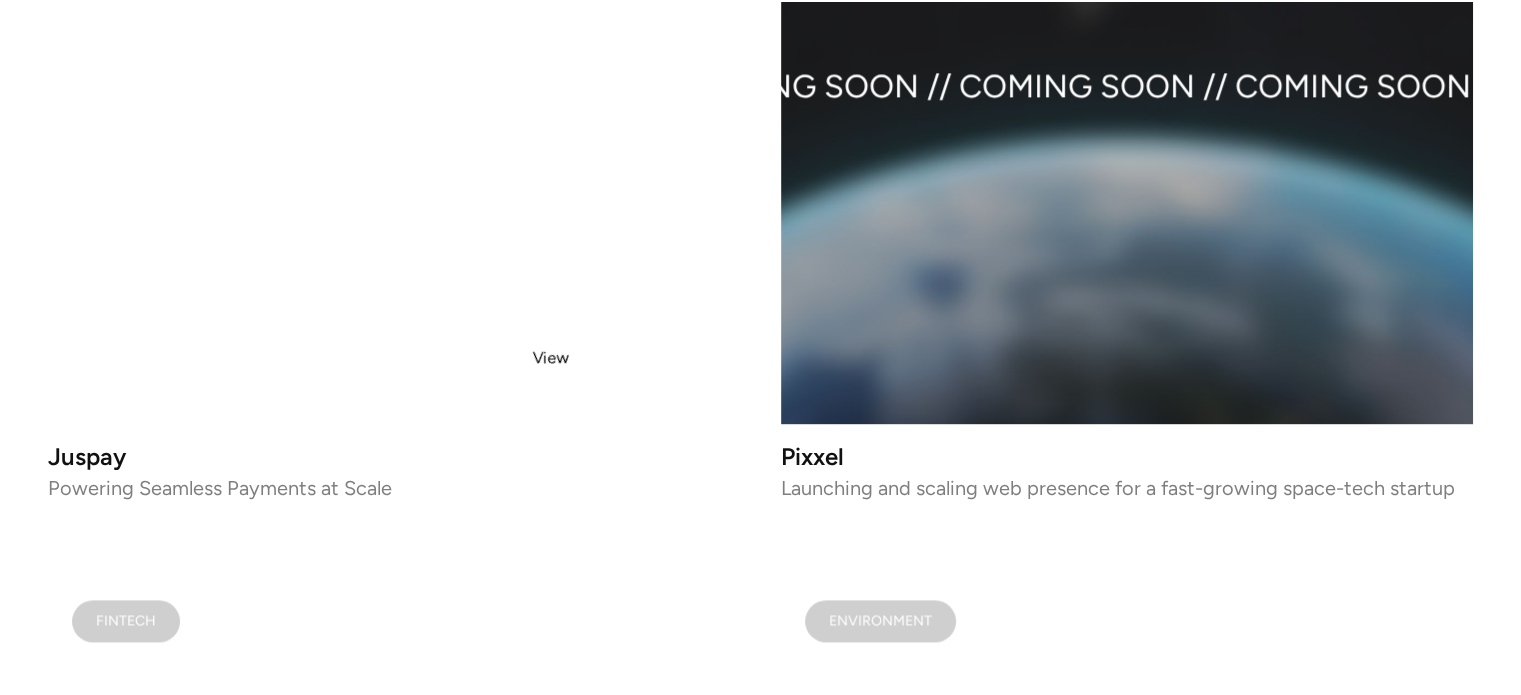 click at bounding box center (394, 77) 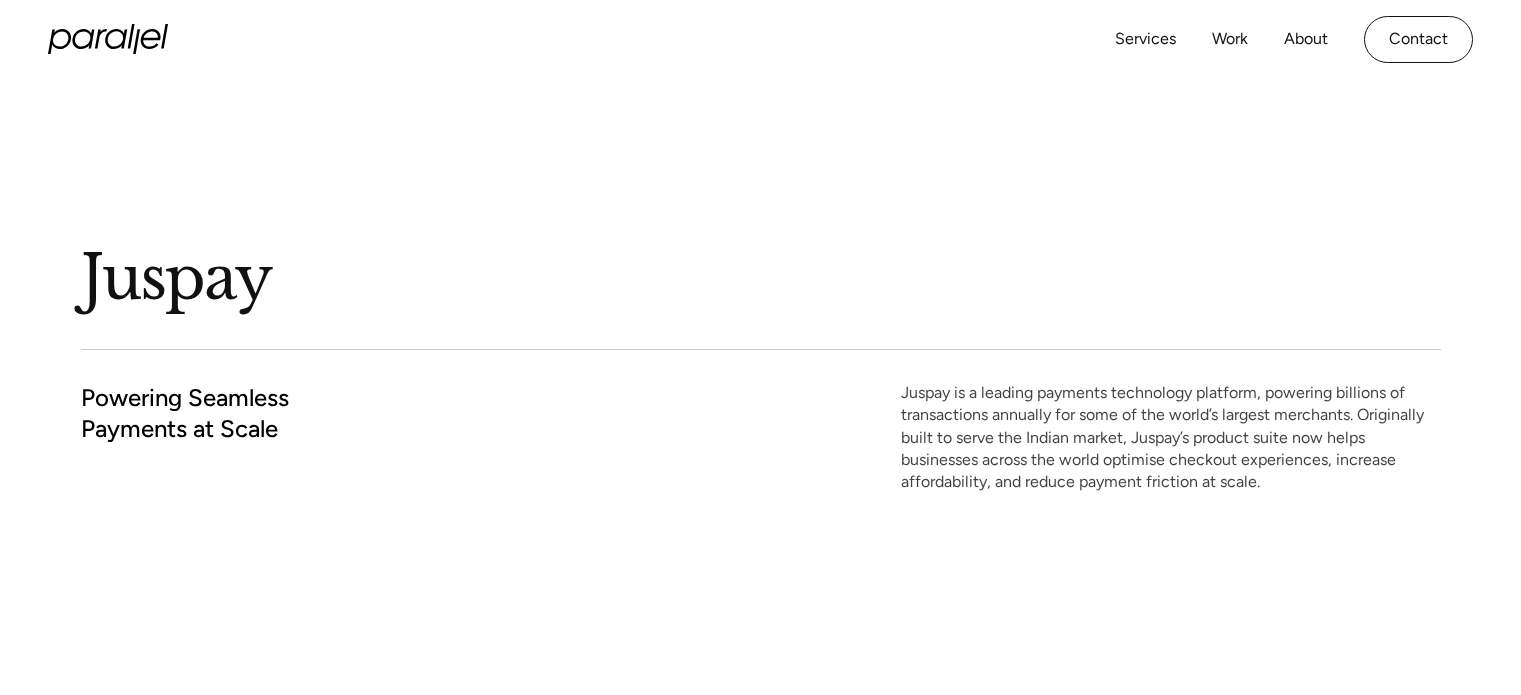 scroll, scrollTop: 0, scrollLeft: 0, axis: both 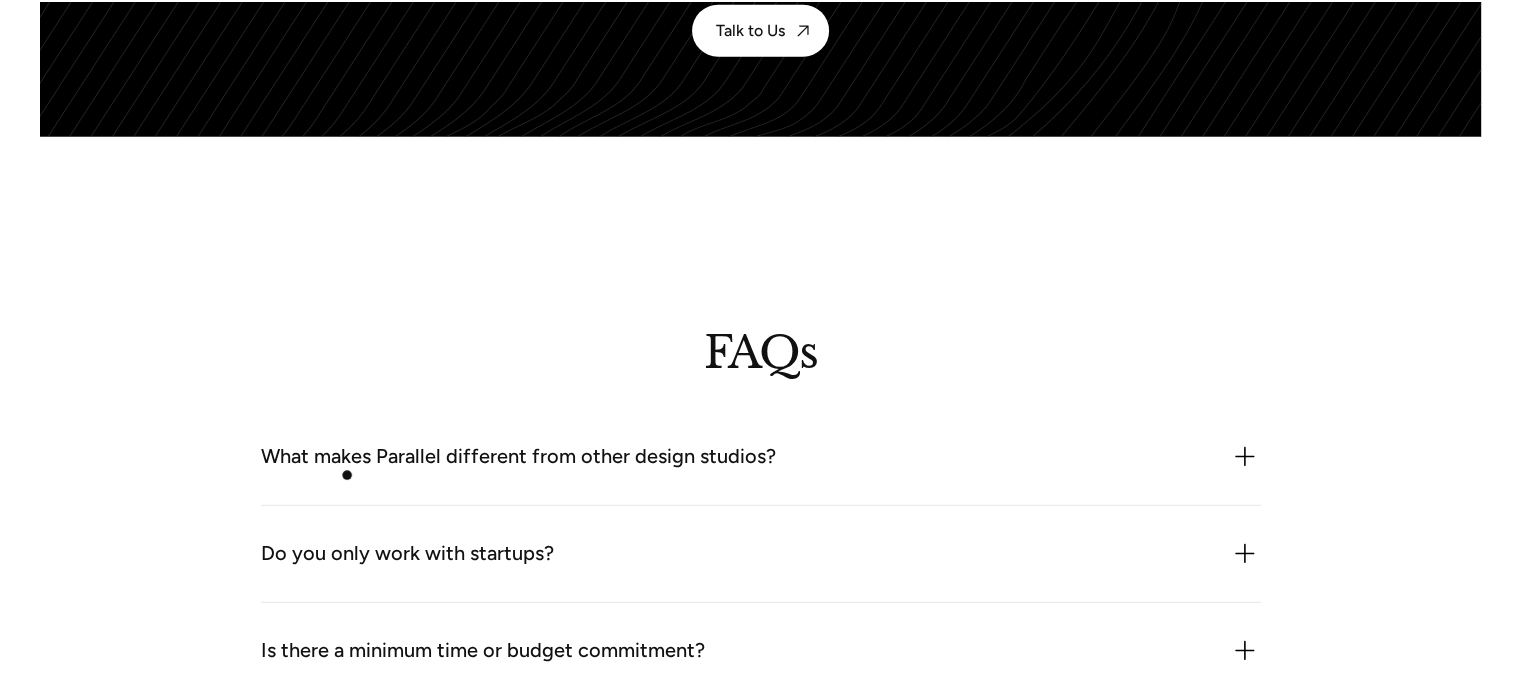 click on "What makes Parallel different from other design studios? We combine product thinking, user research, and hands-on execution - all in one team. Our work goes beyond visuals; we help teams make smarter bets for growth, validate product roadmaps faster ,and design for long-term scalability." at bounding box center (761, 457) 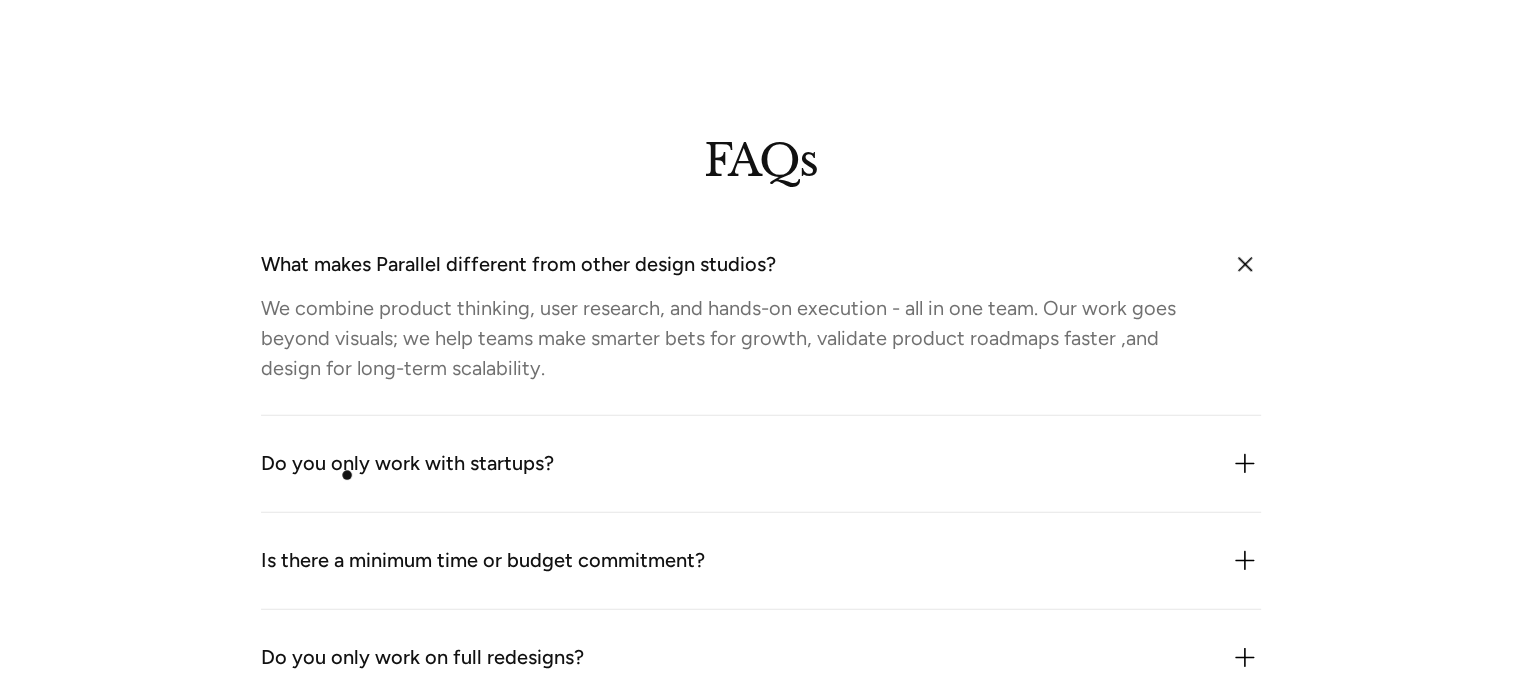 scroll, scrollTop: 5523, scrollLeft: 0, axis: vertical 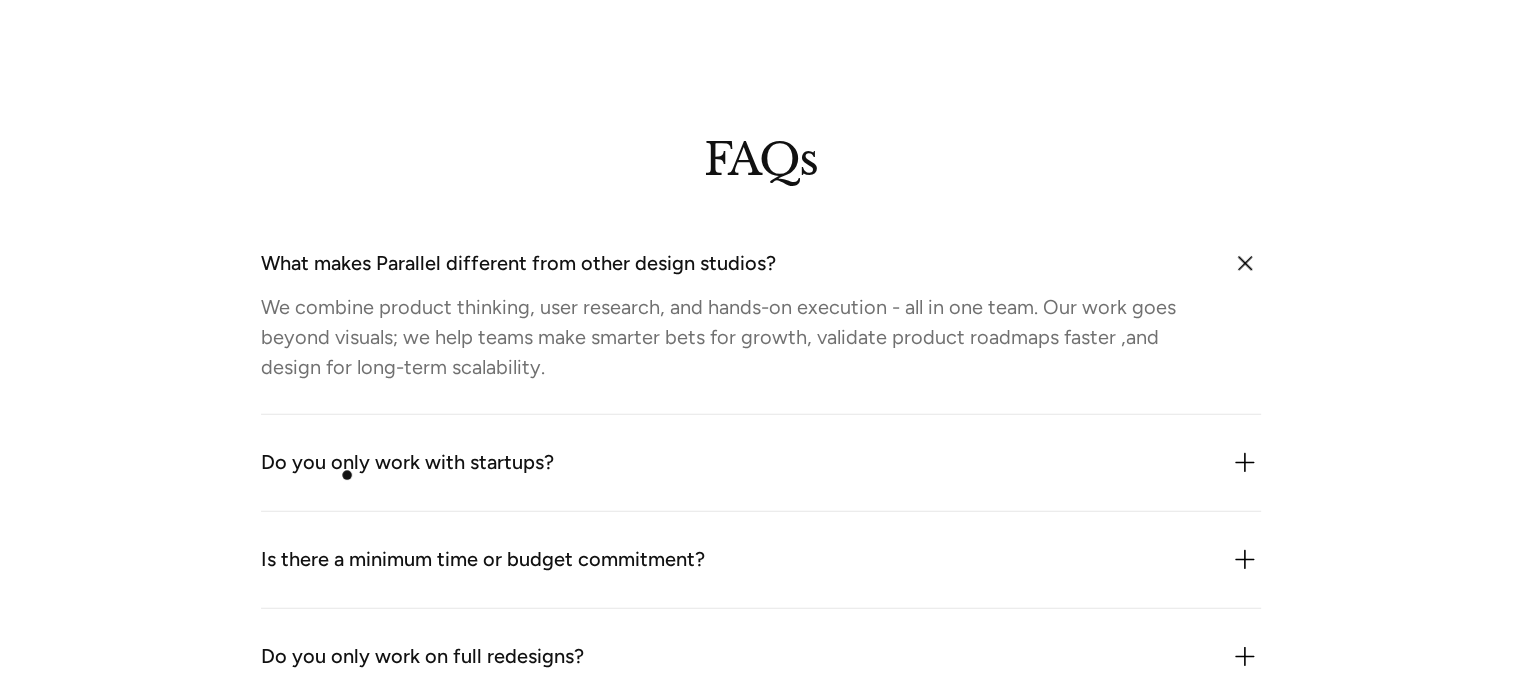 click on "Do you only work with startups?" at bounding box center (407, 463) 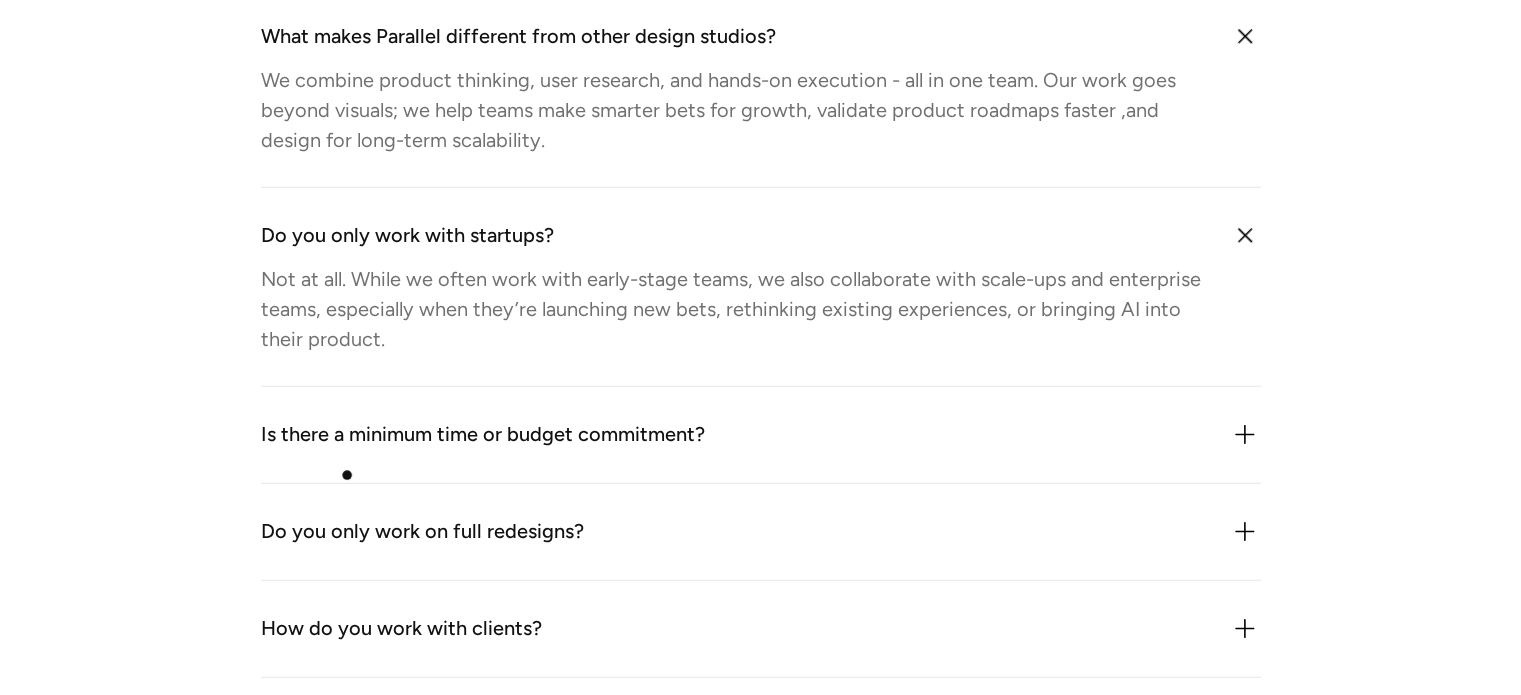 scroll, scrollTop: 5771, scrollLeft: 0, axis: vertical 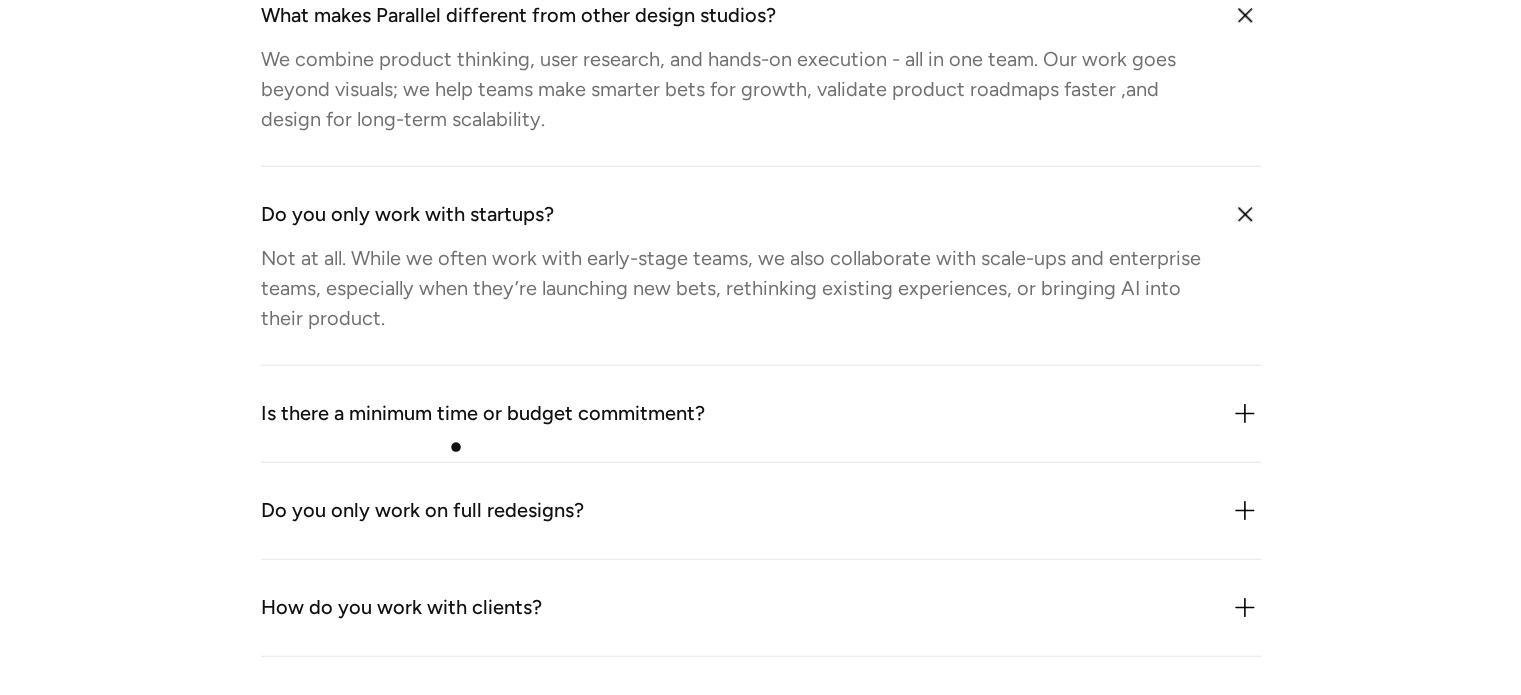 click on "Is there a minimum time or budget commitment? We’re flexible, but we don’t do one-off tasks. Most projects start with a 4–6 week sprint and evolve from there. The best outcomes come from focused, collaborative work not piecemeal execution." at bounding box center [761, 414] 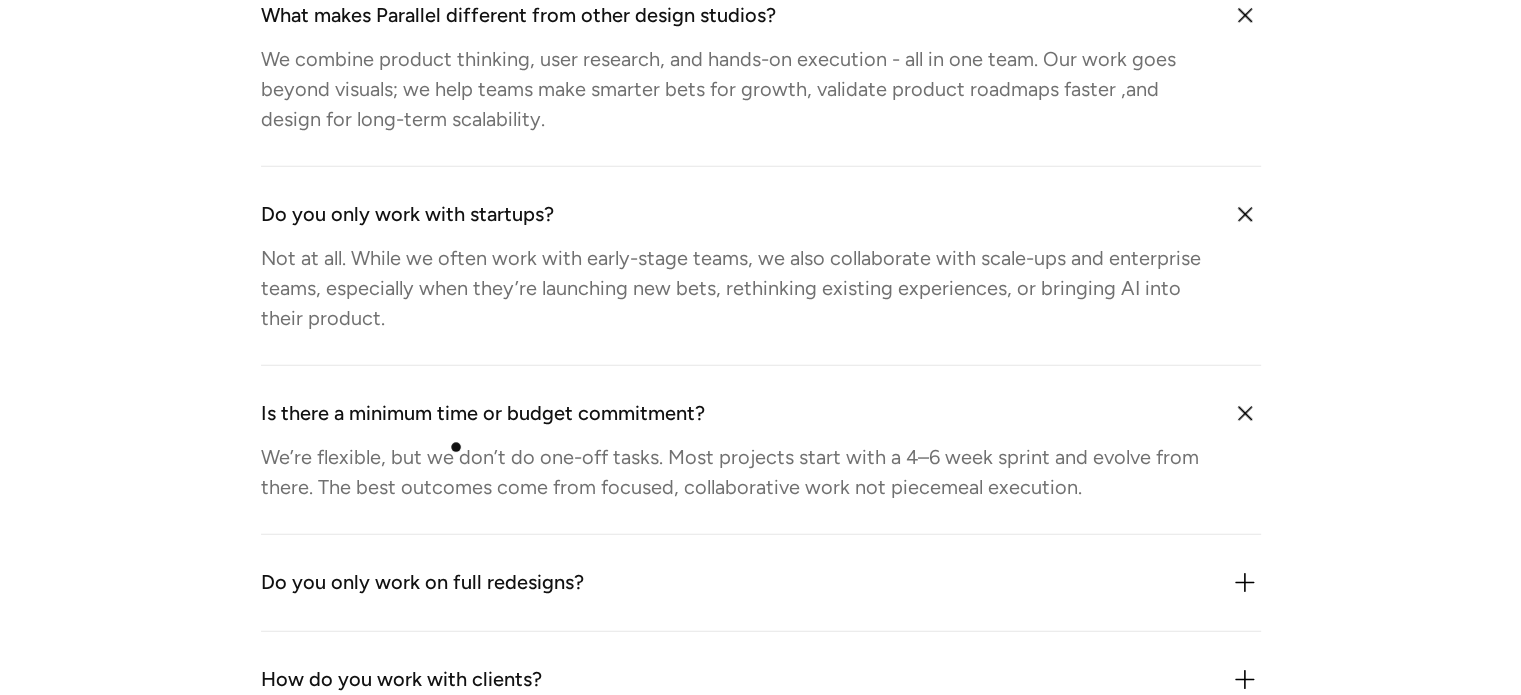 click on "We’re flexible, but we don’t do one-off tasks. Most projects start with a 4–6 week sprint and evolve from there. The best outcomes come from focused, collaborative work not piecemeal execution." at bounding box center (734, 472) 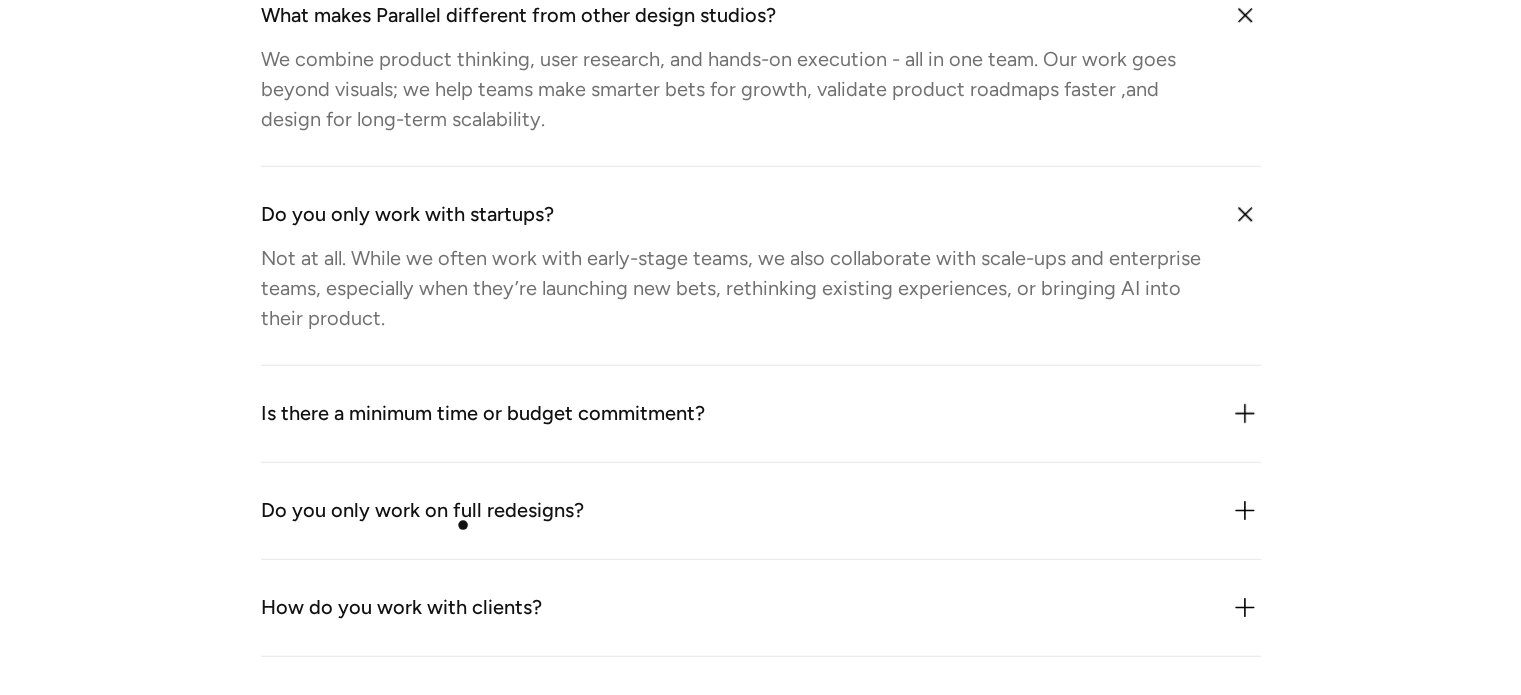 click on "Do you only work on full redesigns? No. We often work on specific flows, features, or experiments. That said, we always consider the bigger system so even small fixes ladder up to a stronger product." at bounding box center [761, 511] 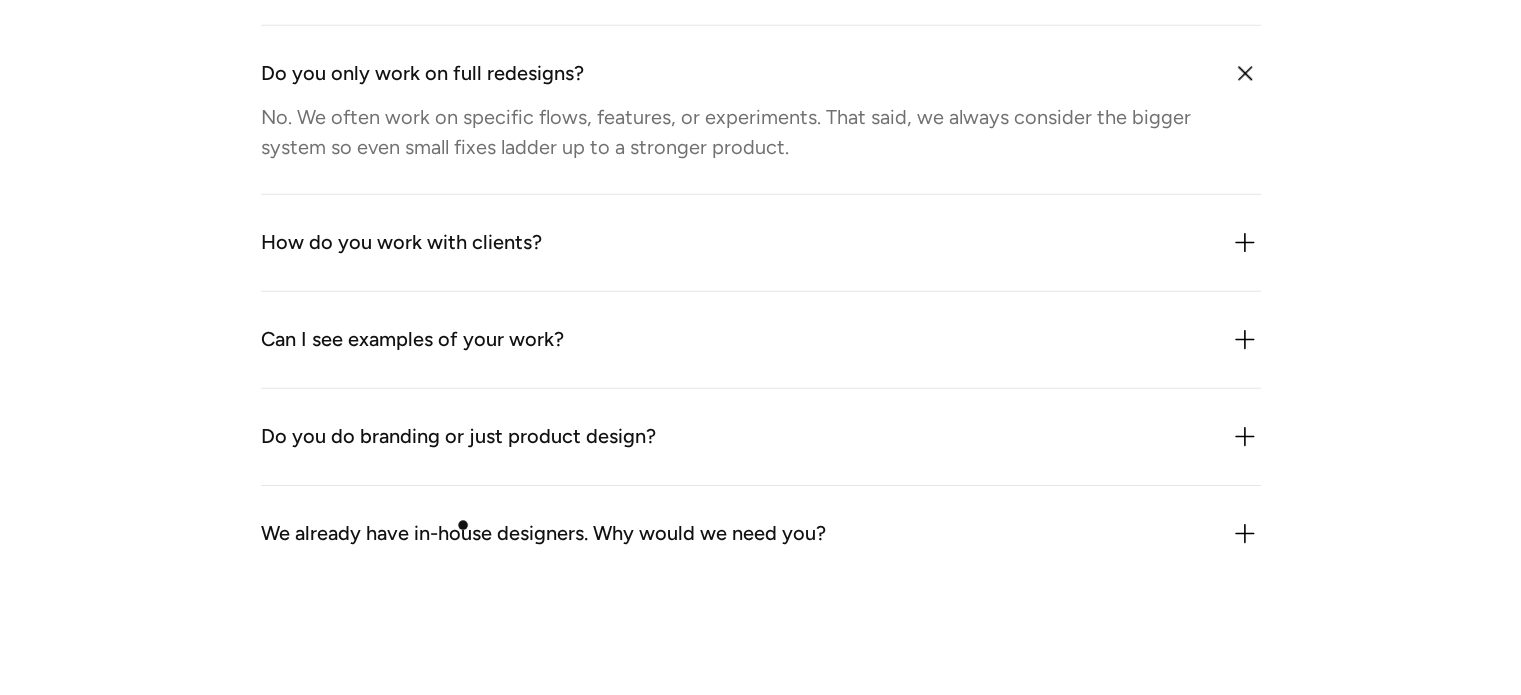 scroll, scrollTop: 6244, scrollLeft: 0, axis: vertical 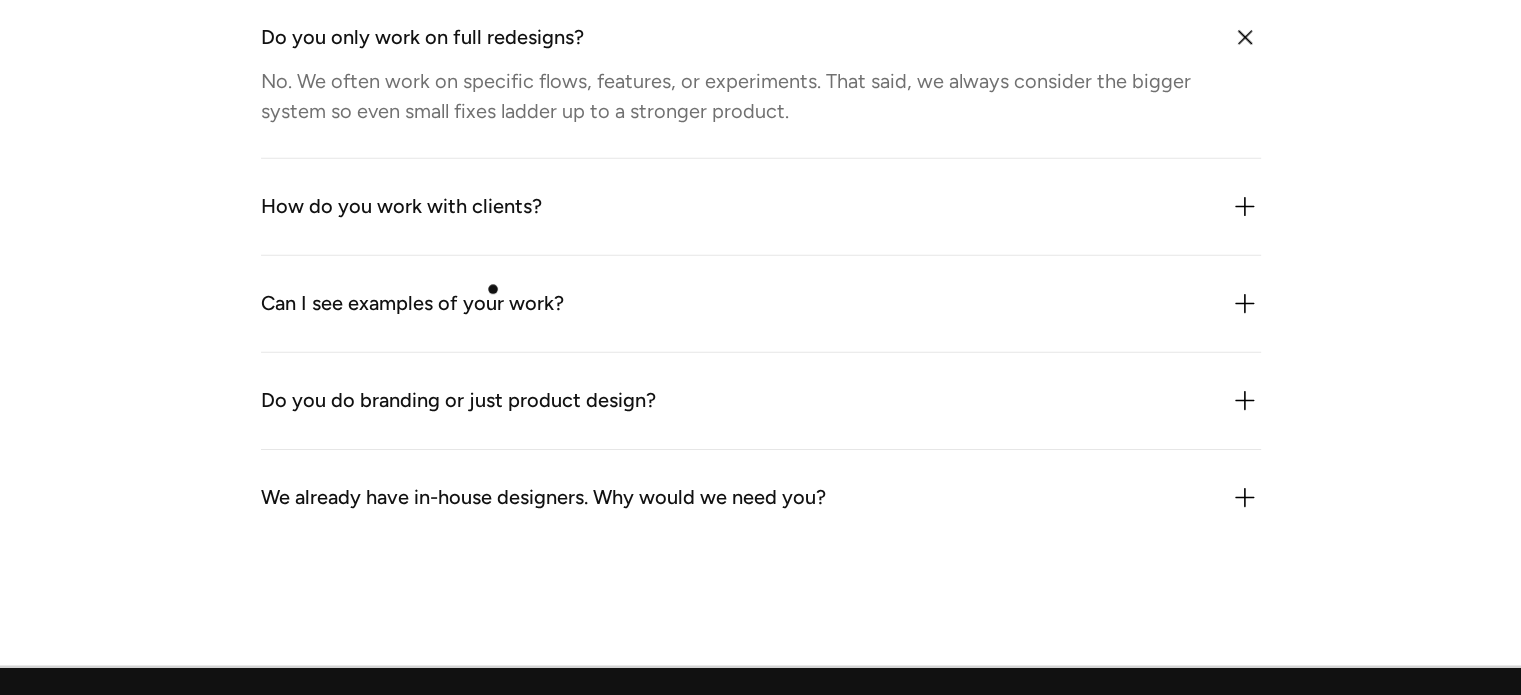 click on "Can I see examples of your work?" at bounding box center [412, 304] 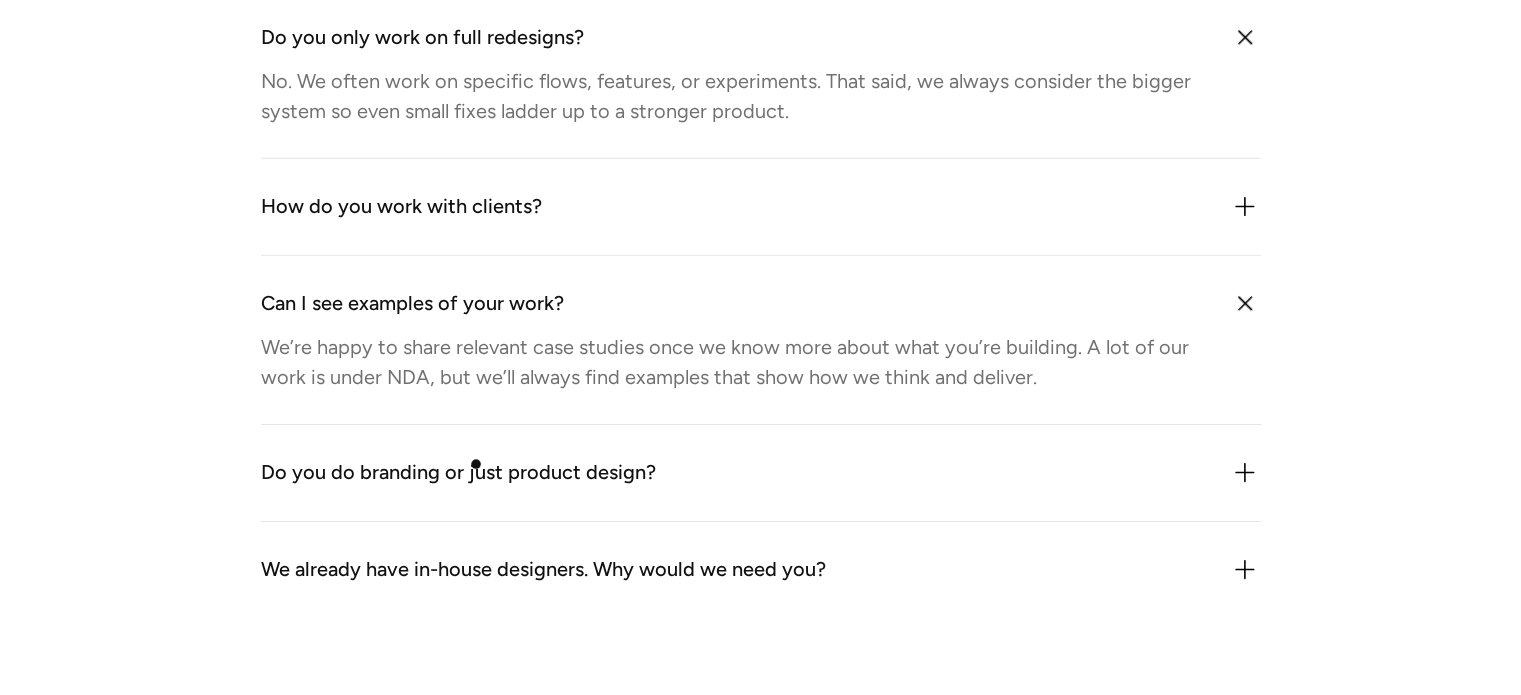 click on "Do you do branding or just product design?" at bounding box center (458, 473) 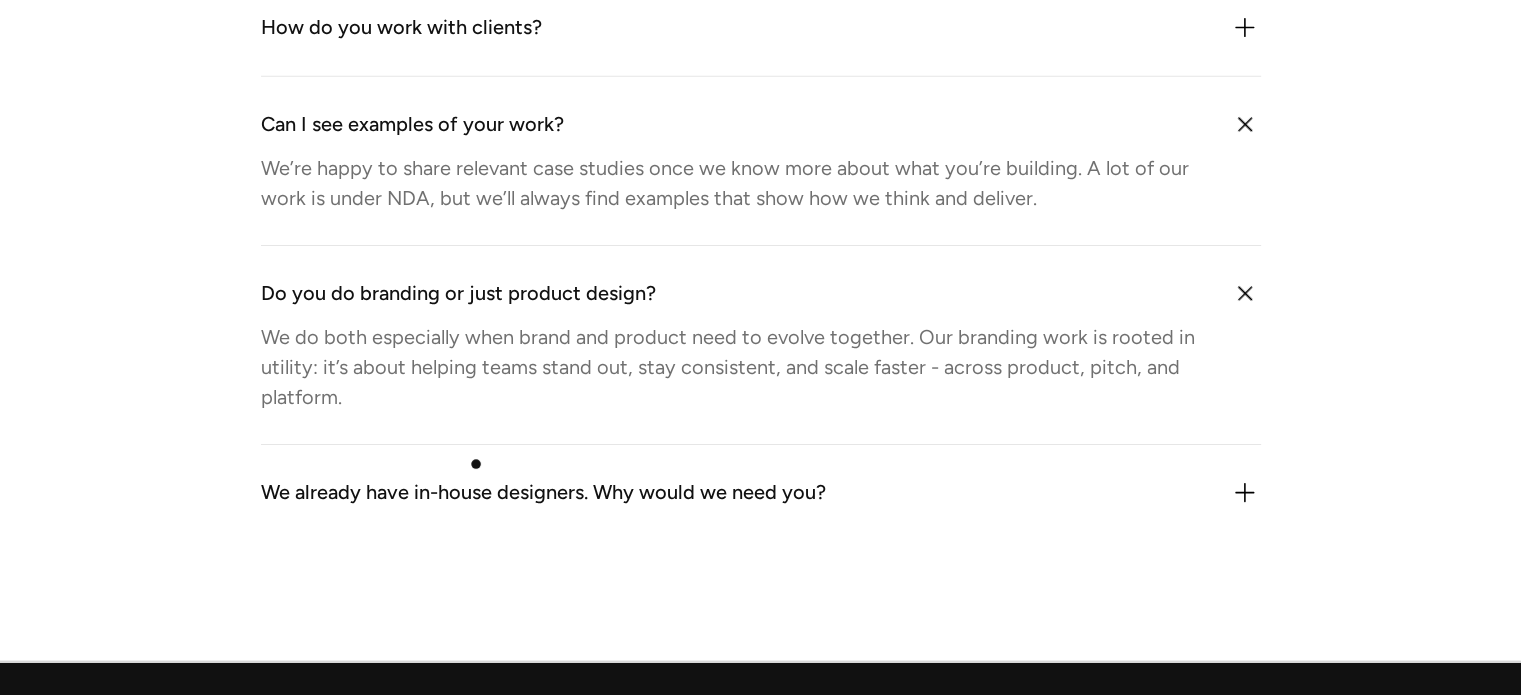 scroll, scrollTop: 6424, scrollLeft: 0, axis: vertical 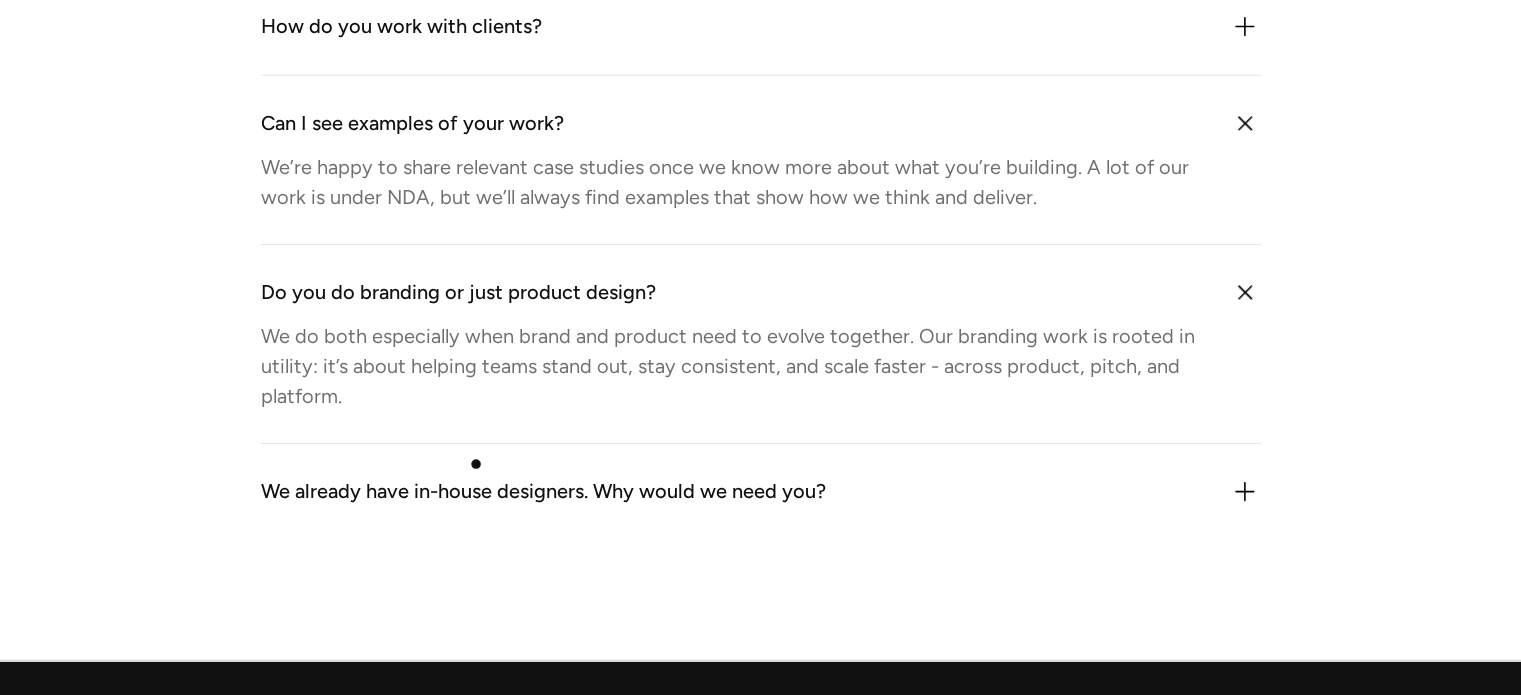 click on "We already have in-house designers. Why would we need you? Because we bring an outside lens, product strategy, and speed. We work best with in-house teams that want a thought partner not just more hands. Whether it’s unlocking a tricky problem or accelerating a roadmap, we work with the team you already have." at bounding box center (761, 492) 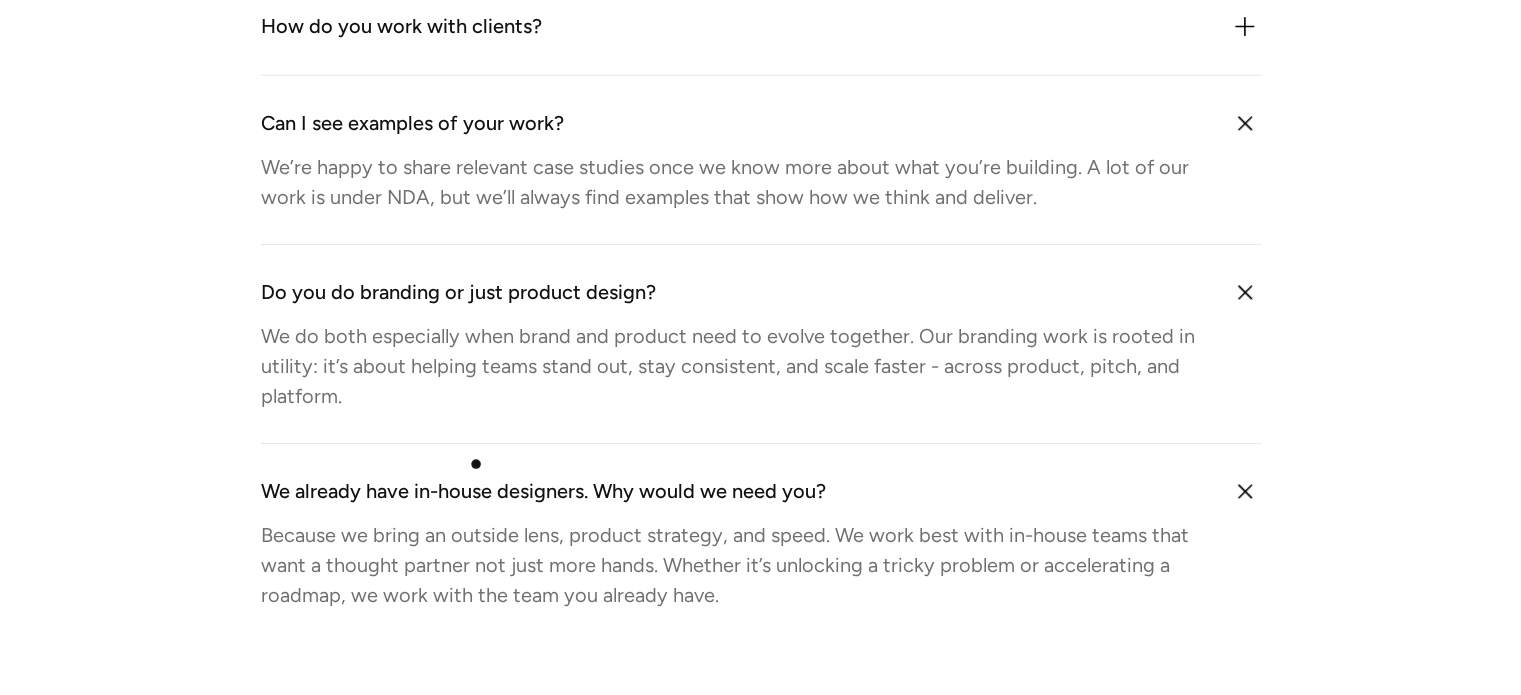 click on "We already have in-house designers. Why would we need you? Because we bring an outside lens, product strategy, and speed. We work best with in-house teams that want a thought partner not just more hands. Whether it’s unlocking a tricky problem or accelerating a roadmap, we work with the team you already have." at bounding box center (761, 543) 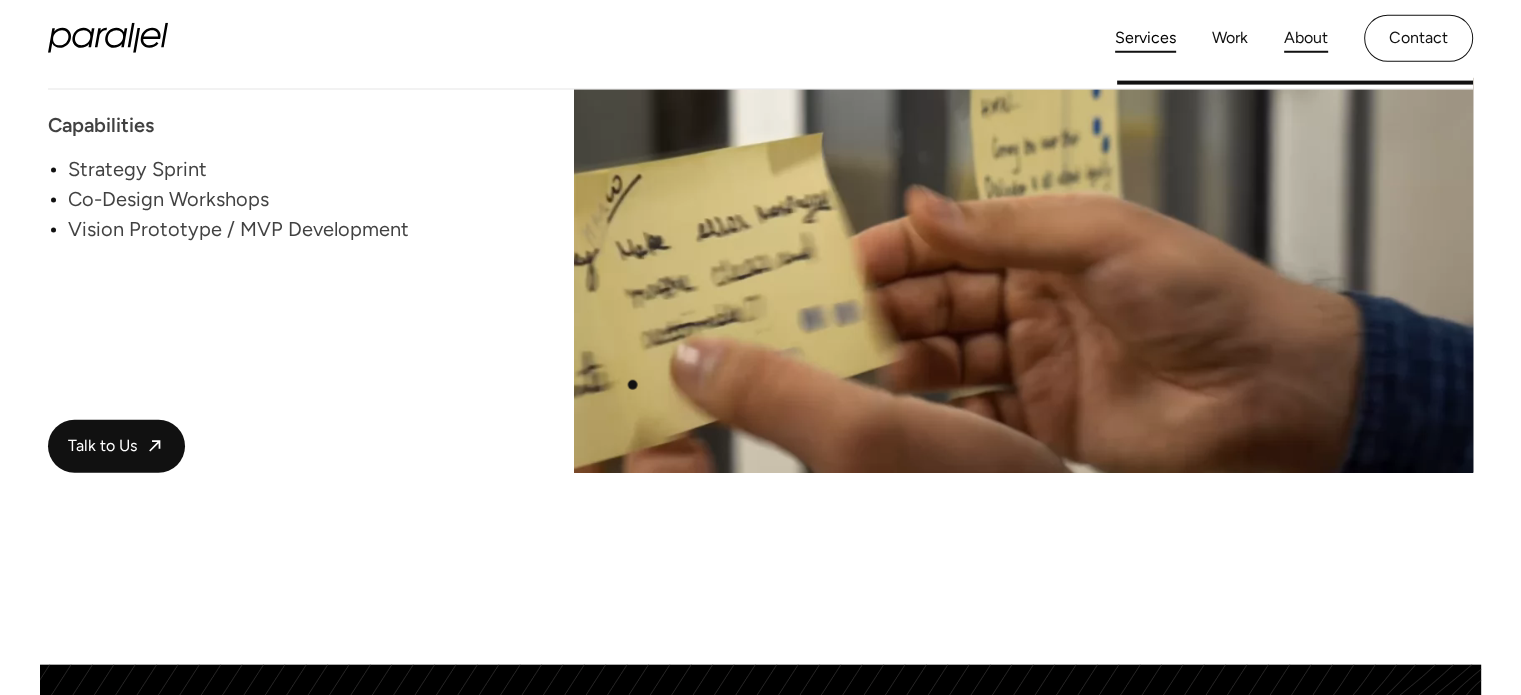 scroll, scrollTop: 4432, scrollLeft: 0, axis: vertical 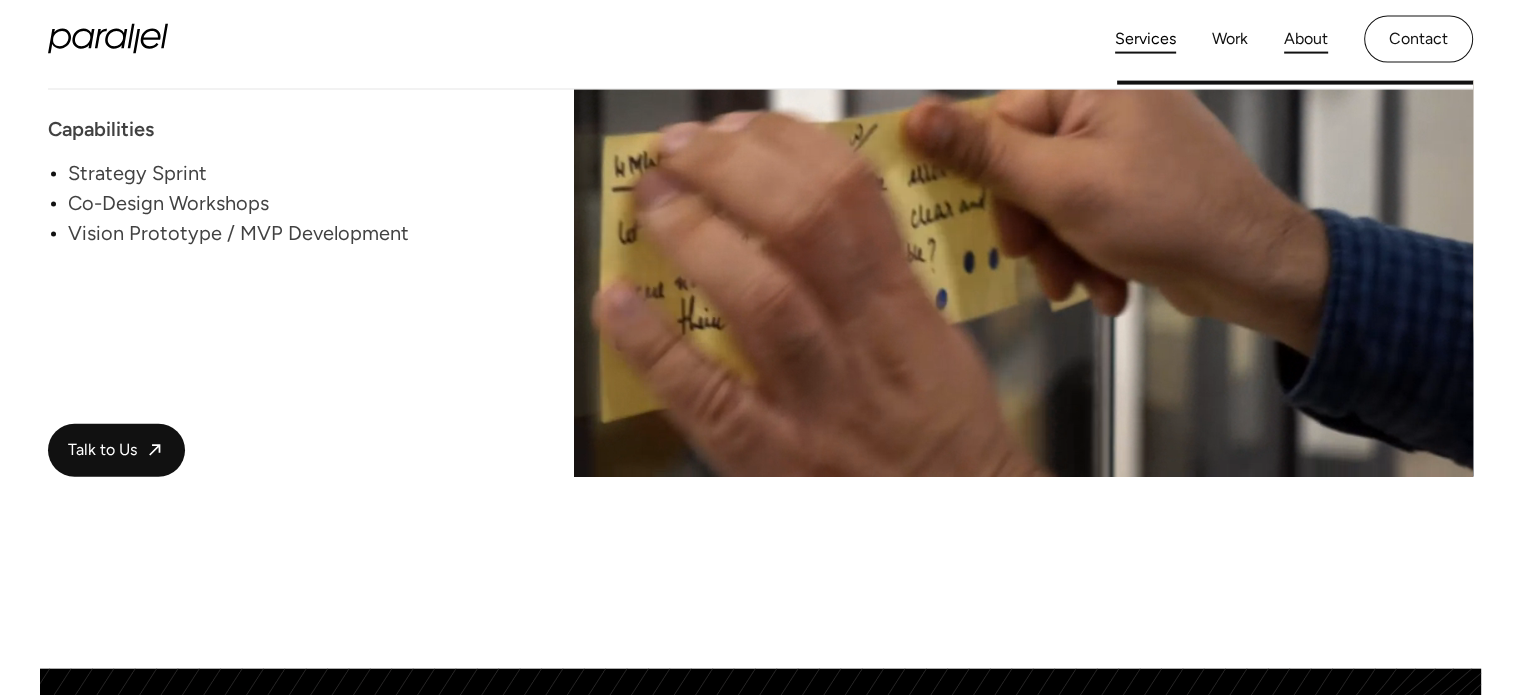 click on "About" at bounding box center [1306, 39] 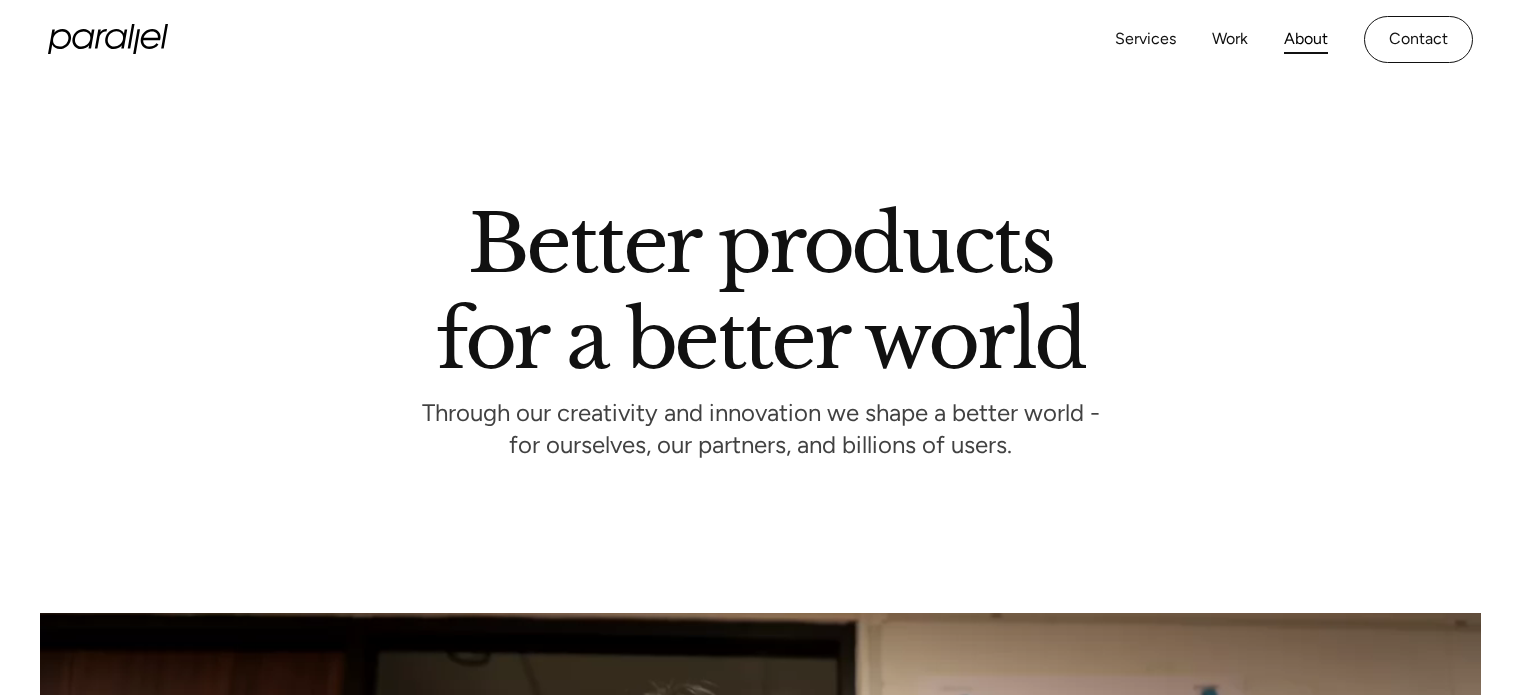 scroll, scrollTop: 0, scrollLeft: 0, axis: both 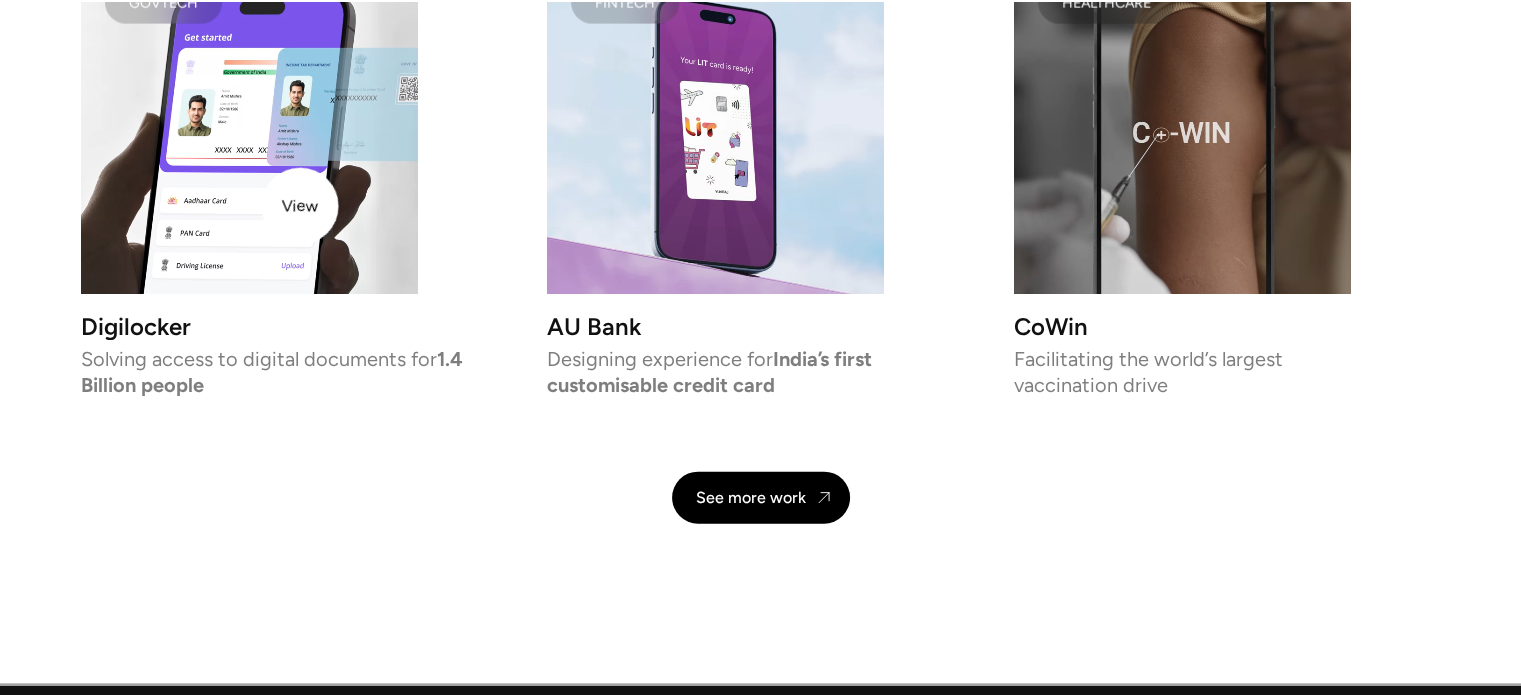 click at bounding box center [249, 126] 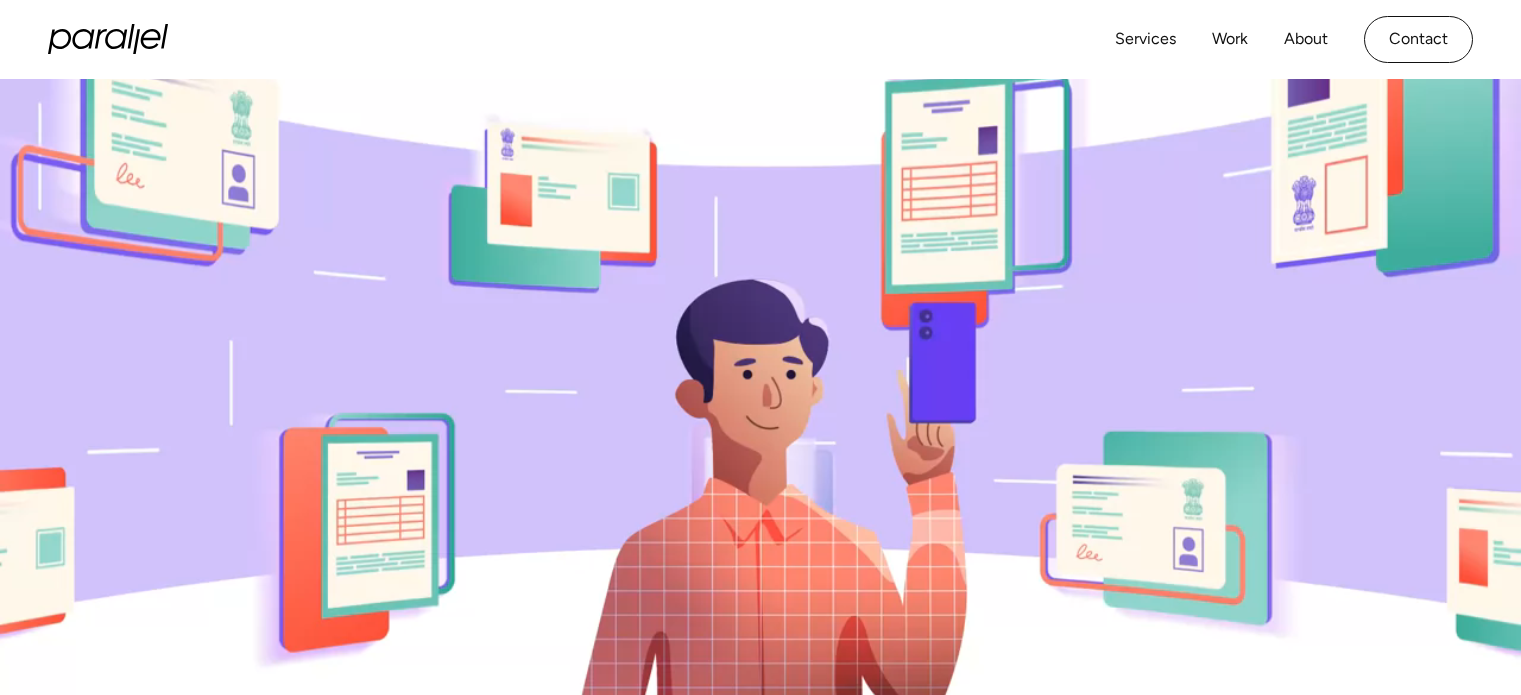 scroll, scrollTop: 0, scrollLeft: 0, axis: both 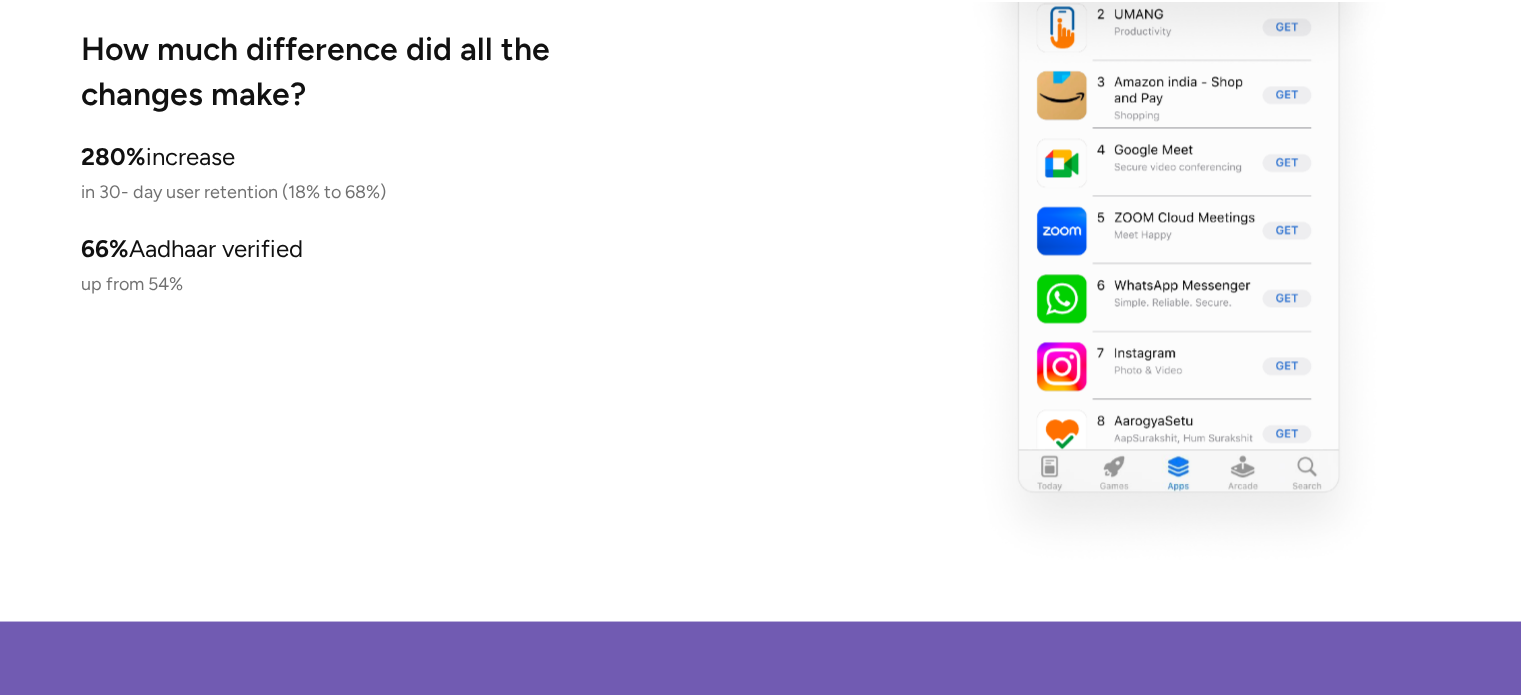 click on "Cowin" at bounding box center (800, 2567) 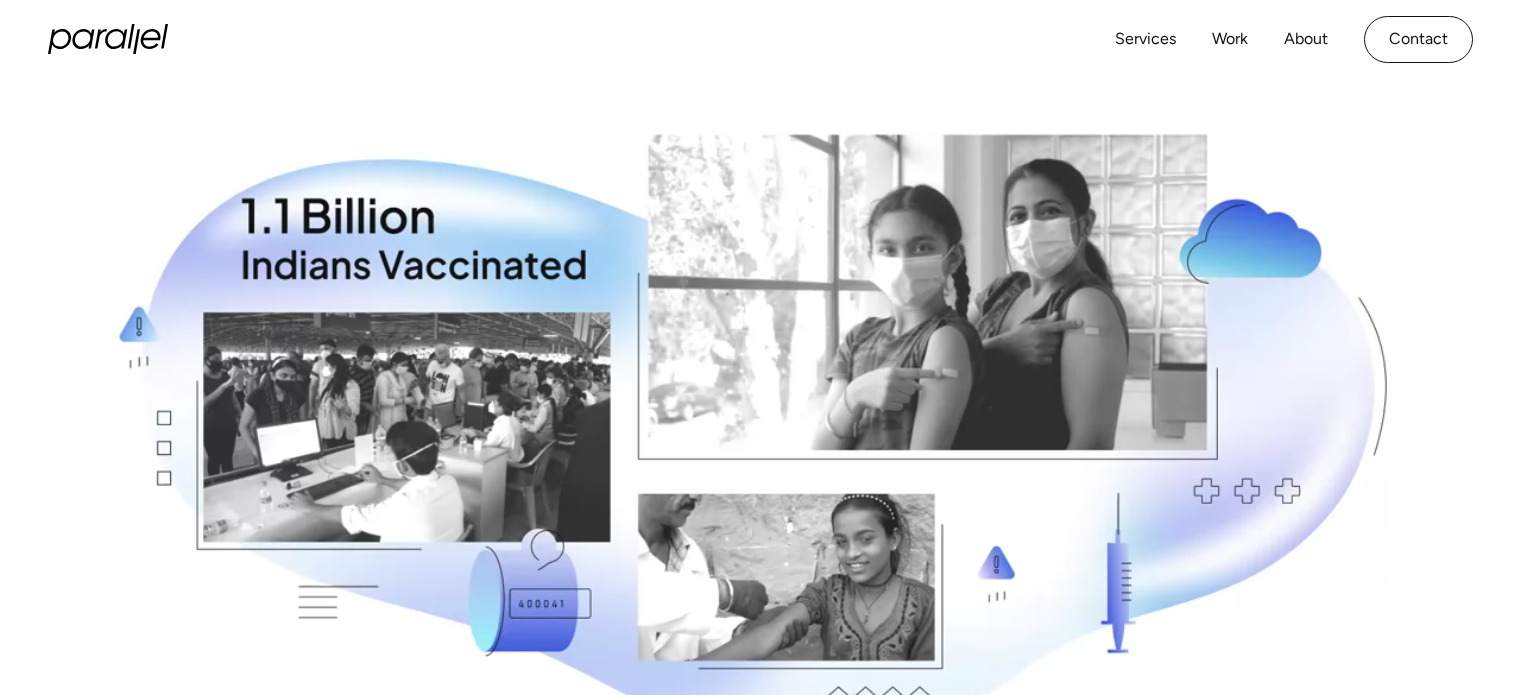 scroll, scrollTop: 76, scrollLeft: 0, axis: vertical 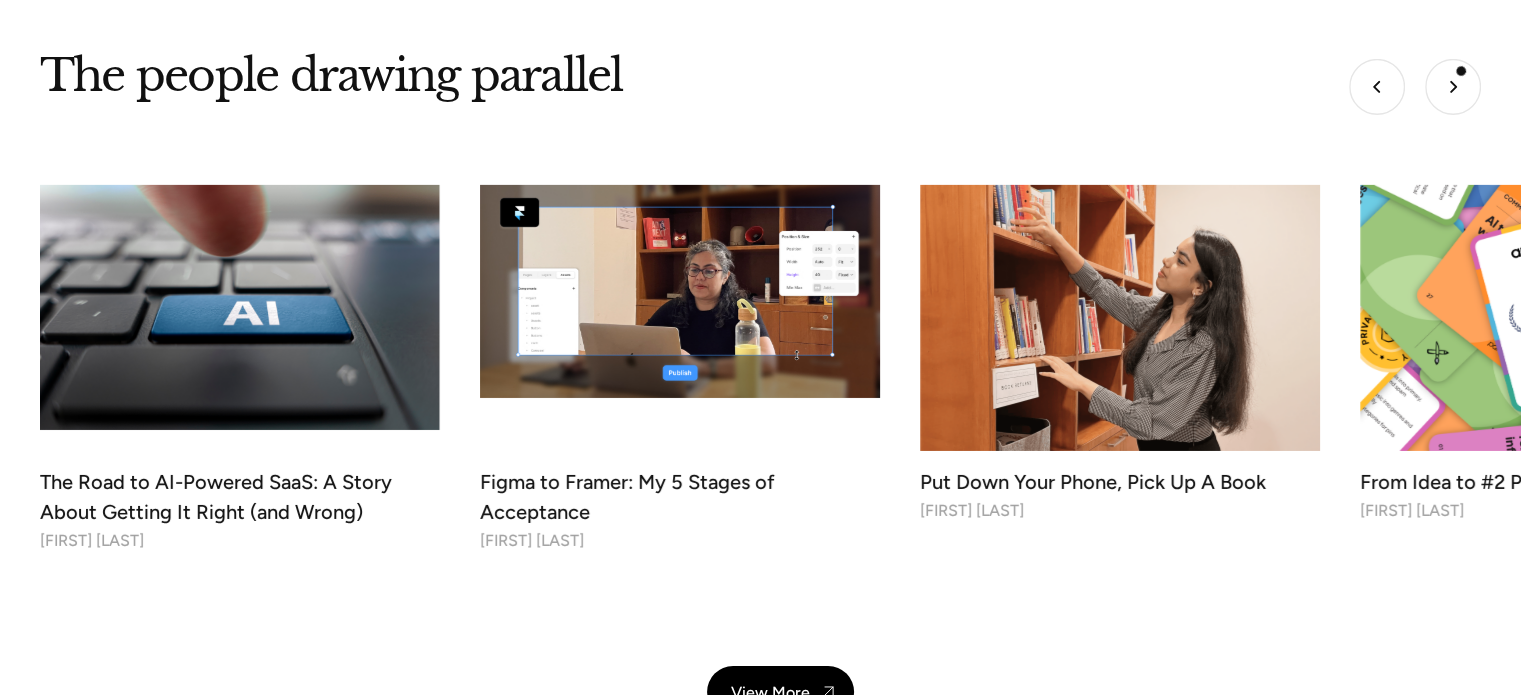 click on "Services Work About Careers Contact LinkedIn Twitter (X)" at bounding box center [760, 39] 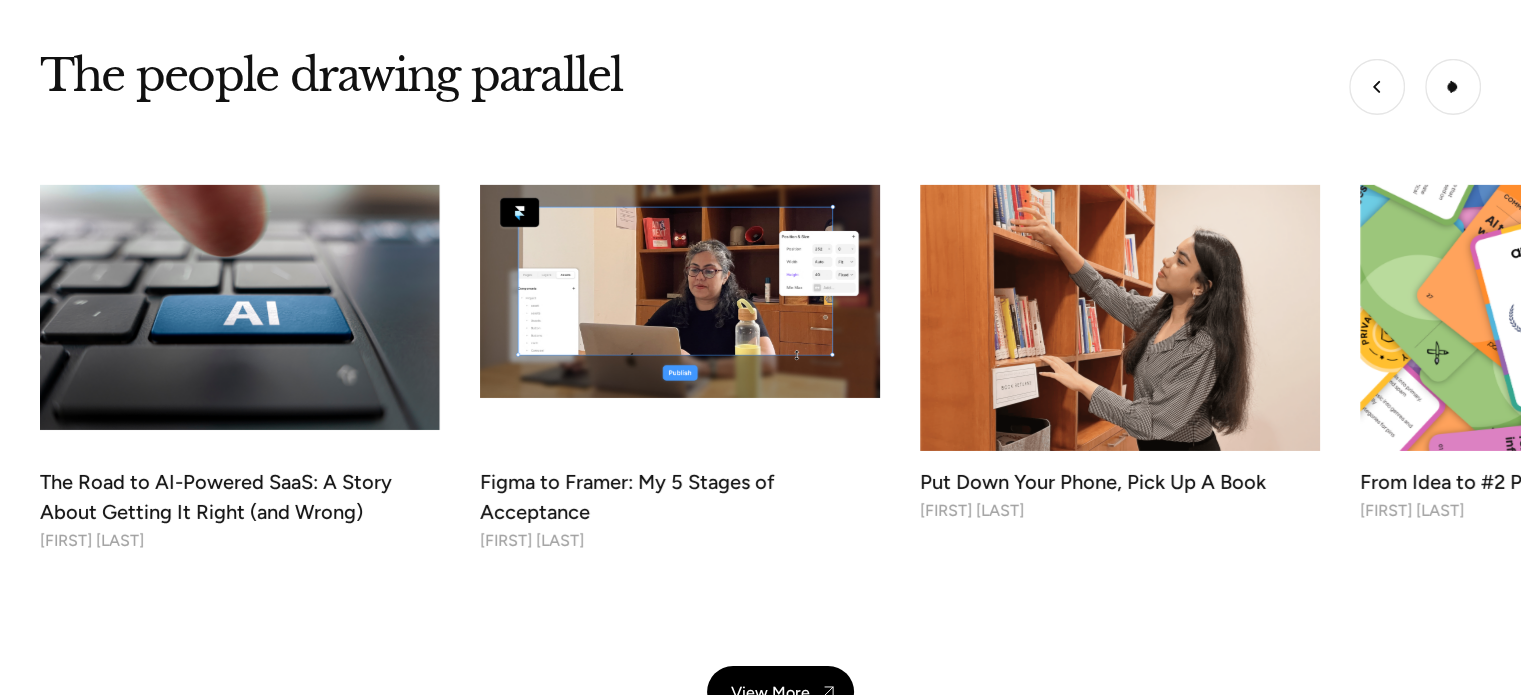 click at bounding box center [1453, 87] 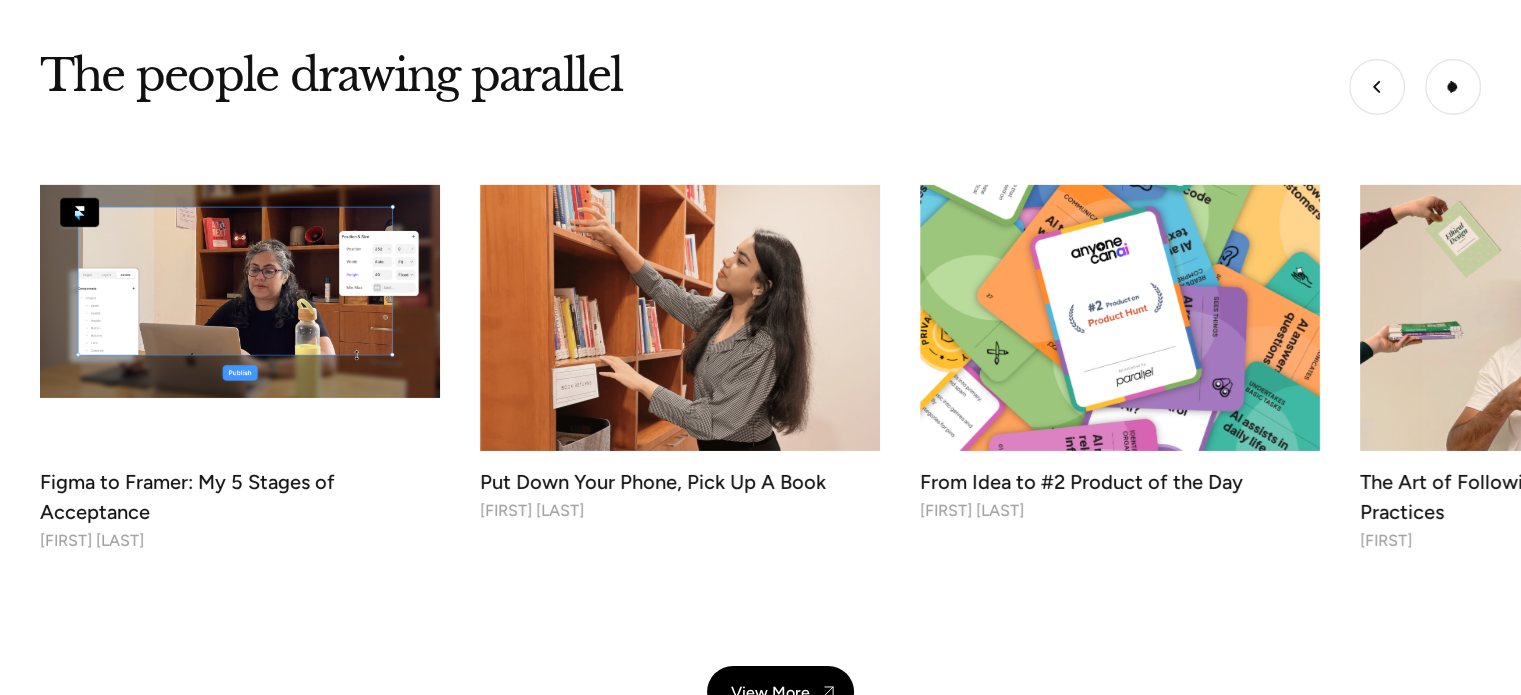 click at bounding box center [1453, 87] 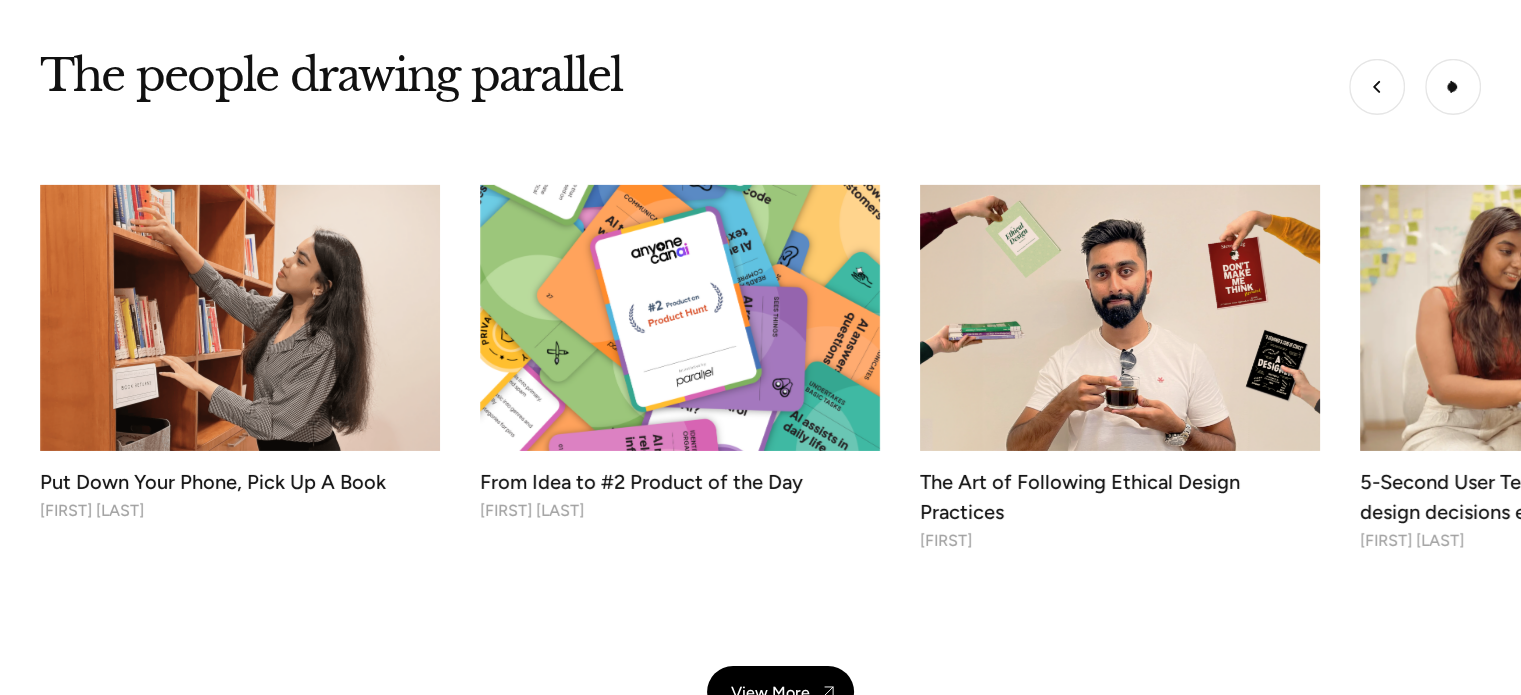 click at bounding box center [1453, 87] 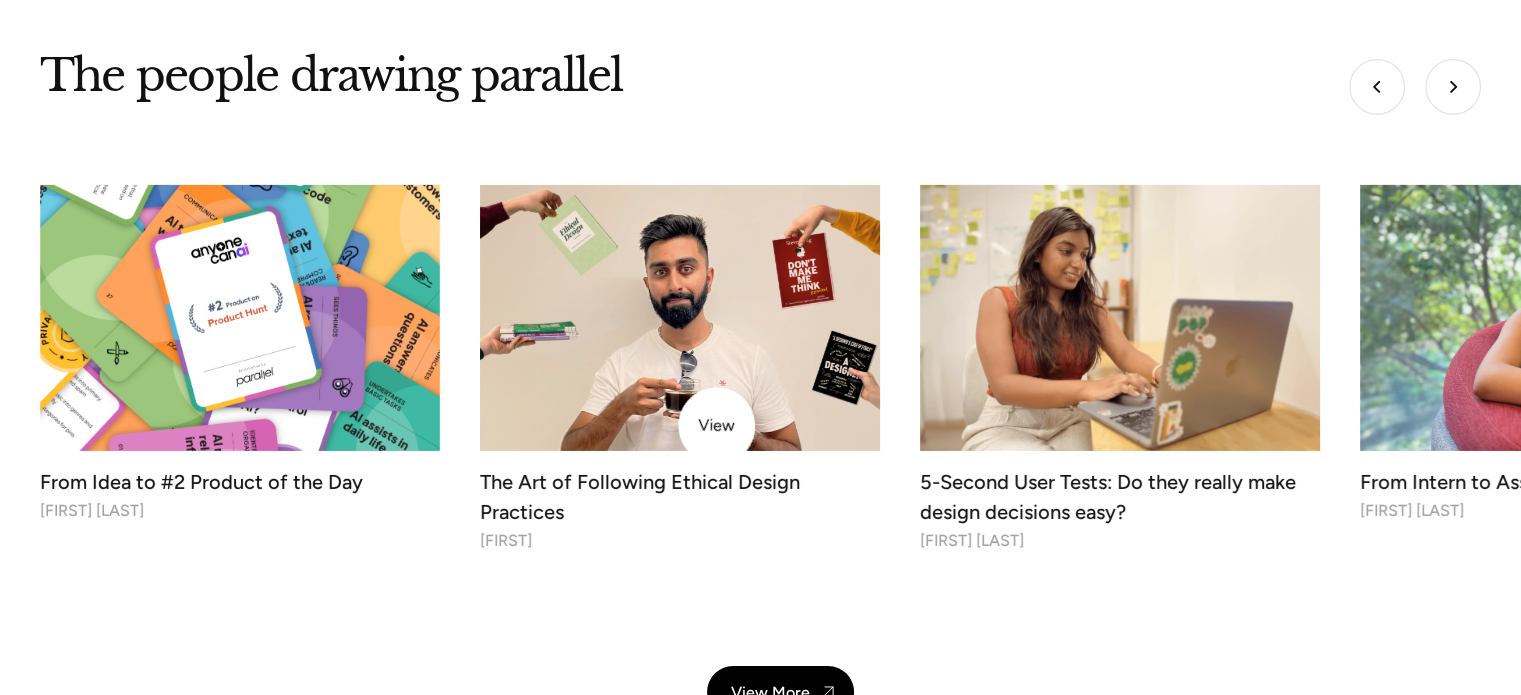 click at bounding box center (680, 318) 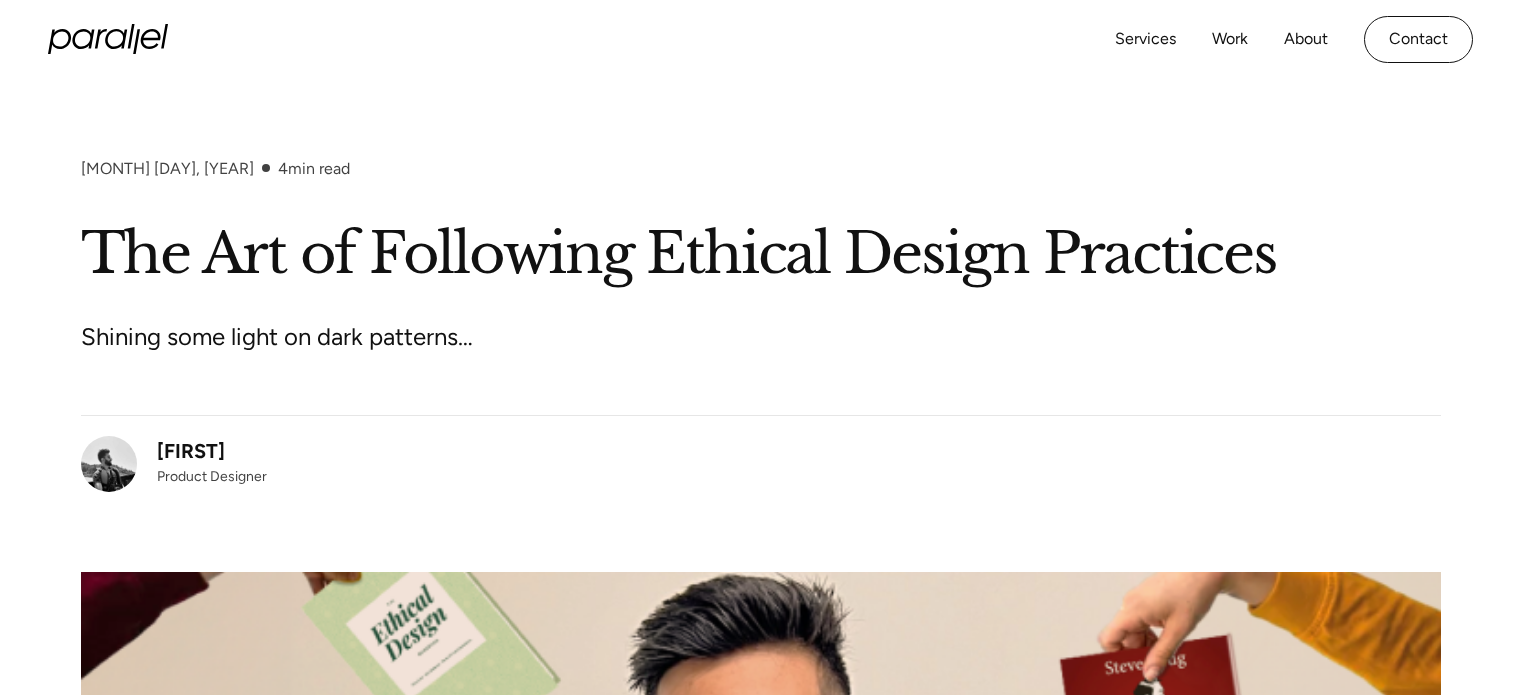 scroll, scrollTop: 0, scrollLeft: 0, axis: both 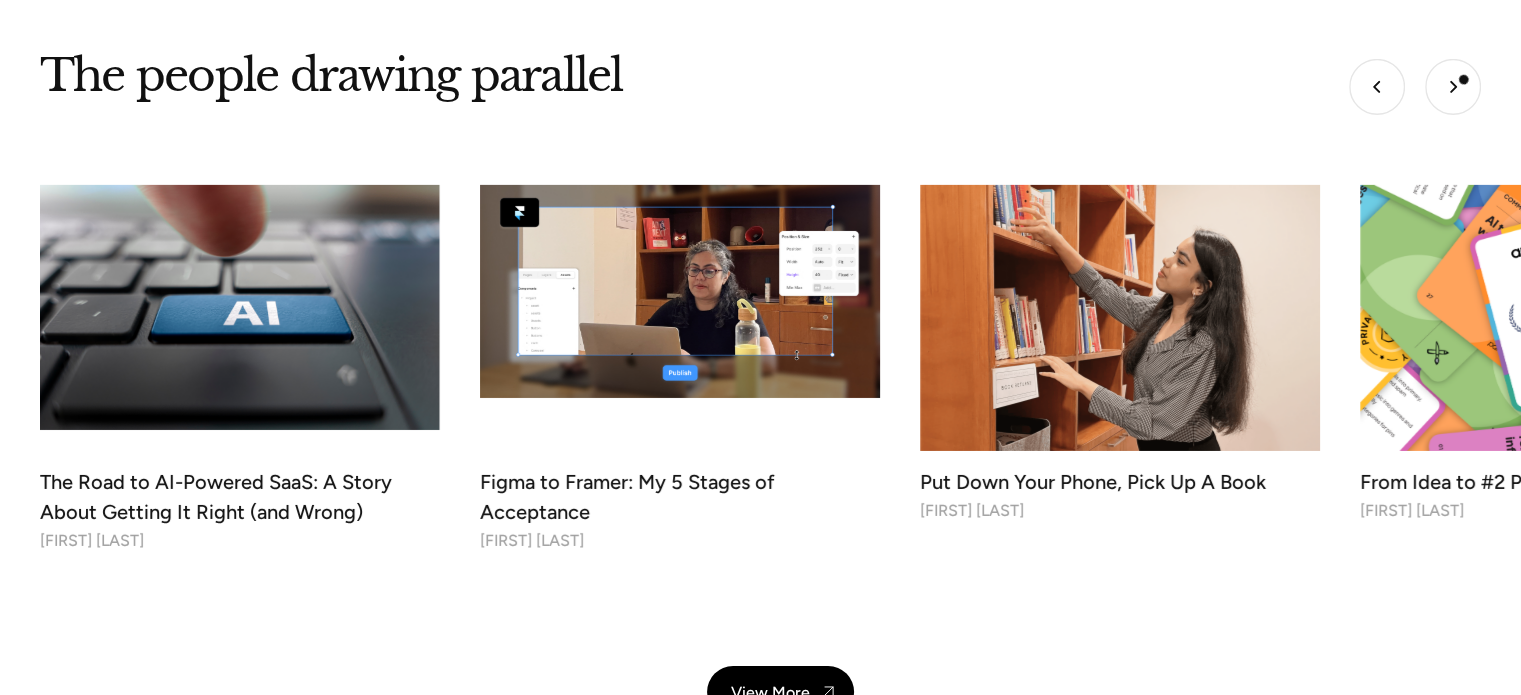 click at bounding box center (1453, 87) 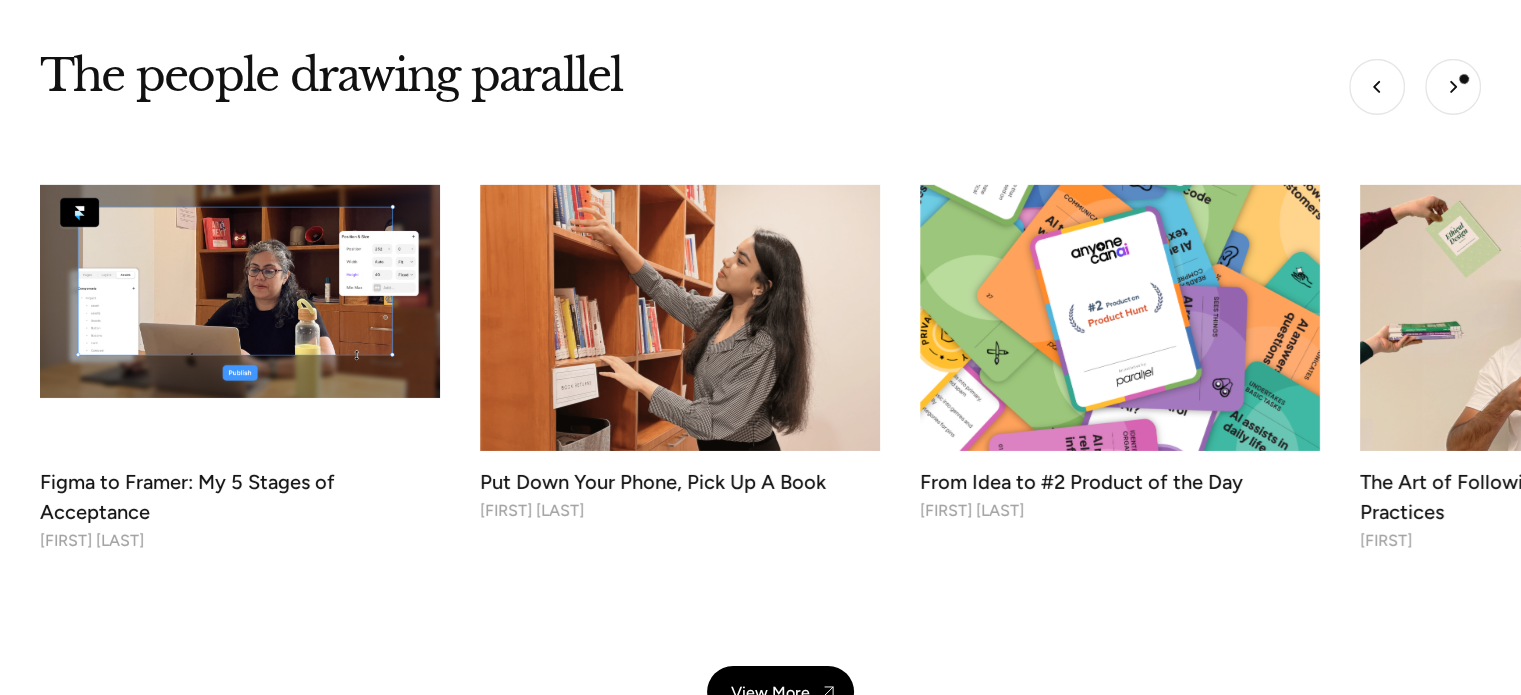 click at bounding box center (1453, 87) 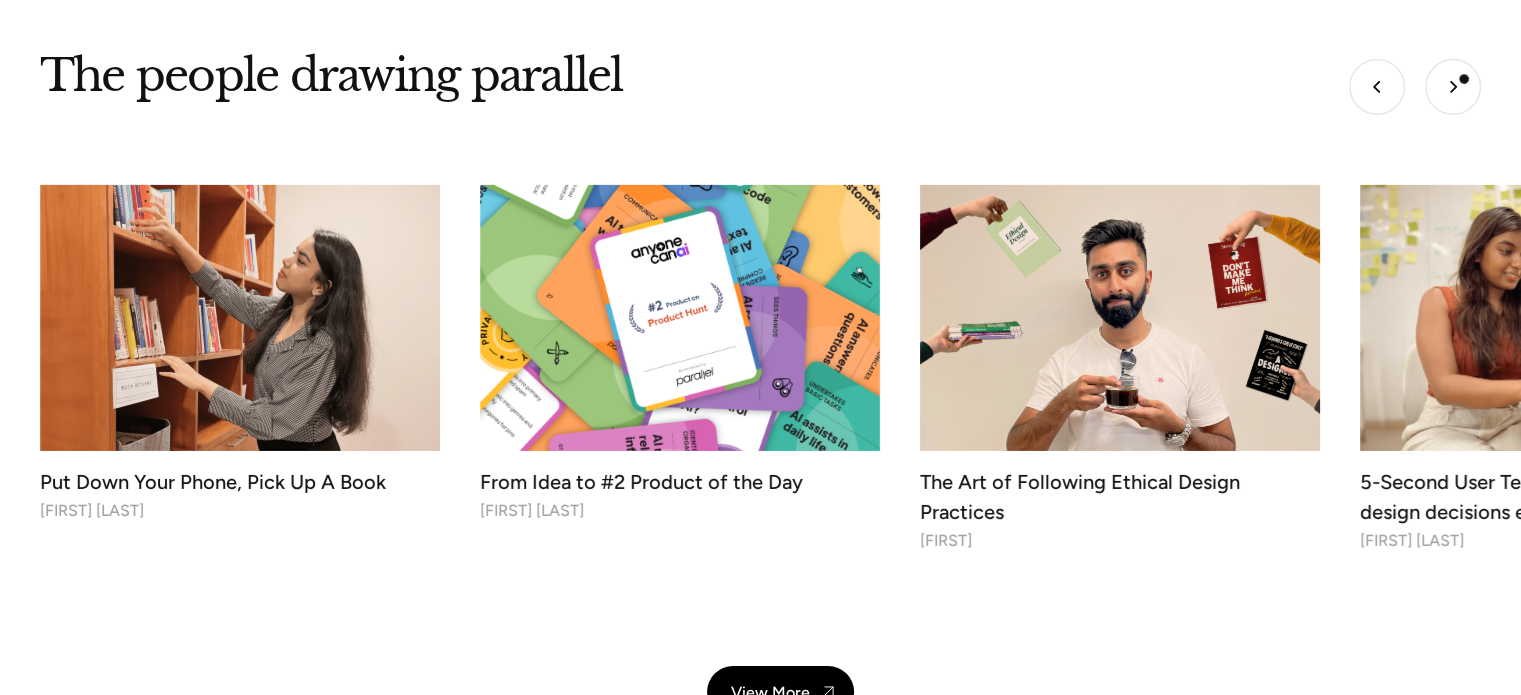 click at bounding box center (1453, 87) 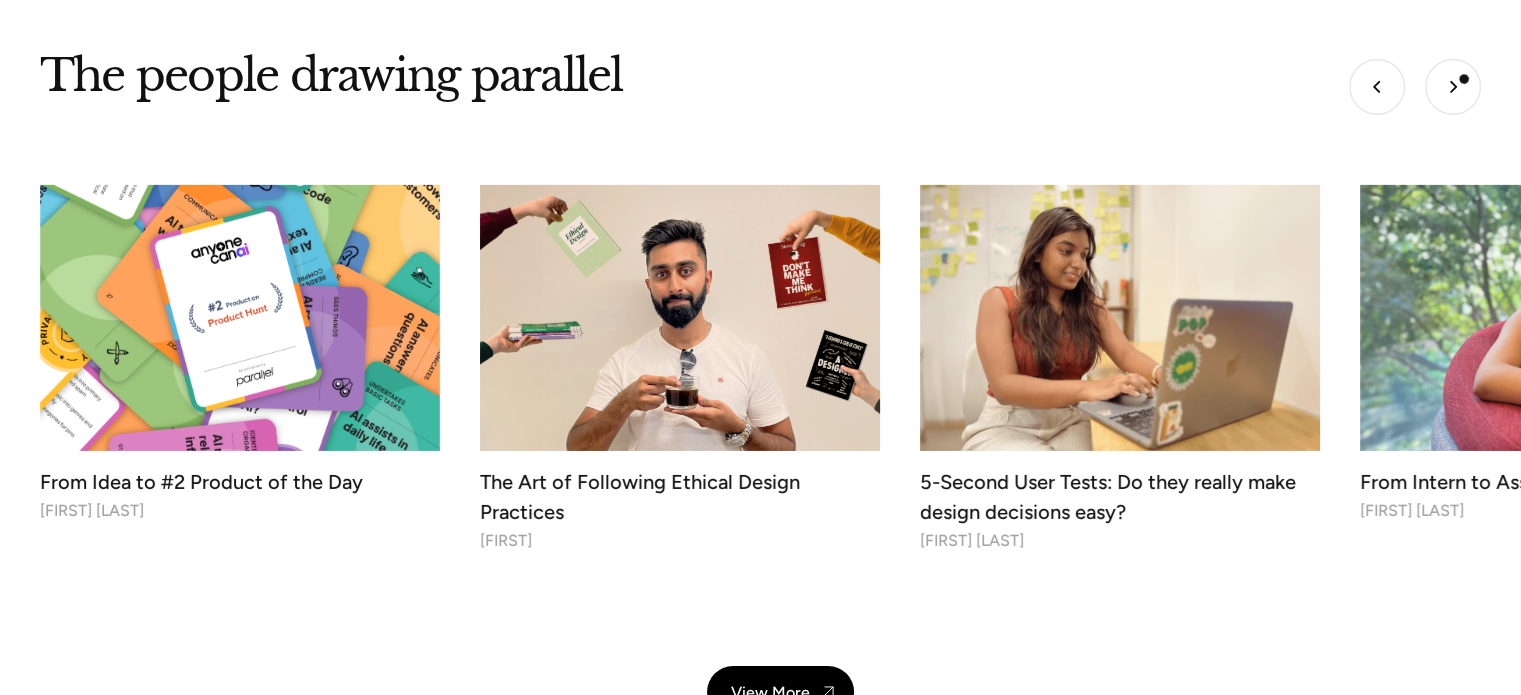 click at bounding box center [1453, 87] 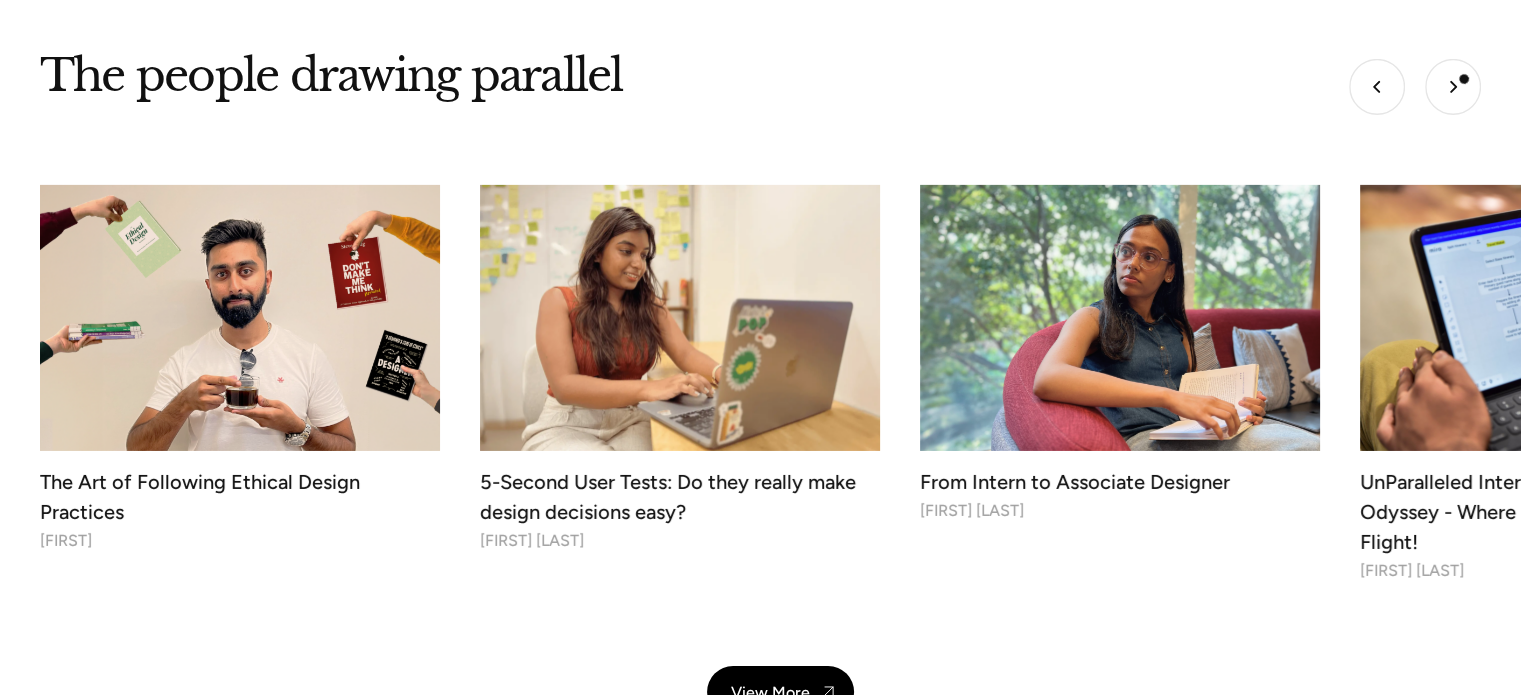 click at bounding box center (1453, 87) 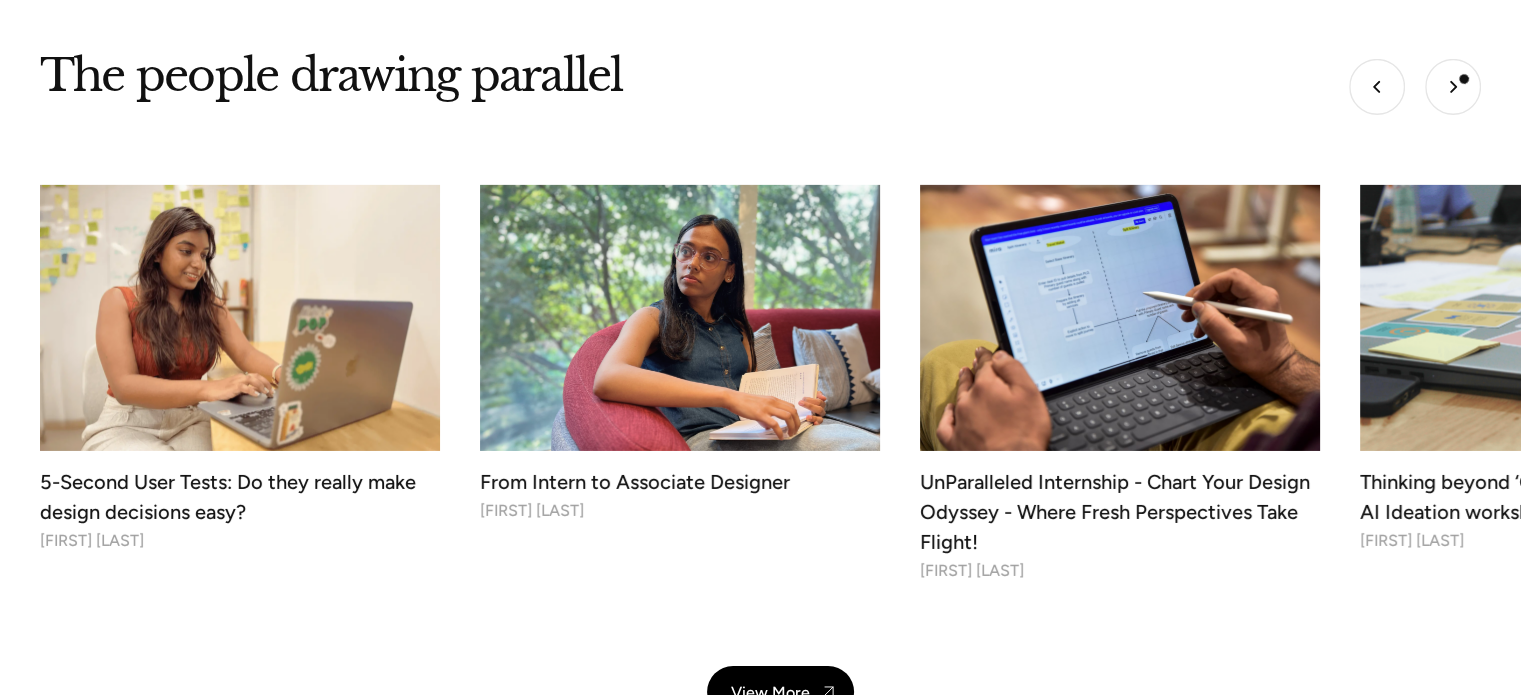 click at bounding box center (1453, 87) 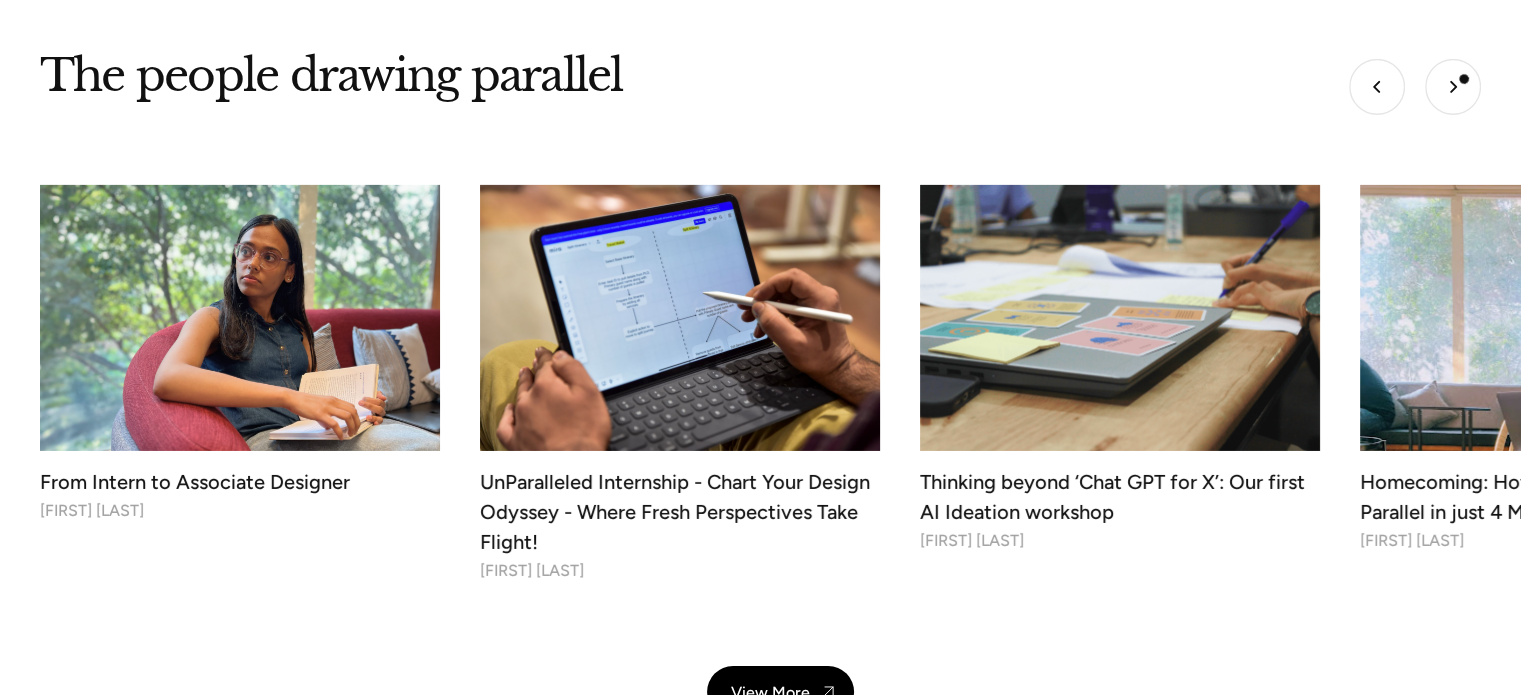 click at bounding box center (1453, 87) 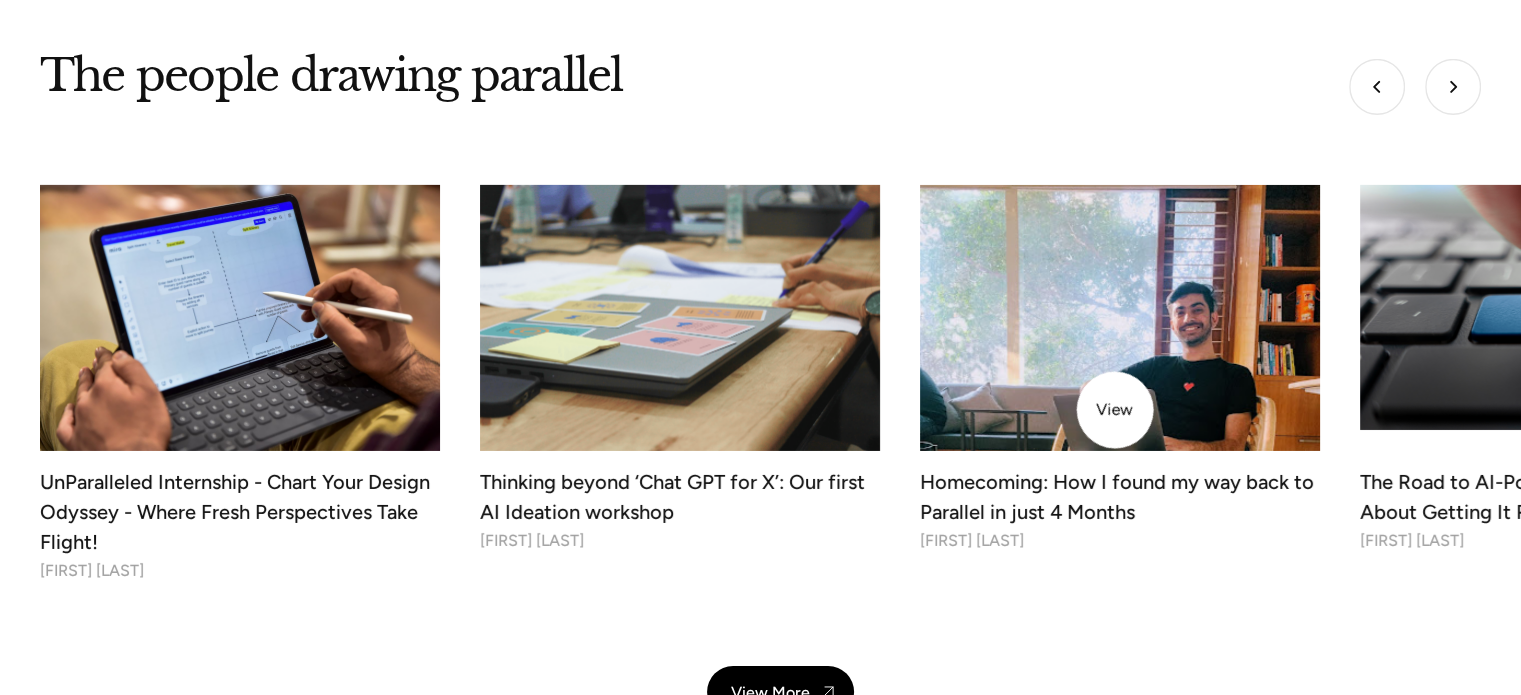 click at bounding box center (1120, 345) 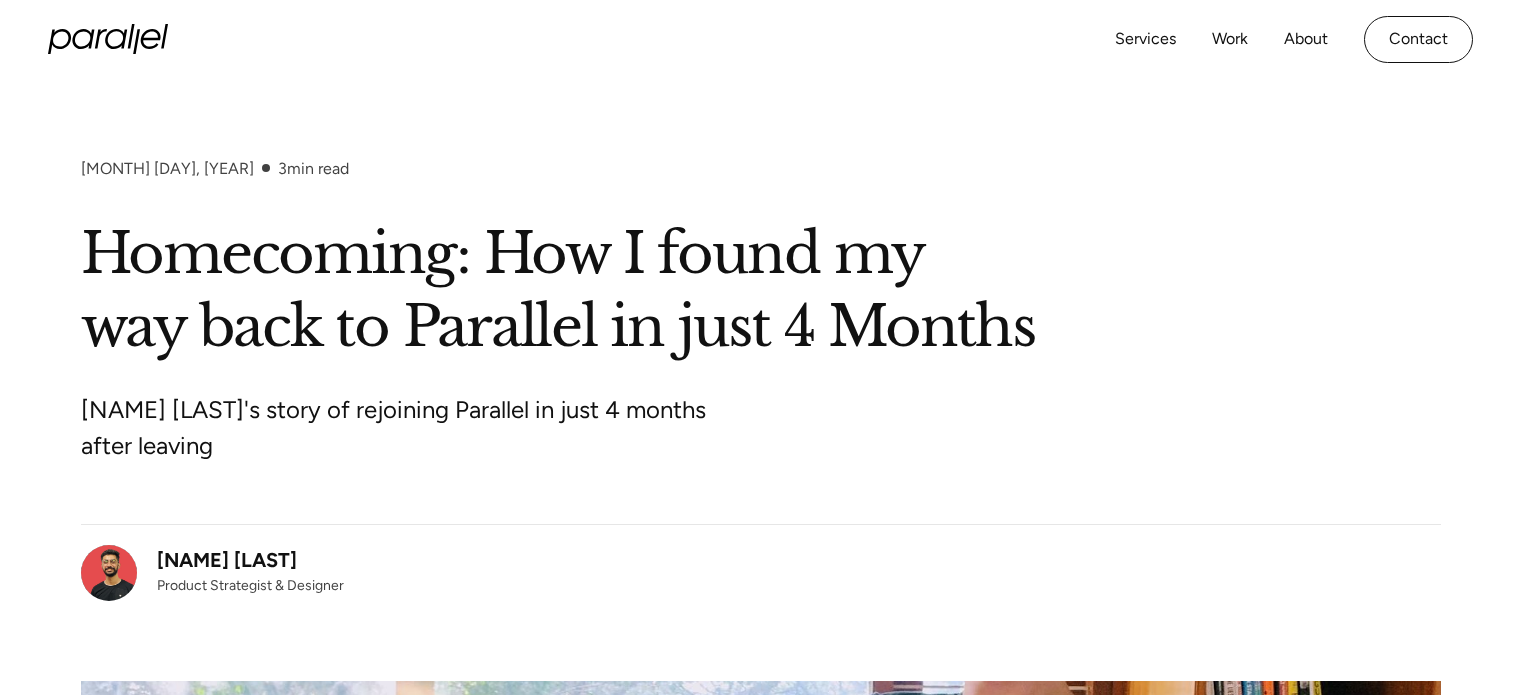 scroll, scrollTop: 0, scrollLeft: 0, axis: both 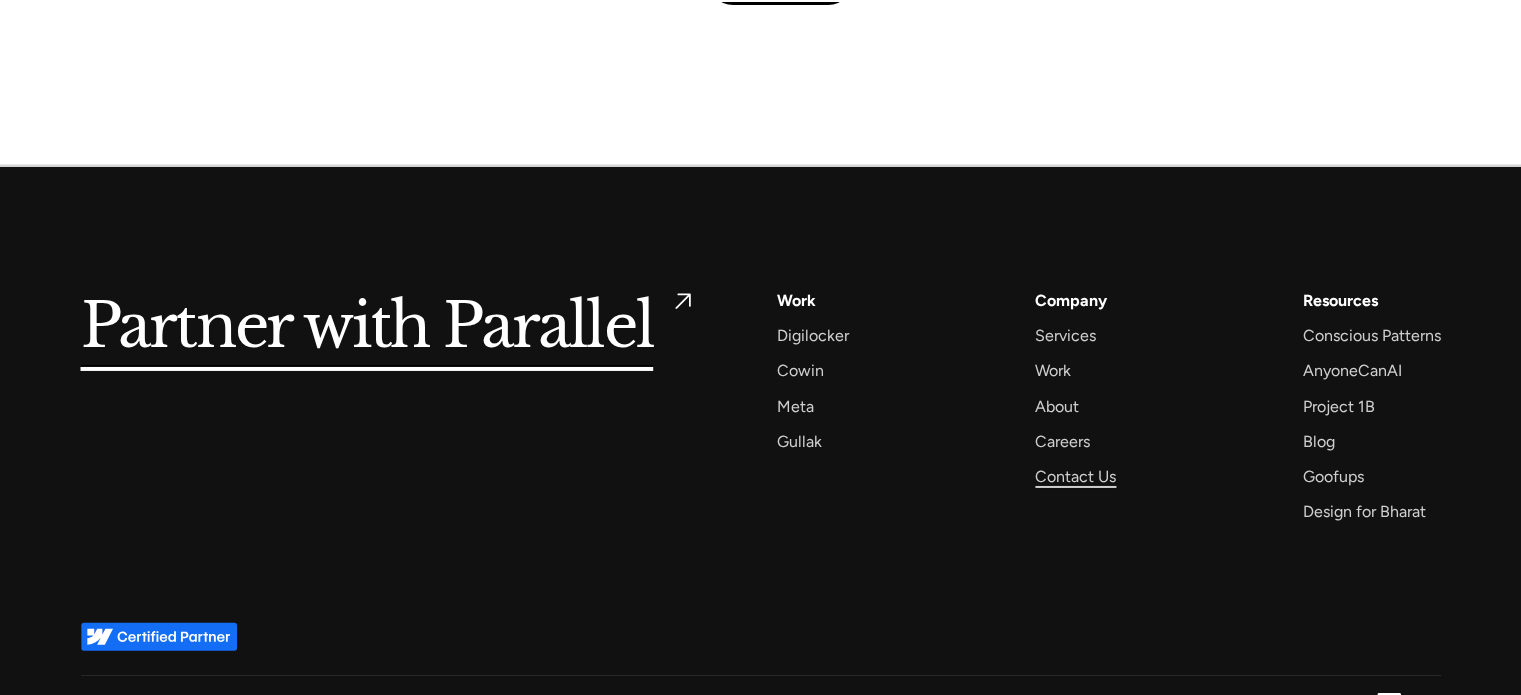 click on "Contact Us" at bounding box center [1075, 476] 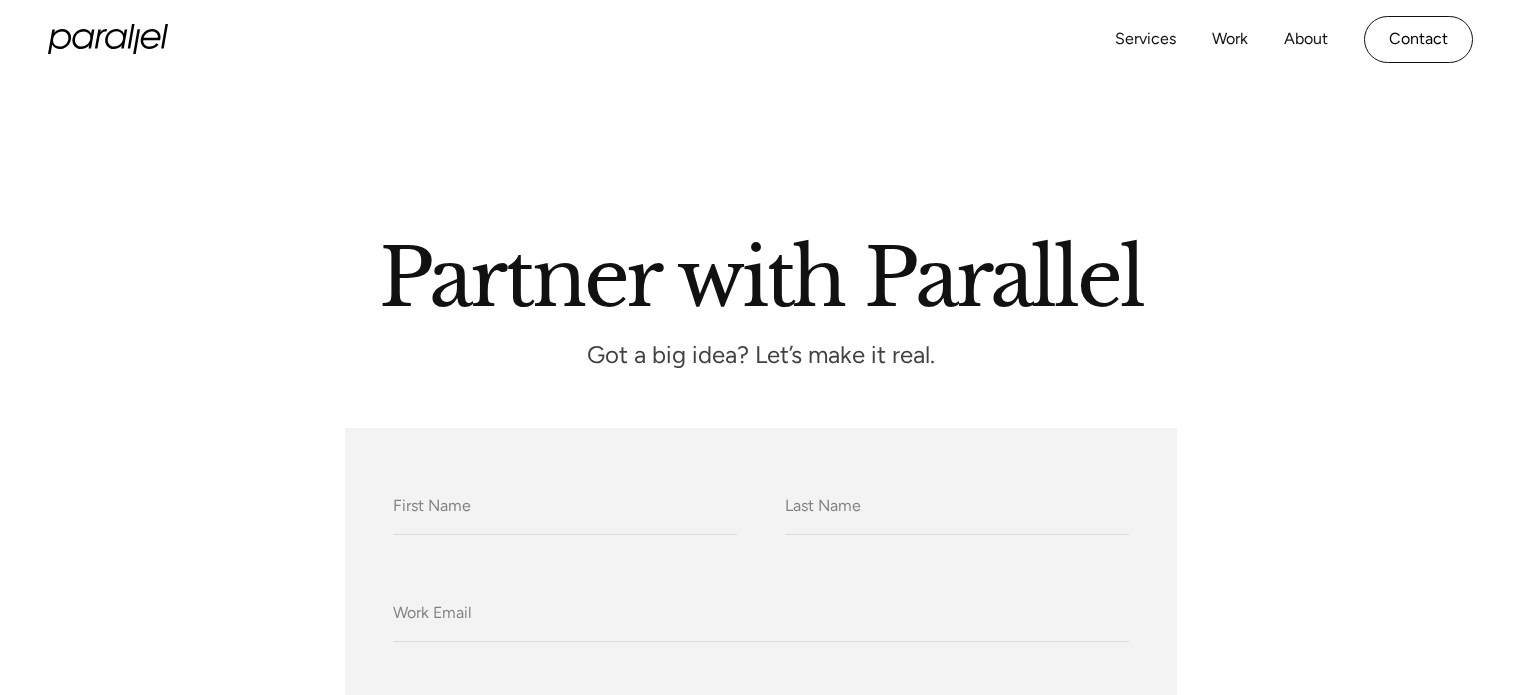 scroll, scrollTop: 0, scrollLeft: 0, axis: both 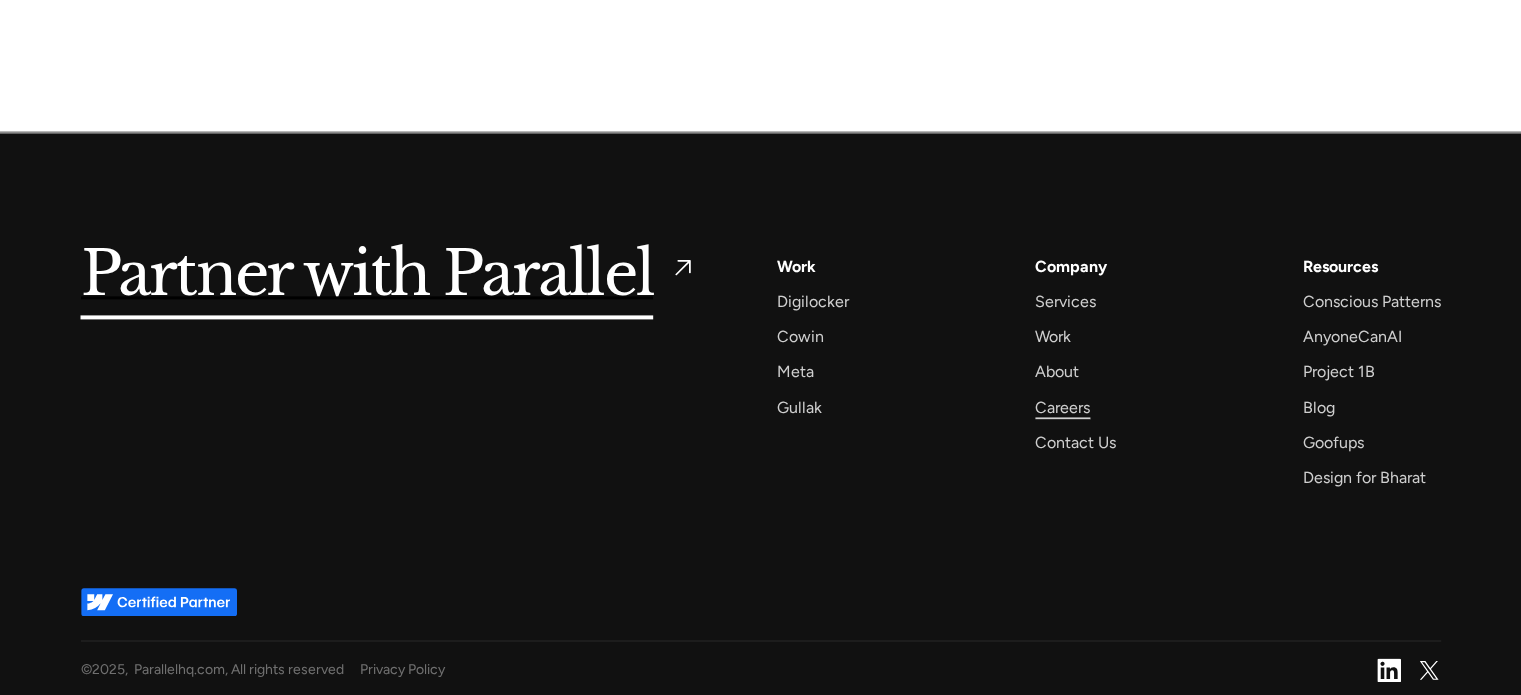 click on "Careers" at bounding box center (1062, 407) 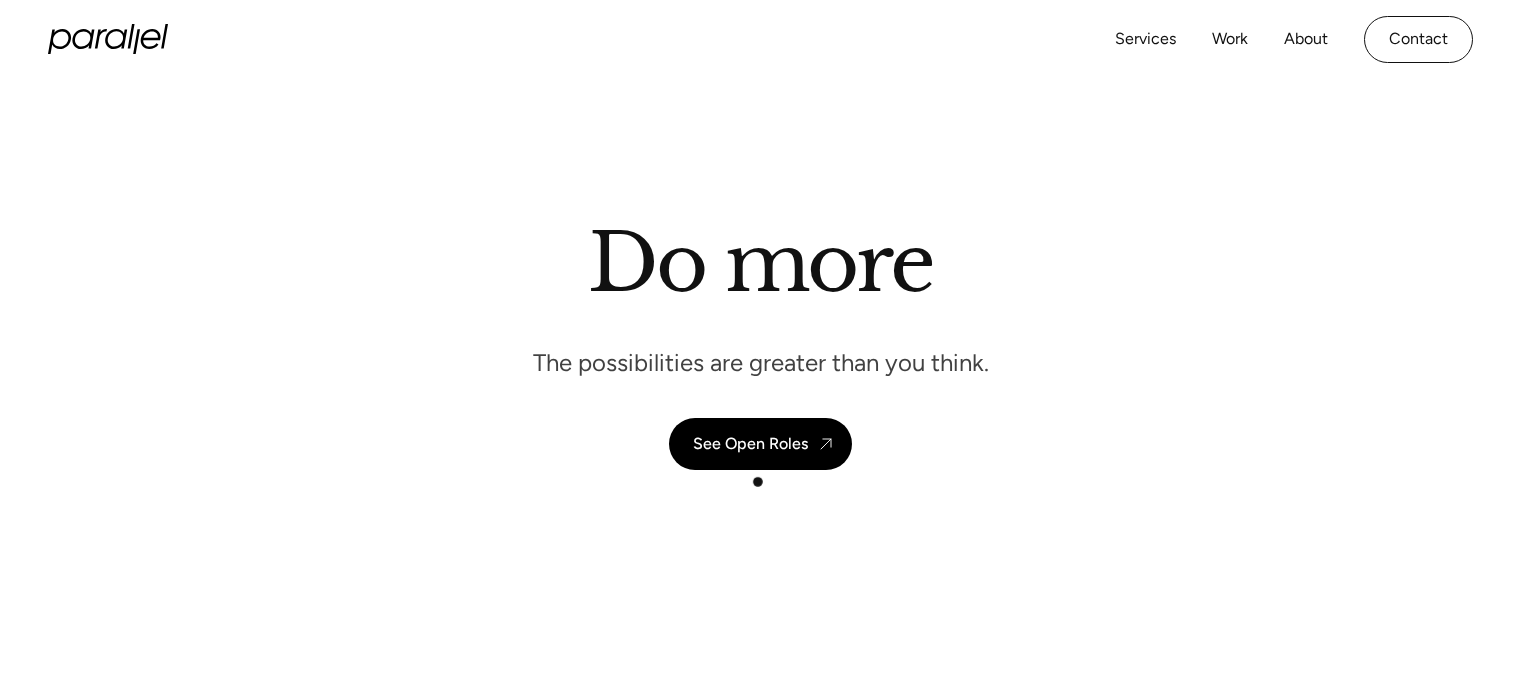 scroll, scrollTop: 116, scrollLeft: 0, axis: vertical 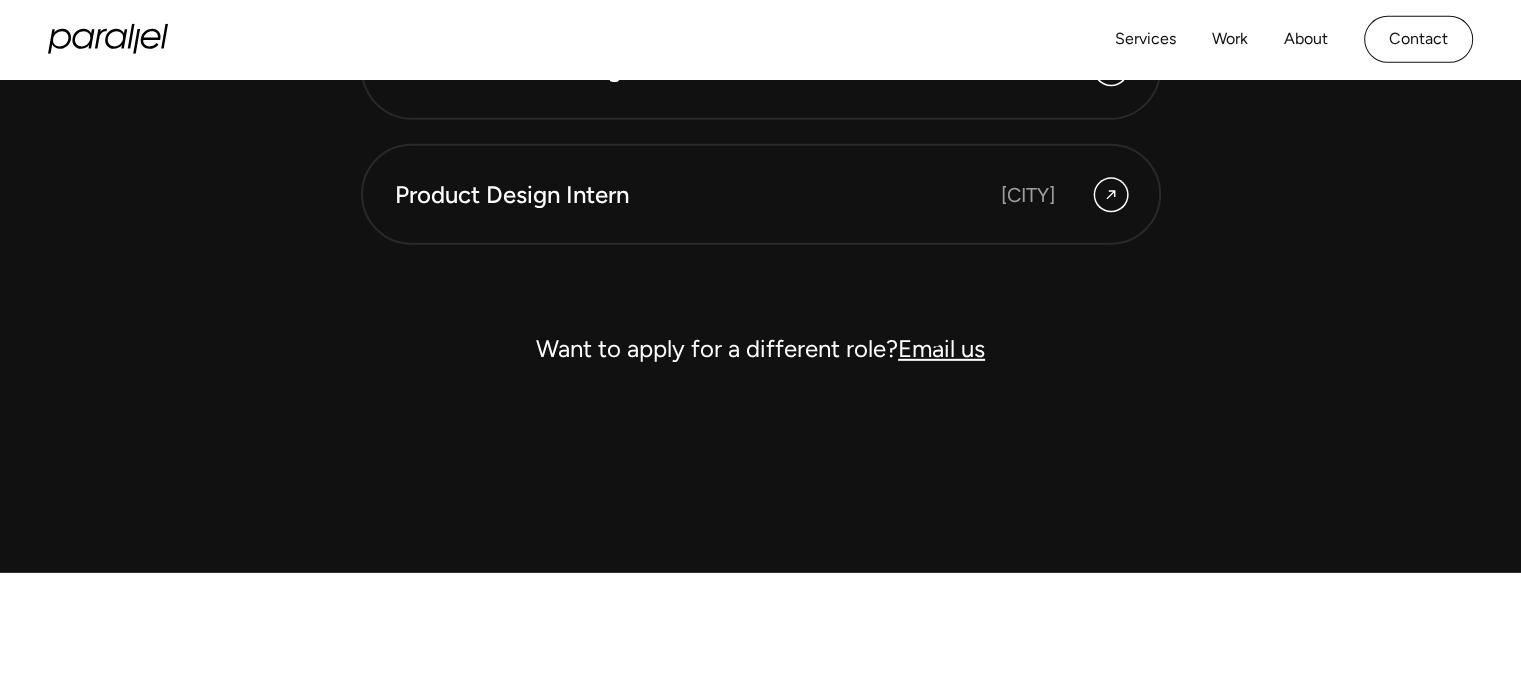click on "Email us" at bounding box center [941, 348] 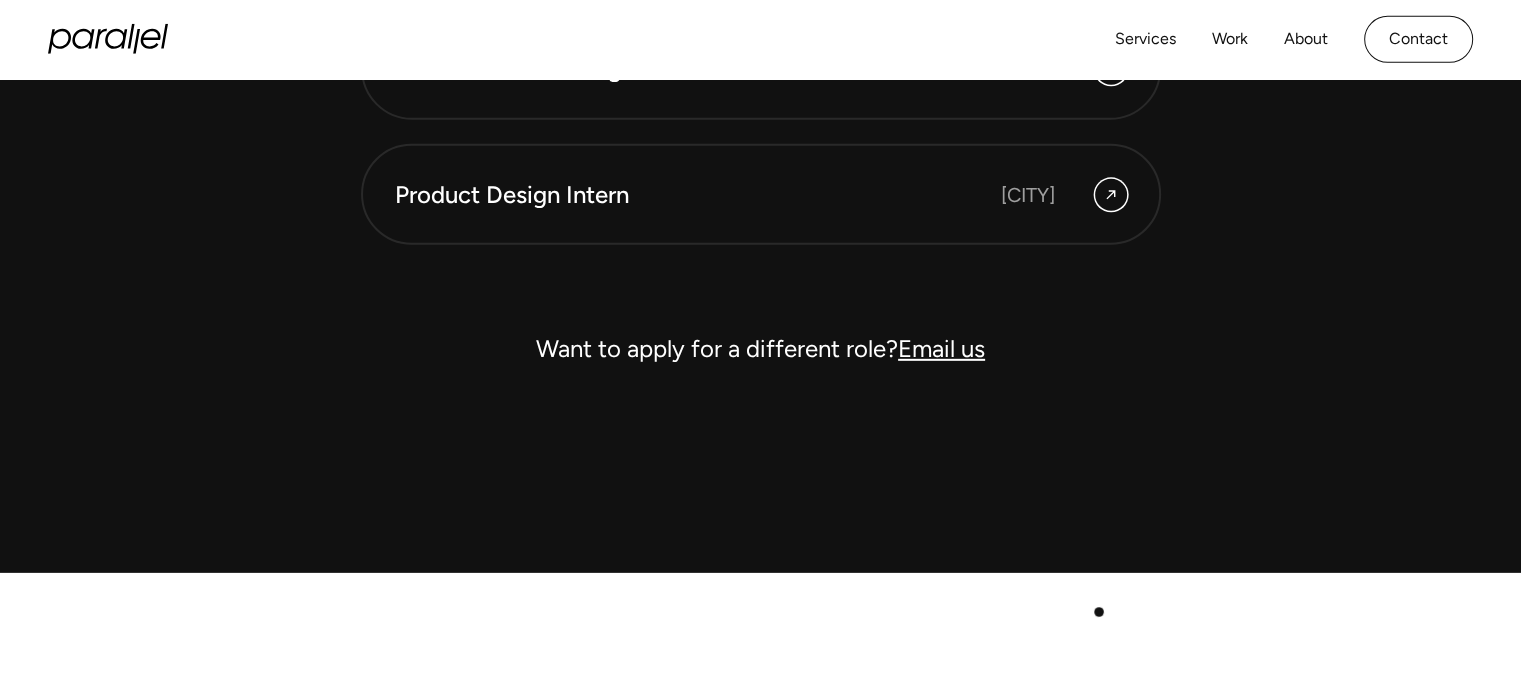 click on "The people drawing parallel The Art of Following Ethical Design Practices [FIRST] 5-Second User Tests: Do they really make design decisions easy? [FIRST] [LAST] From Intern to Associate Designer [FIRST] [LAST] UnParalleled Internship - Chart Your Design Odyssey - Where Fresh Perspectives Take Flight!  [FIRST] [LAST] - Blog Thinking beyond ‘Chat GPT for X’: Our first AI Ideation workshop [FIRST] [LAST] Homecoming: How I found my way back to Parallel in just 4 Months [FIRST] [LAST] The Road to AI-Powered SaaS: A Story About Getting It Right (and Wrong) [FIRST] [LAST] Figma to Framer: My 5 Stages of Acceptance [FIRST] [LAST]  Put Down Your Phone, Pick Up A Book  [FIRST] [LAST] From Idea to #2 Product of the Day [FIRST] [LAST] The Art of Following Ethical Design Practices [FIRST] 5-Second User Tests: Do they really make design decisions easy? [FIRST] [LAST] From Intern to Associate Designer [FIRST] [LAST] UnParalleled Internship - Chart Your Design Odyssey - Where Fresh Perspectives Take Flight!  [FIRST] [LAST] - Blog" at bounding box center [760, 1048] 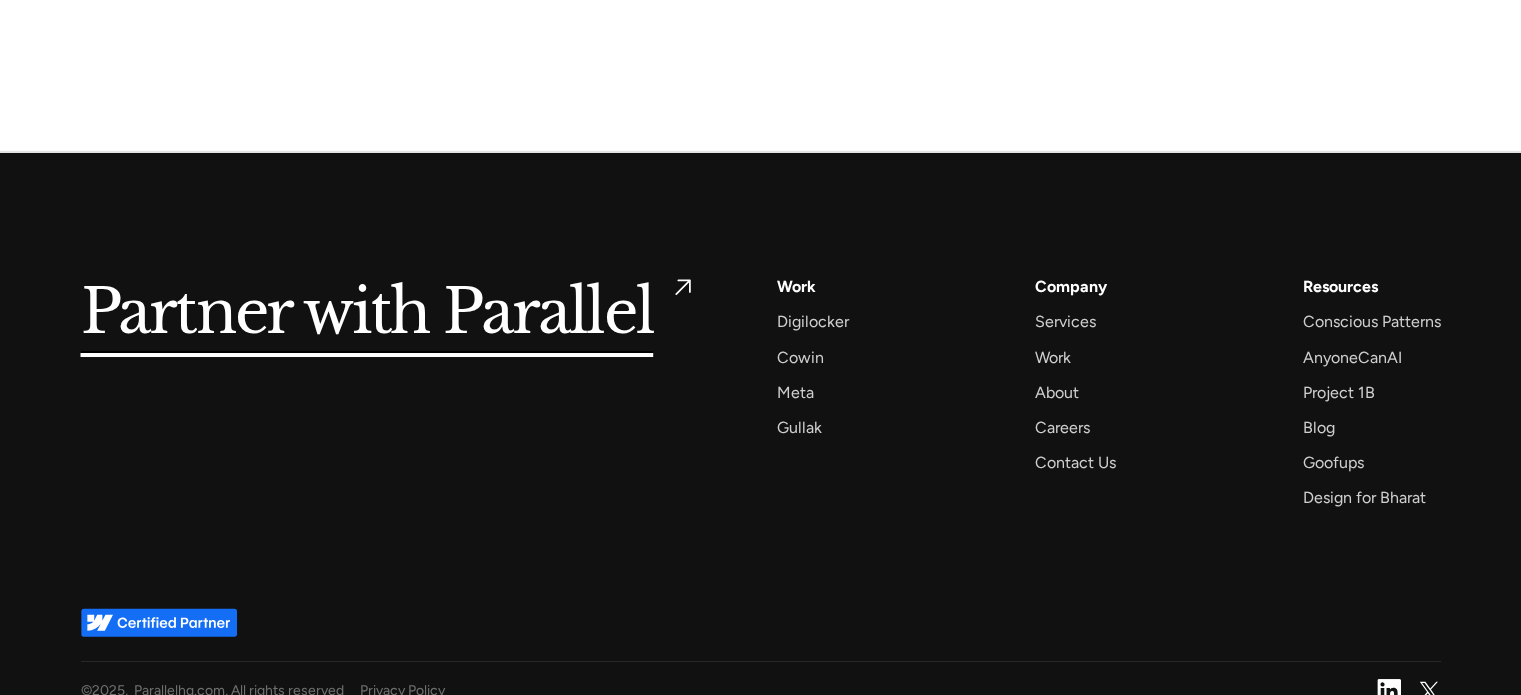 scroll, scrollTop: 7344, scrollLeft: 0, axis: vertical 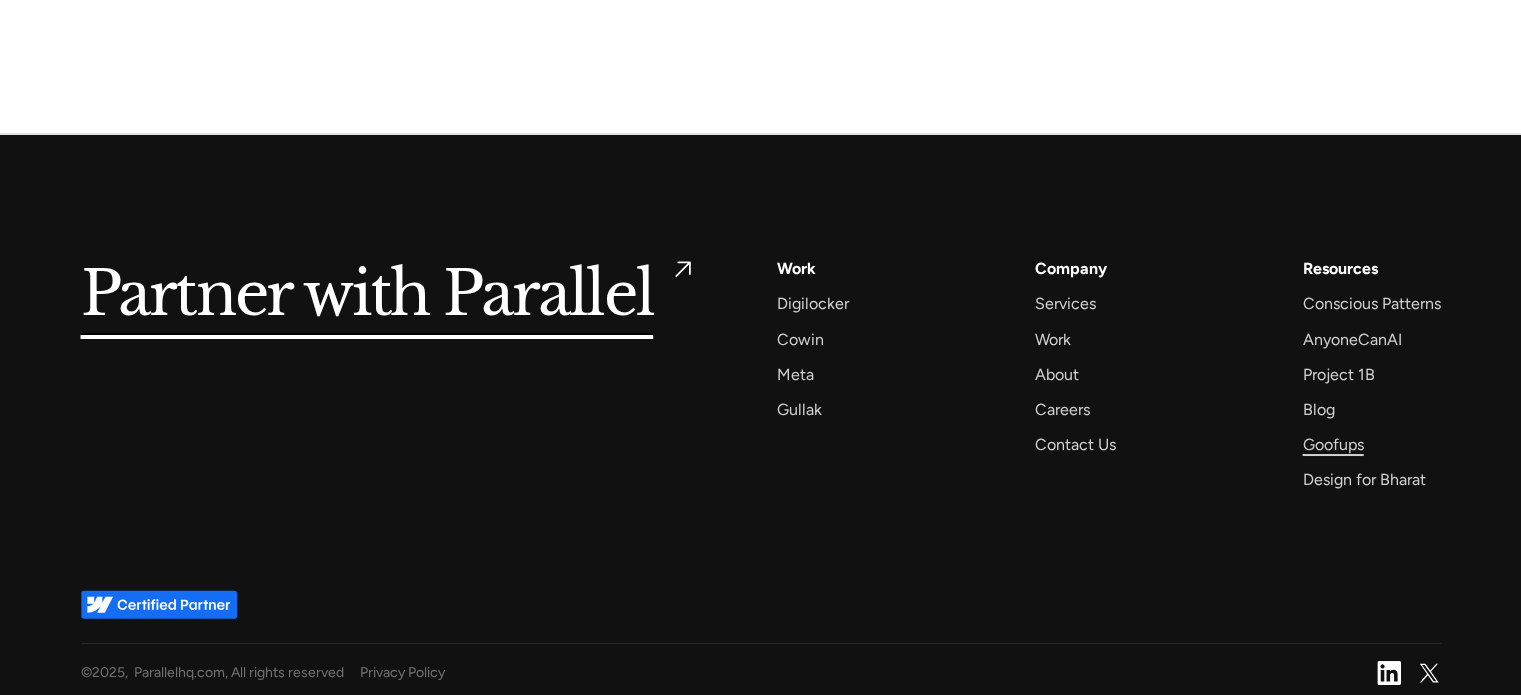 click on "Goofups" at bounding box center [1332, 444] 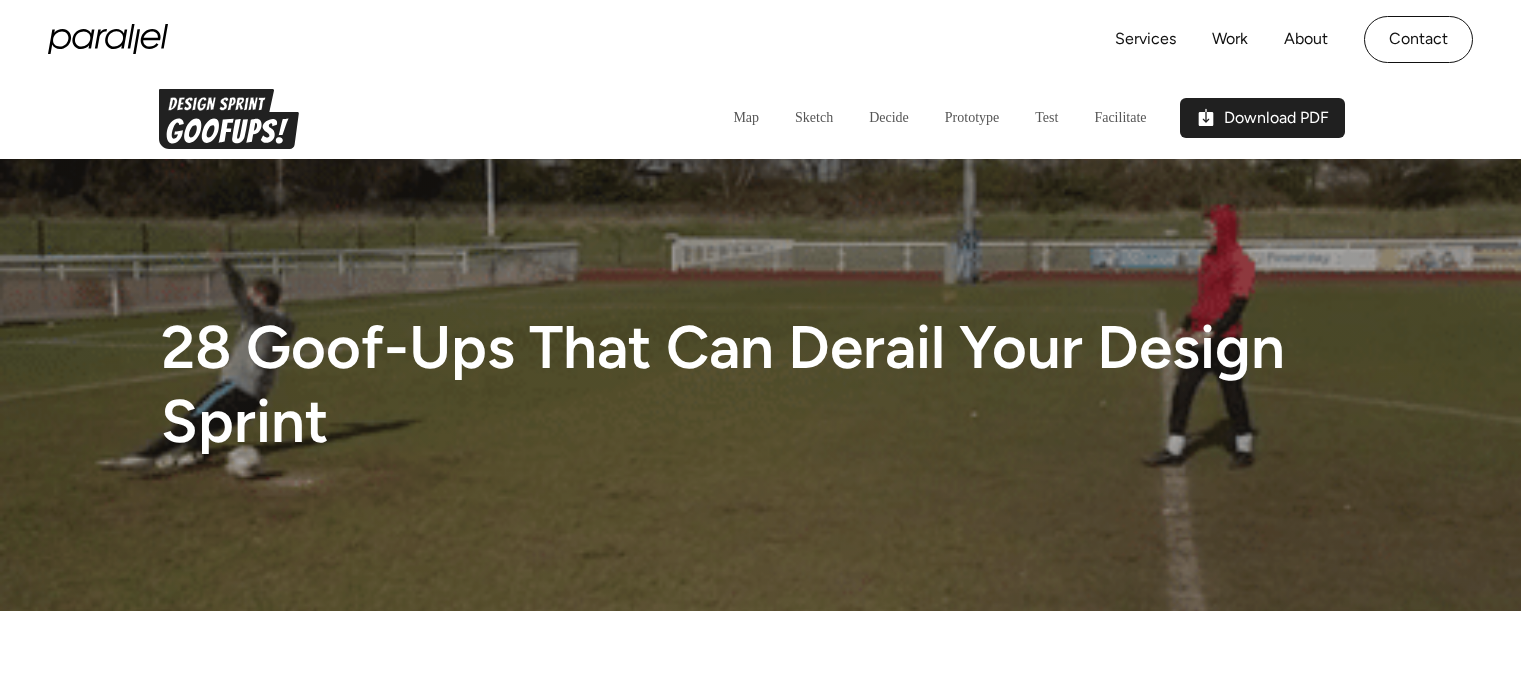 scroll, scrollTop: 0, scrollLeft: 0, axis: both 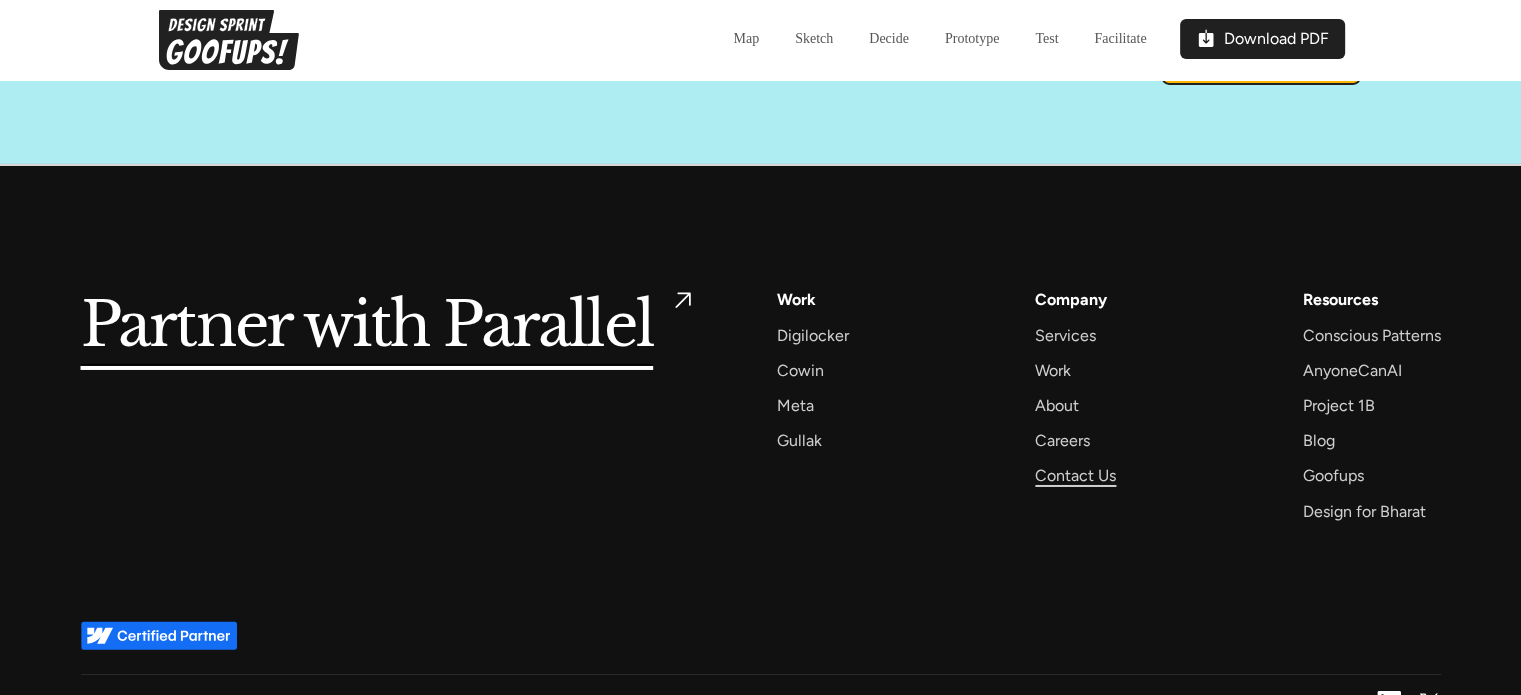 click on "Contact Us" at bounding box center (1075, 475) 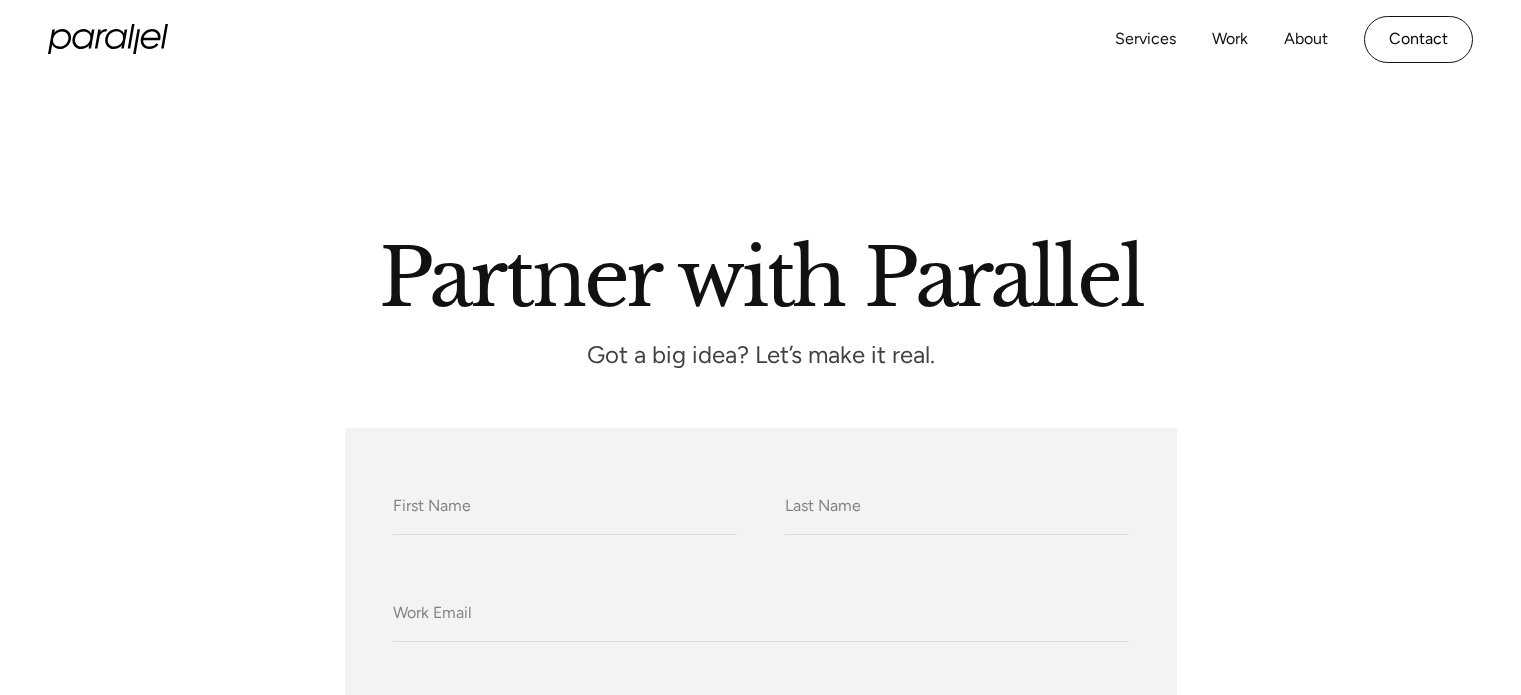 scroll, scrollTop: 0, scrollLeft: 0, axis: both 